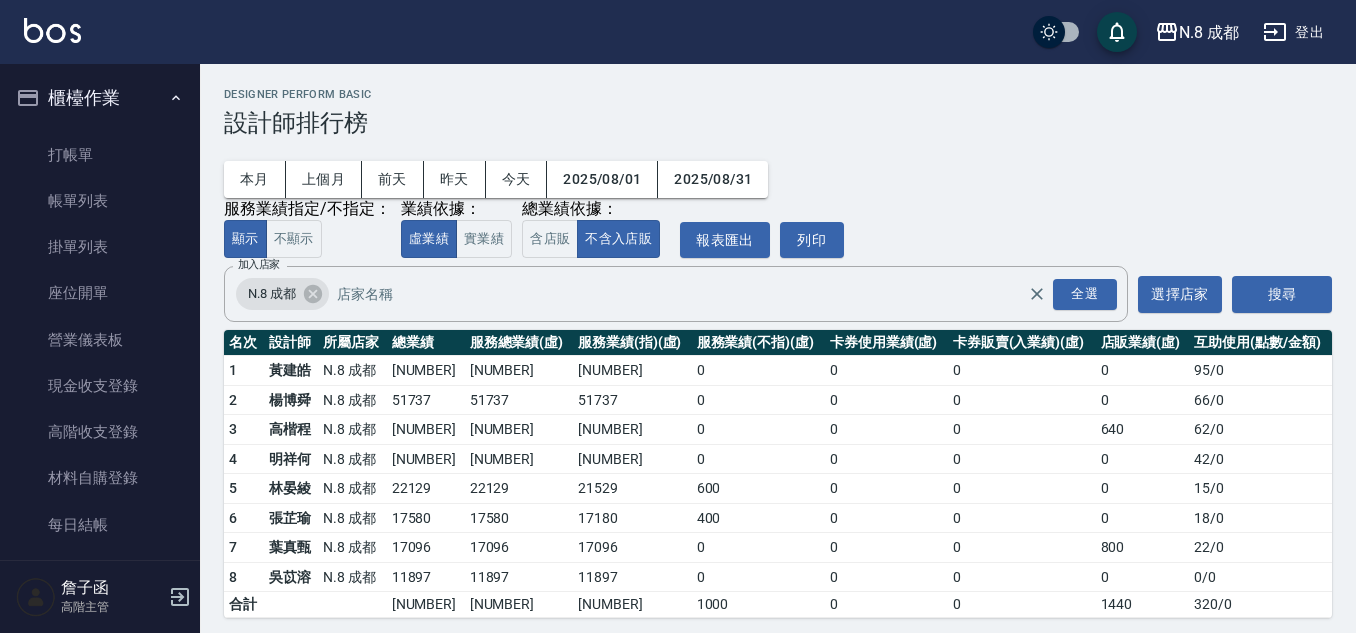scroll, scrollTop: 0, scrollLeft: 0, axis: both 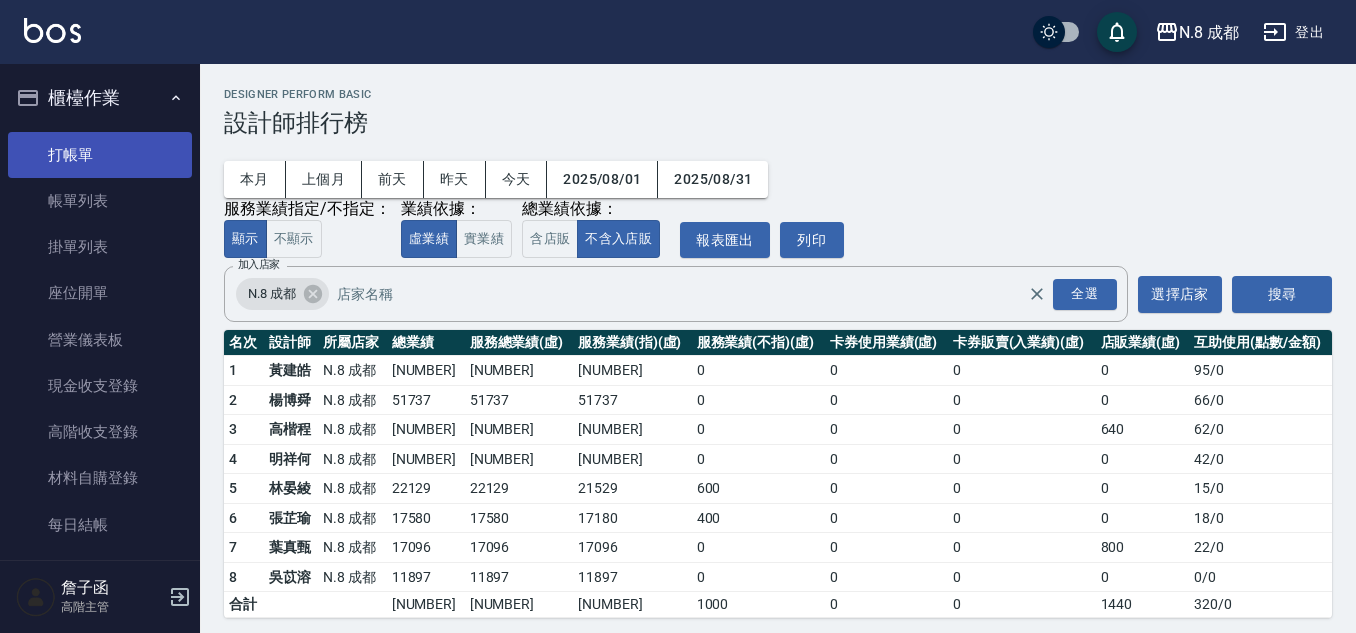click on "打帳單" at bounding box center [100, 155] 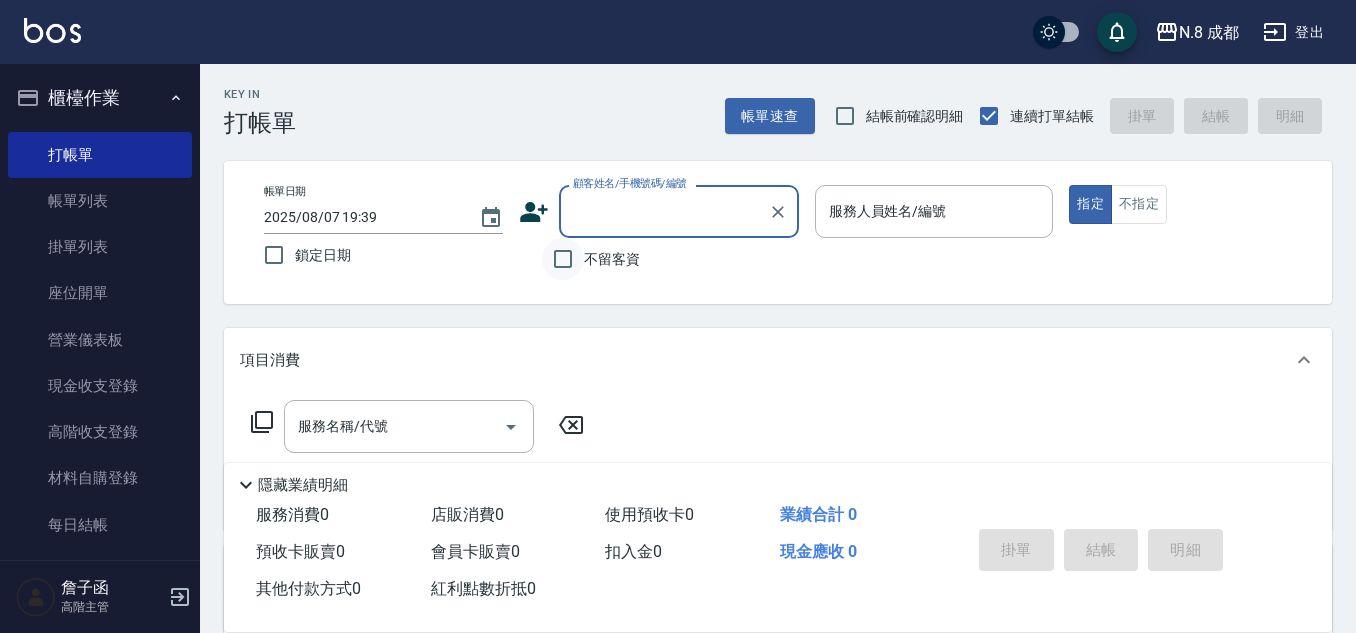click on "不留客資" at bounding box center [563, 259] 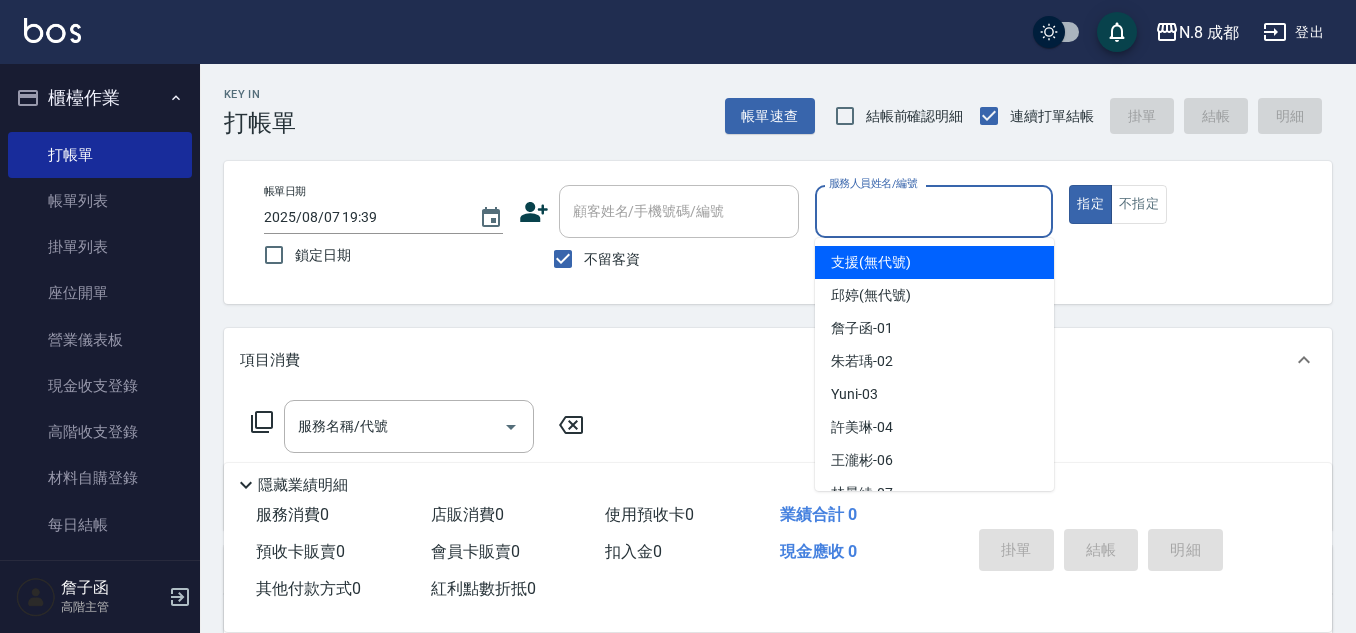 click on "服務人員姓名/編號" at bounding box center [934, 211] 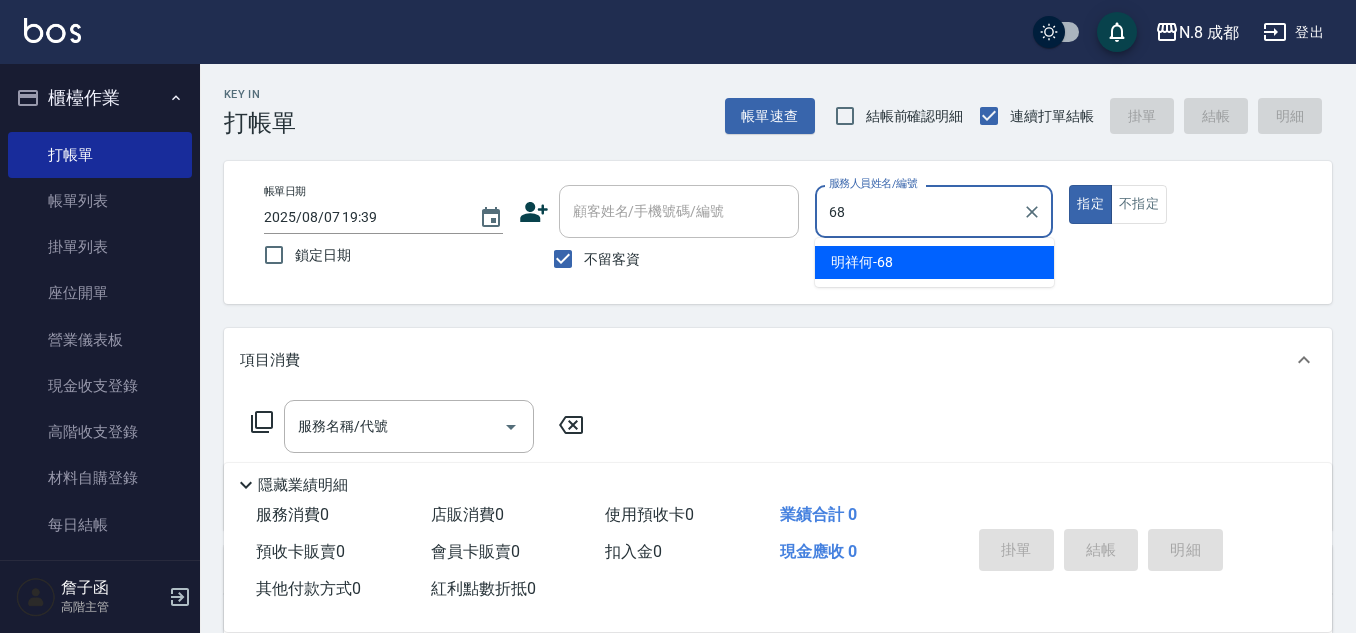 click on "[NAME] -[NUMBER]" at bounding box center [934, 262] 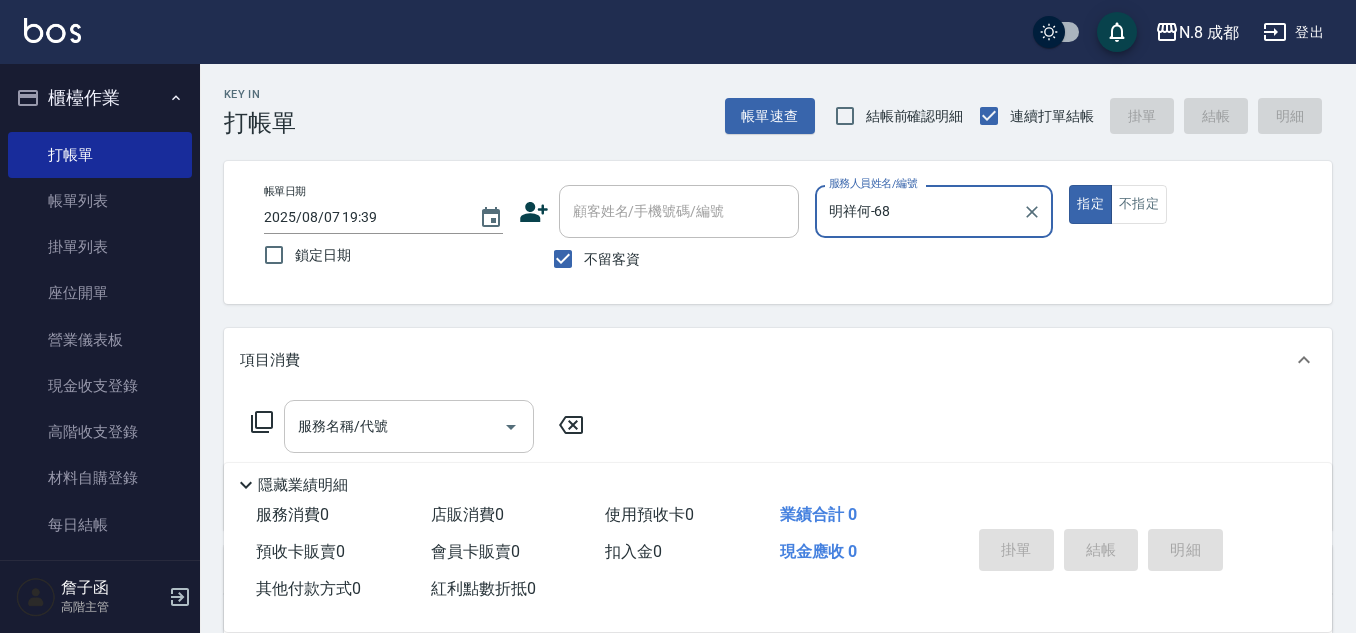 type on "明祥何-68" 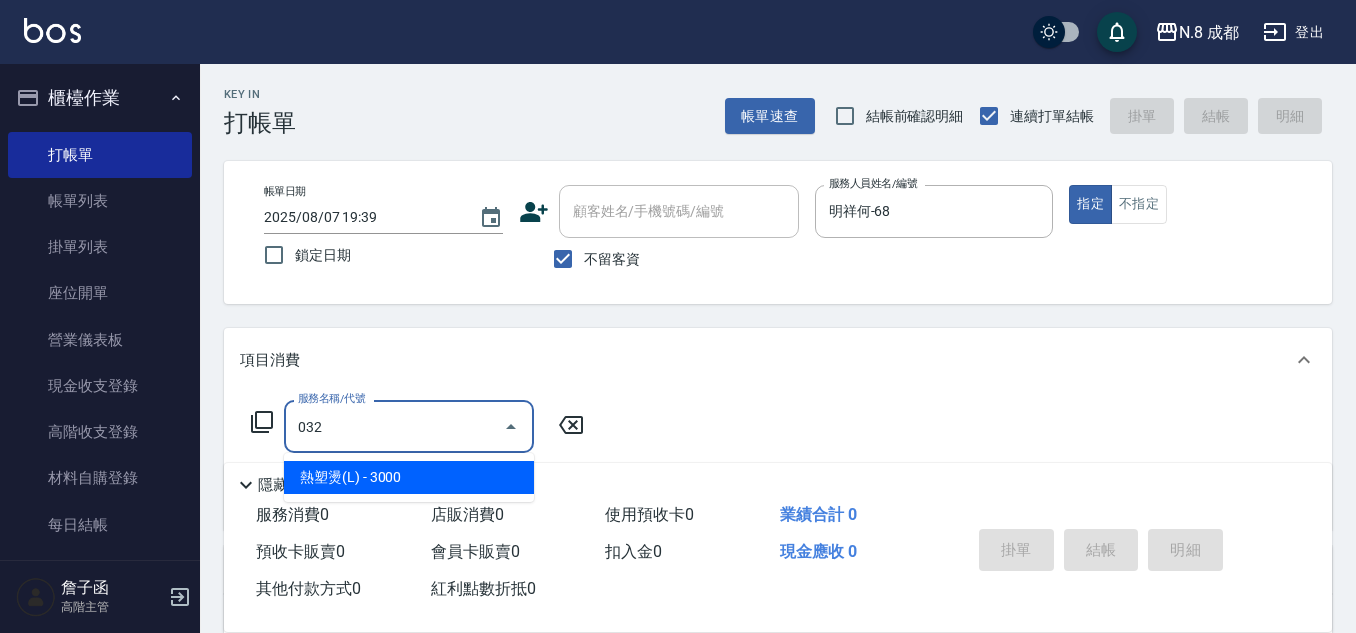 click on "熱塑燙(L) - 3000" at bounding box center [409, 477] 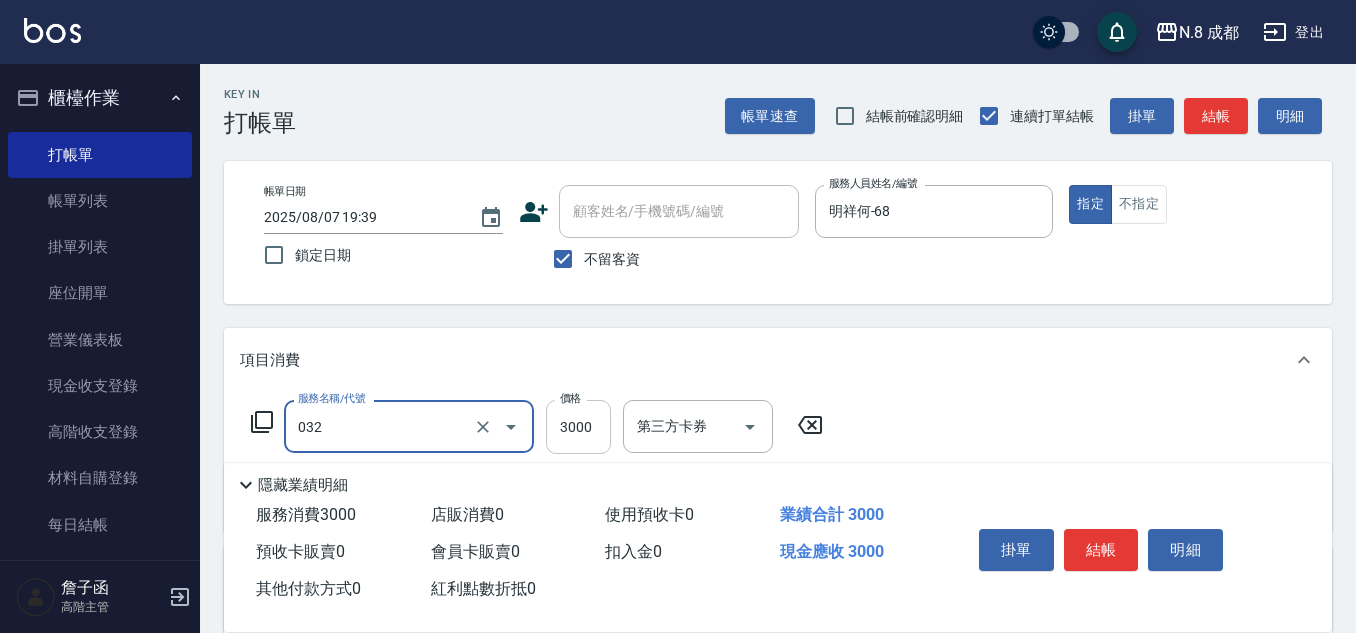 type on "熱塑燙(L)(032)" 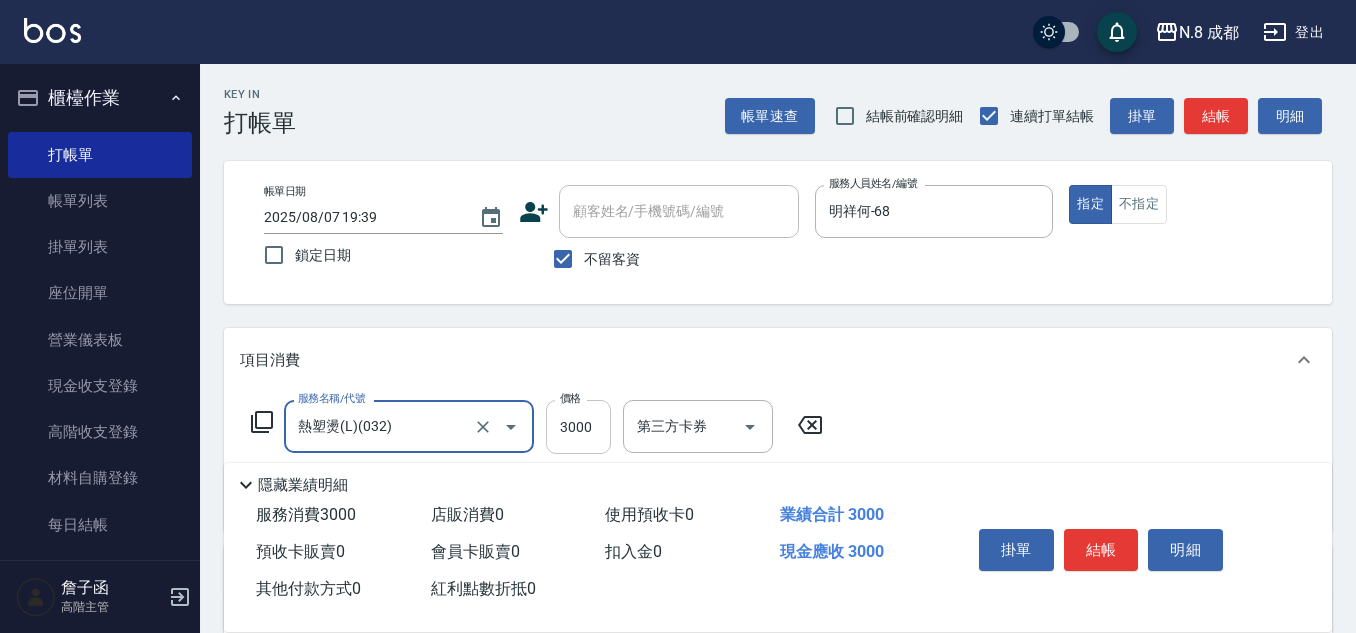 click on "3000" at bounding box center (578, 427) 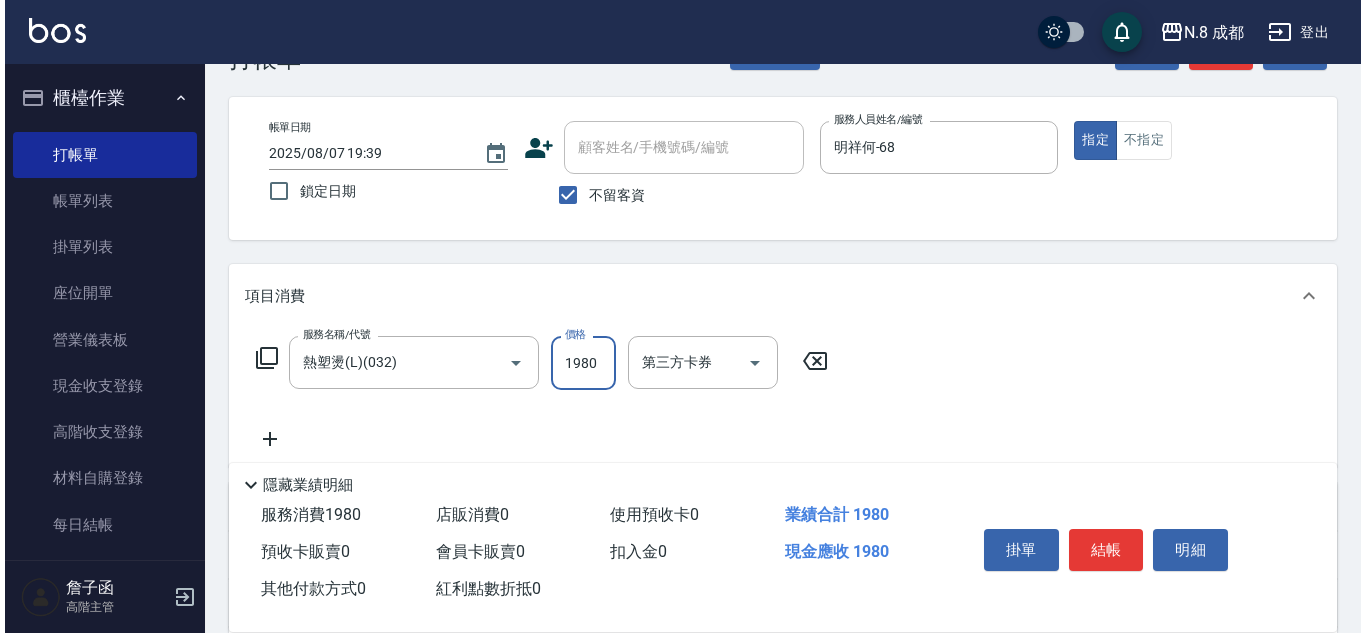scroll, scrollTop: 100, scrollLeft: 0, axis: vertical 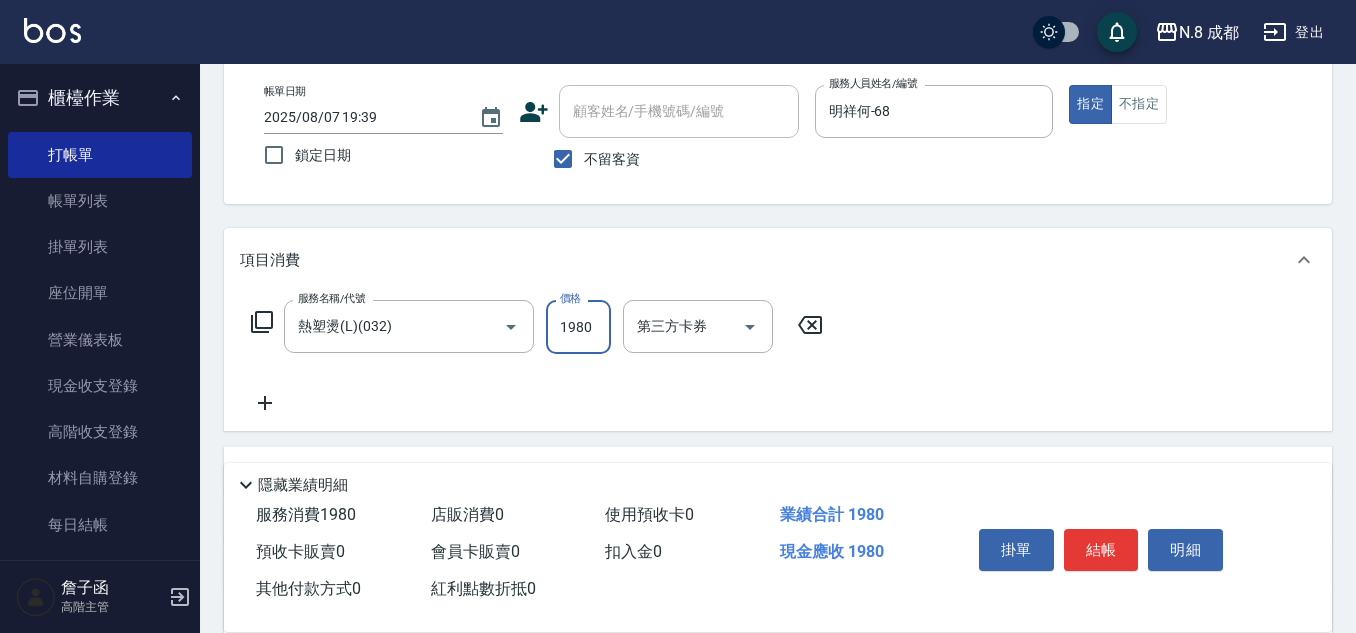 type on "1980" 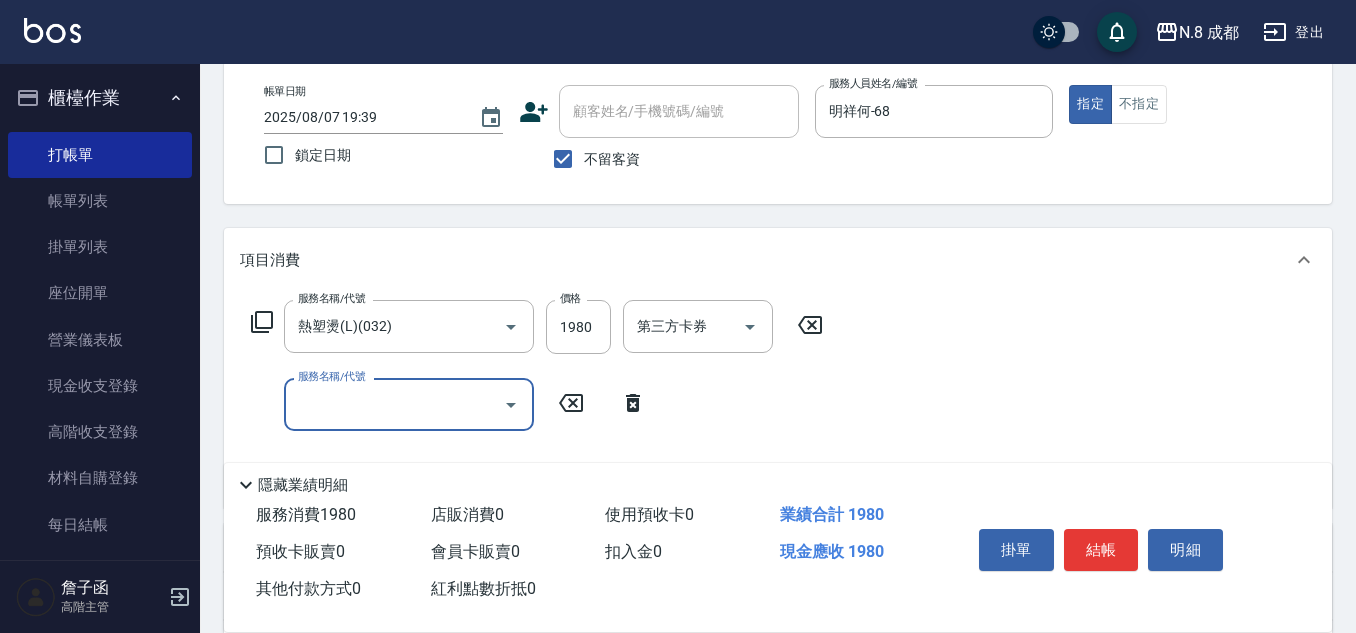 click on "服務名稱/代號" at bounding box center (394, 404) 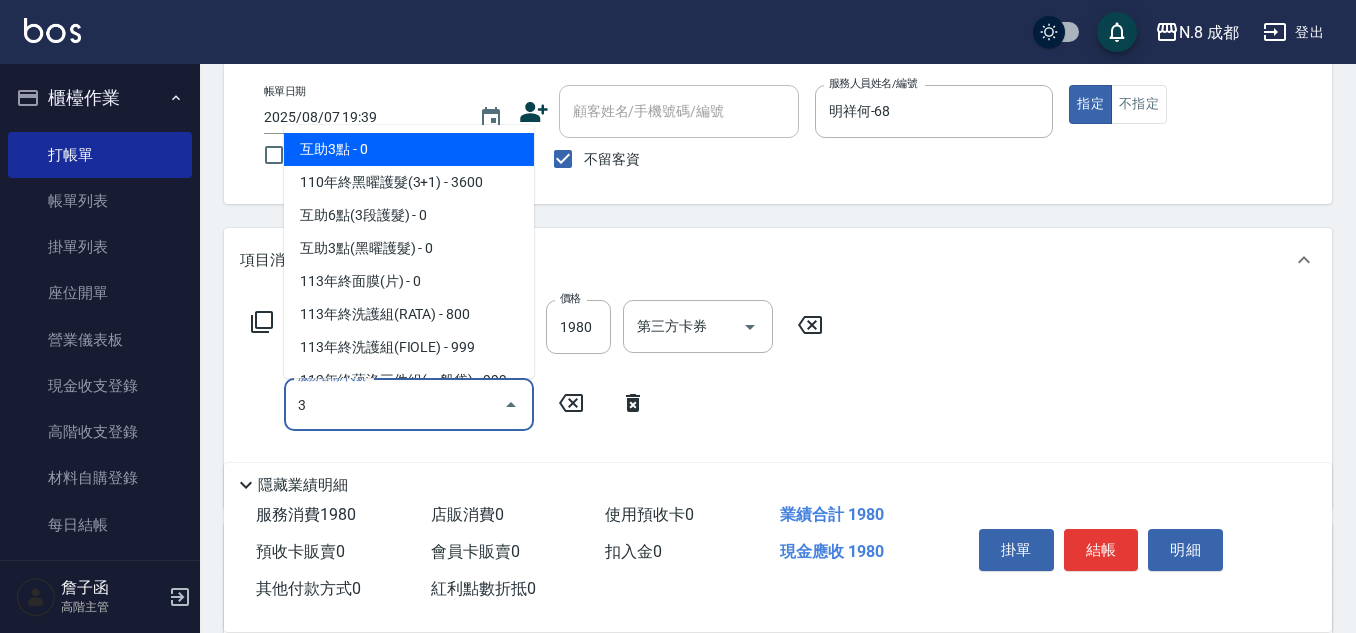 click on "互助3點 - 0" at bounding box center (409, 149) 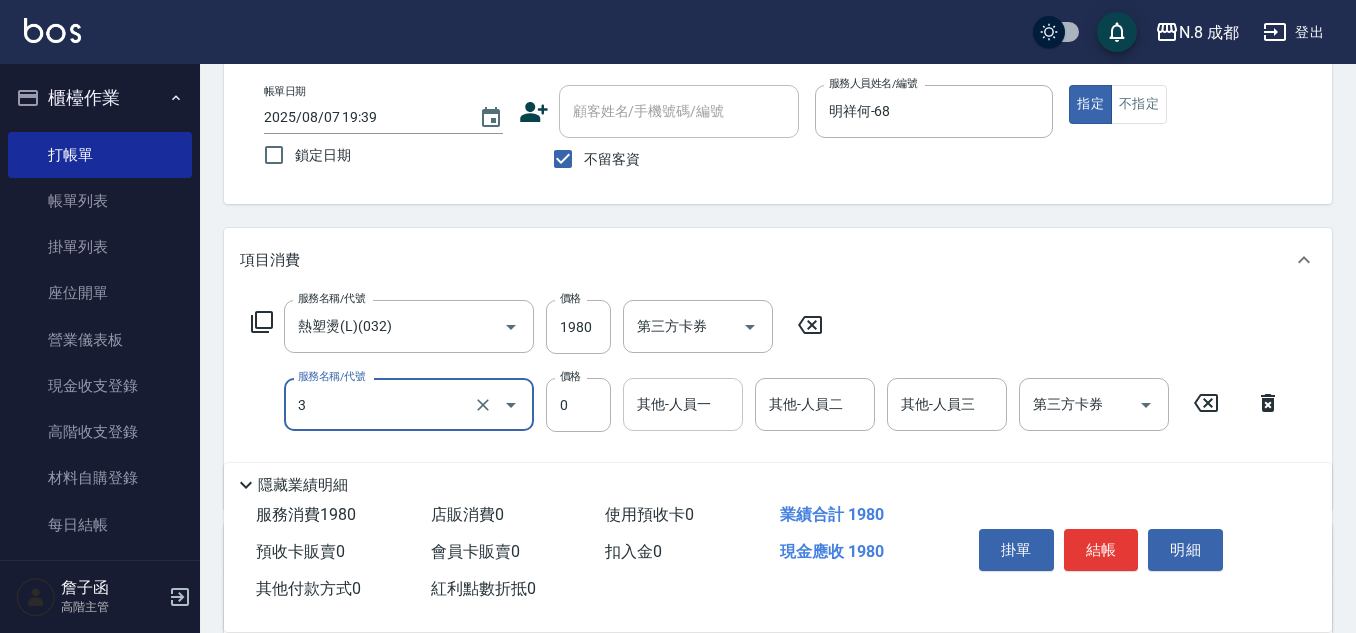 type on "互助3點(3)" 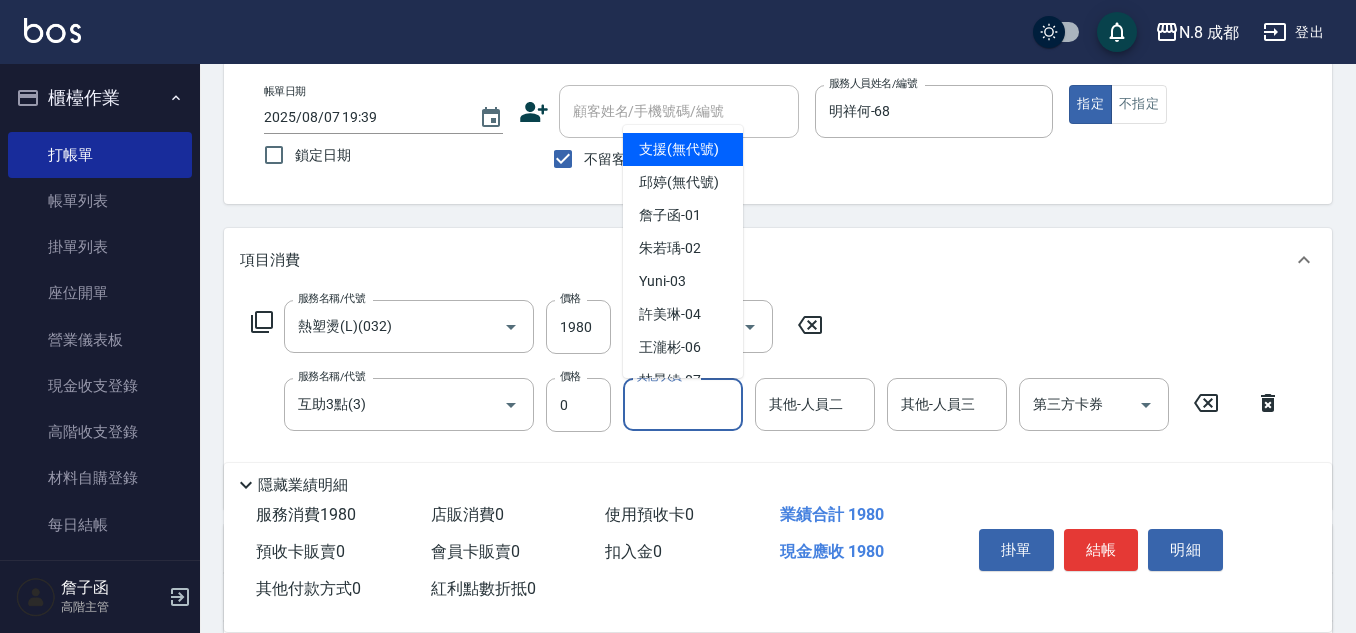 click on "其他-人員一" at bounding box center [683, 404] 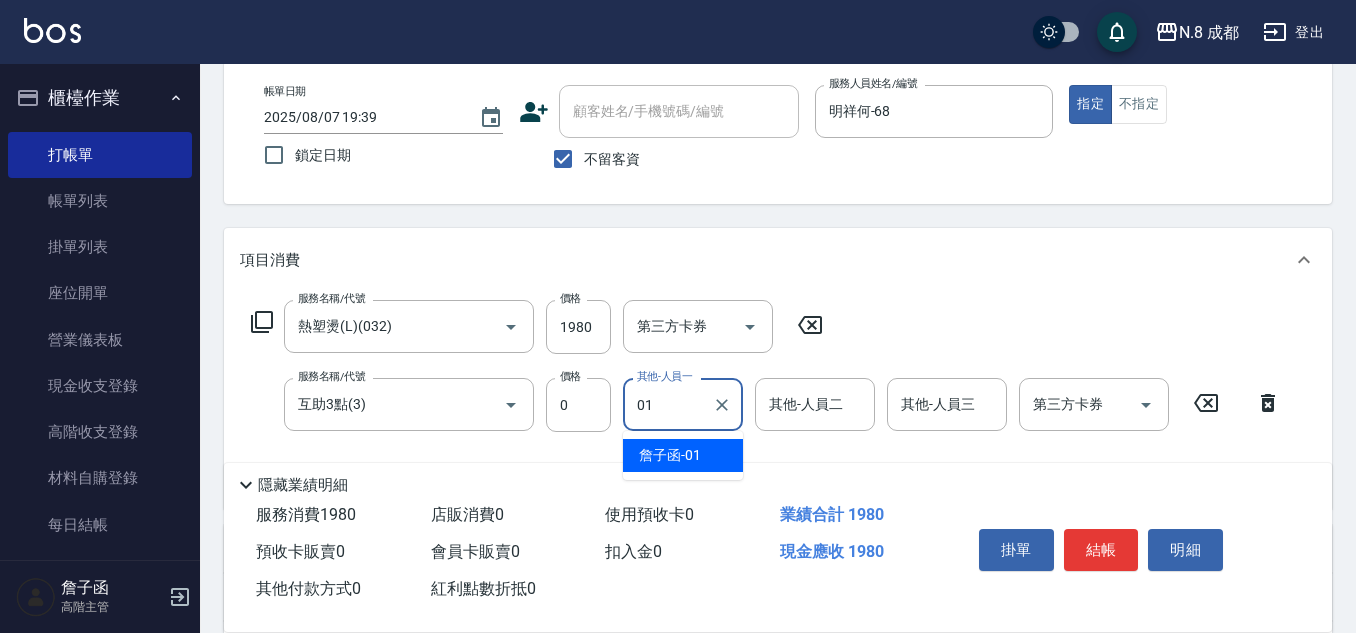 click on "[NAME] -[NUMBER]" at bounding box center (670, 455) 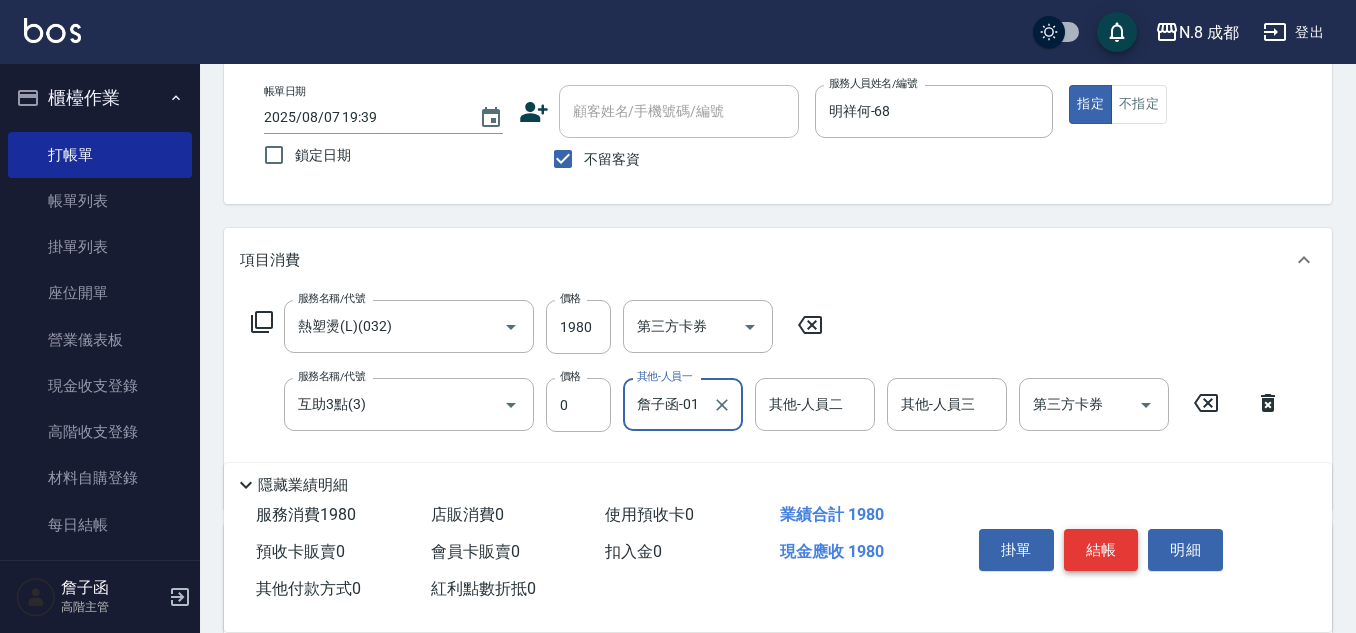 type on "詹子函-01" 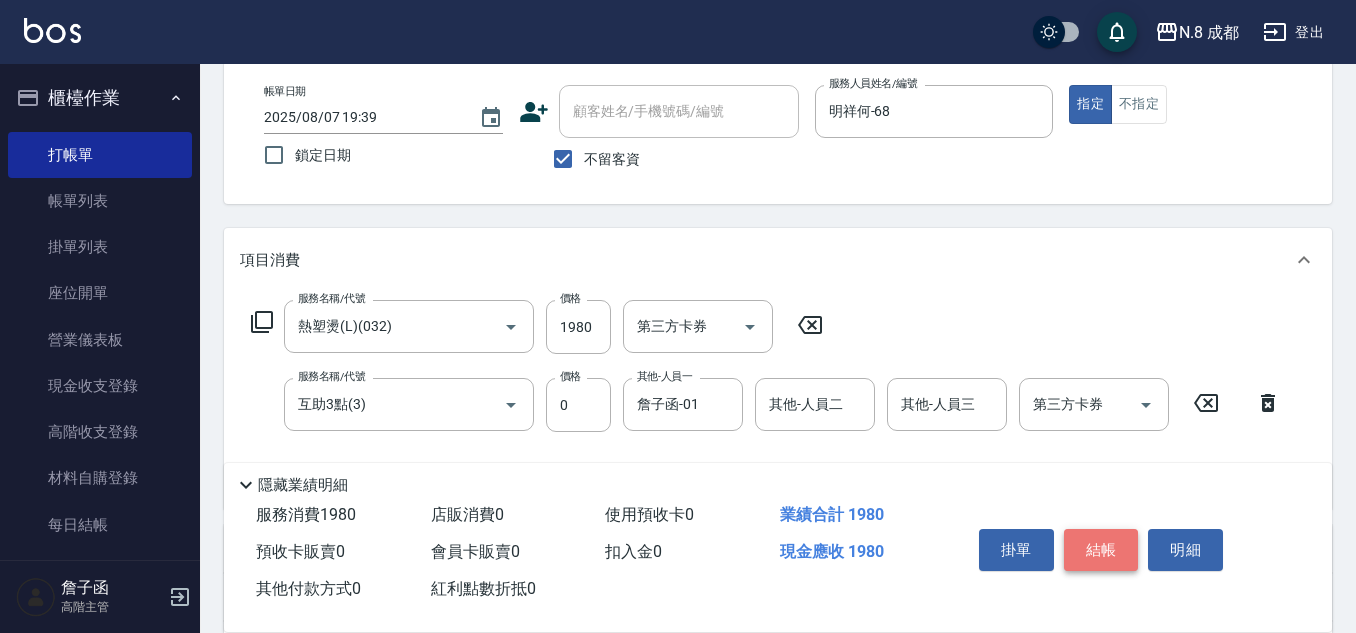 click on "結帳" at bounding box center [1101, 550] 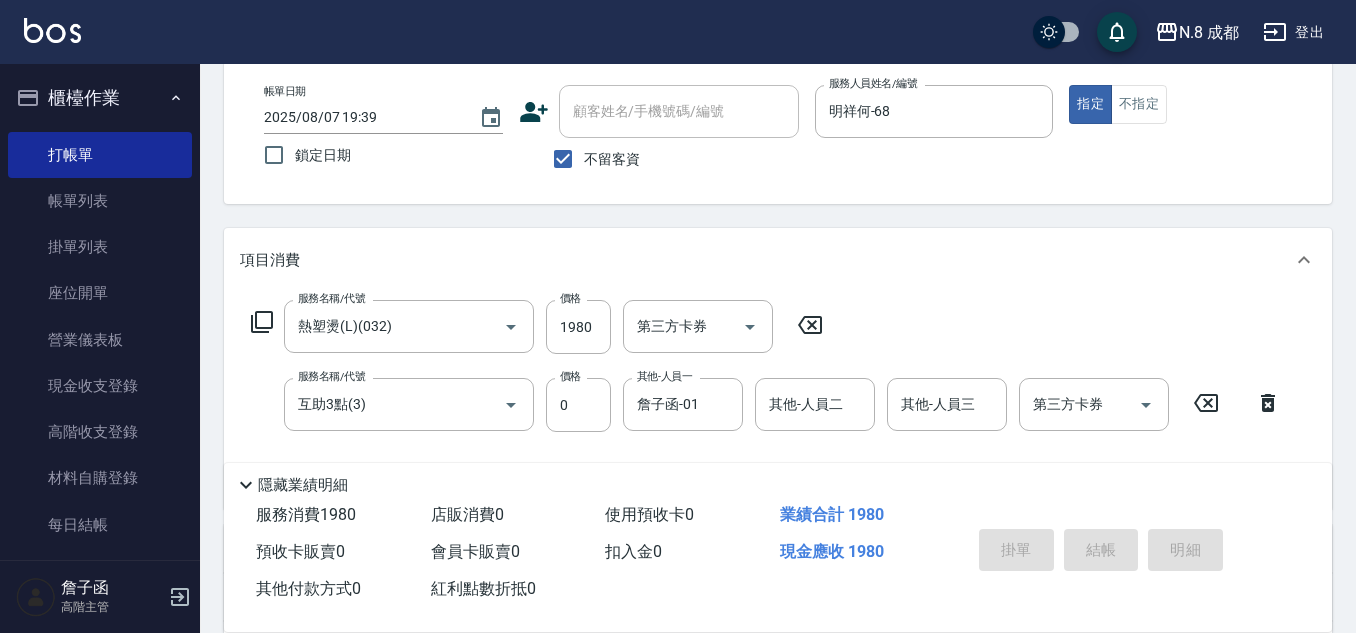 type on "[DATE] [TIME]" 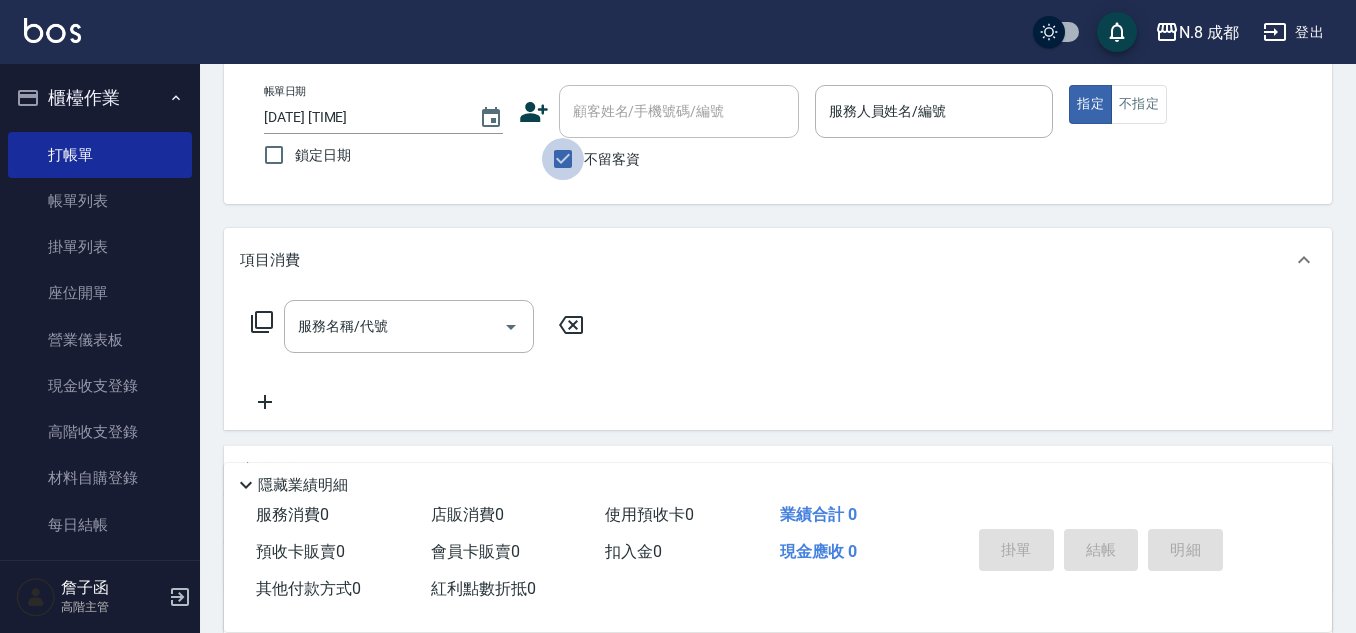 drag, startPoint x: 569, startPoint y: 158, endPoint x: 586, endPoint y: 151, distance: 18.384777 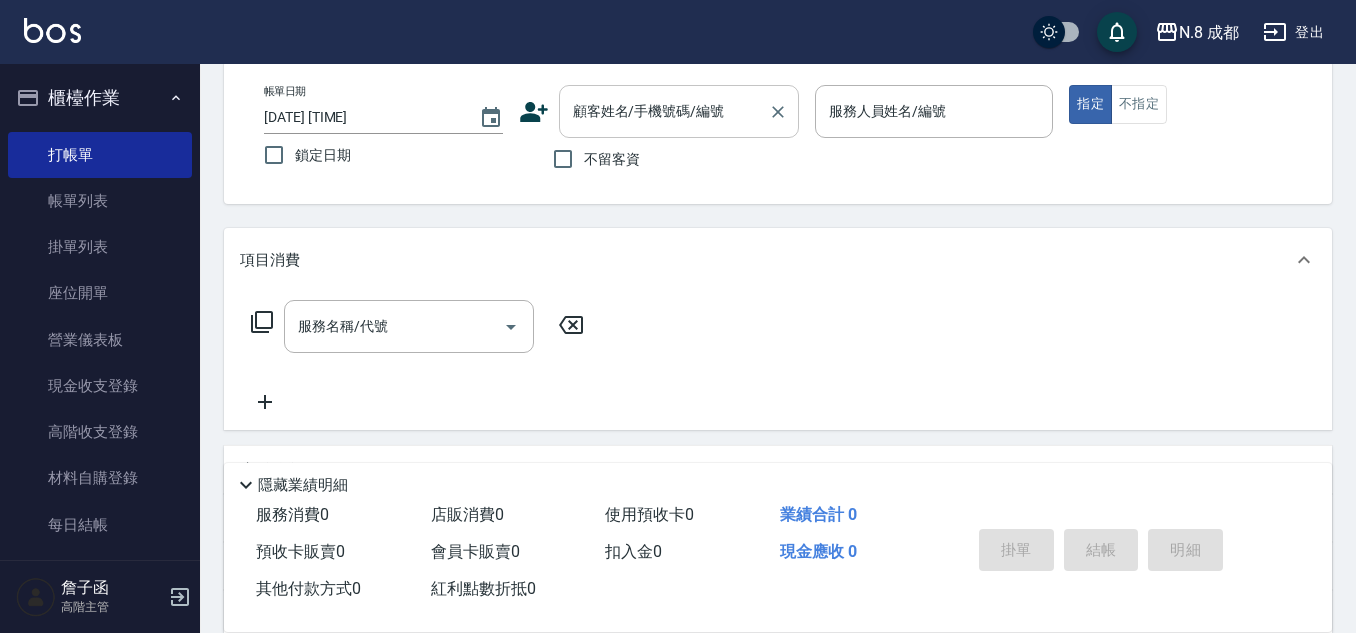 click on "顧客姓名/手機號碼/編號" at bounding box center [679, 111] 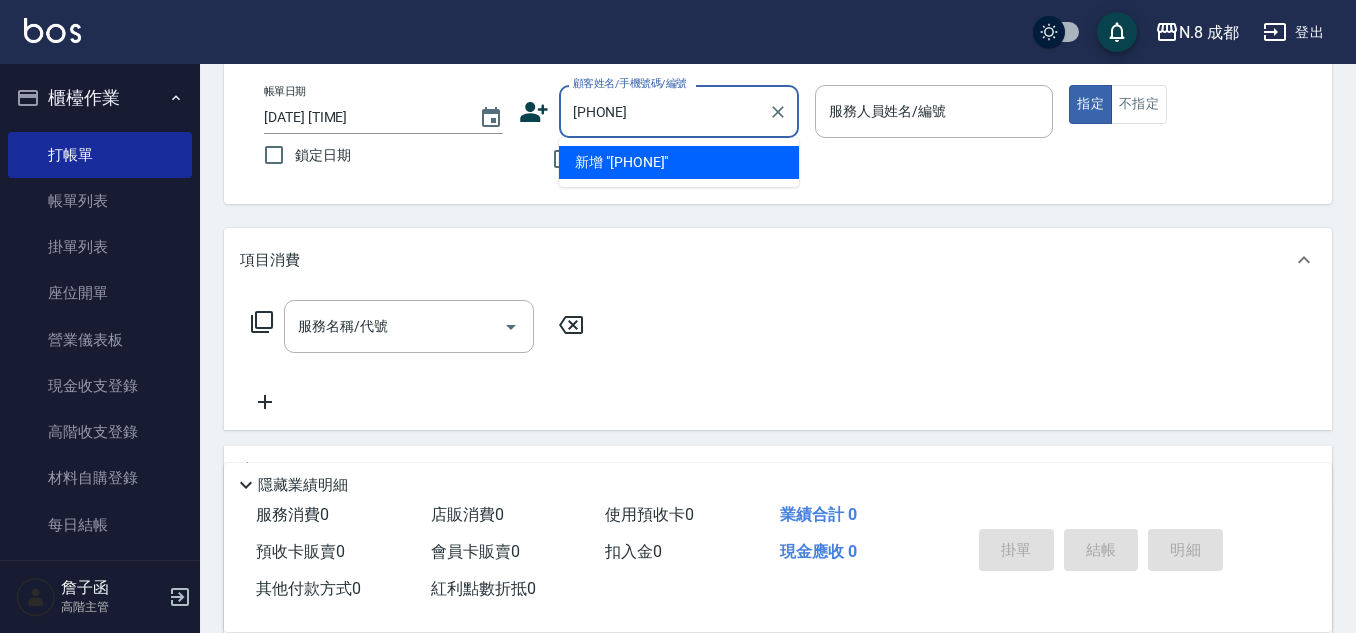 type on "[PHONE]" 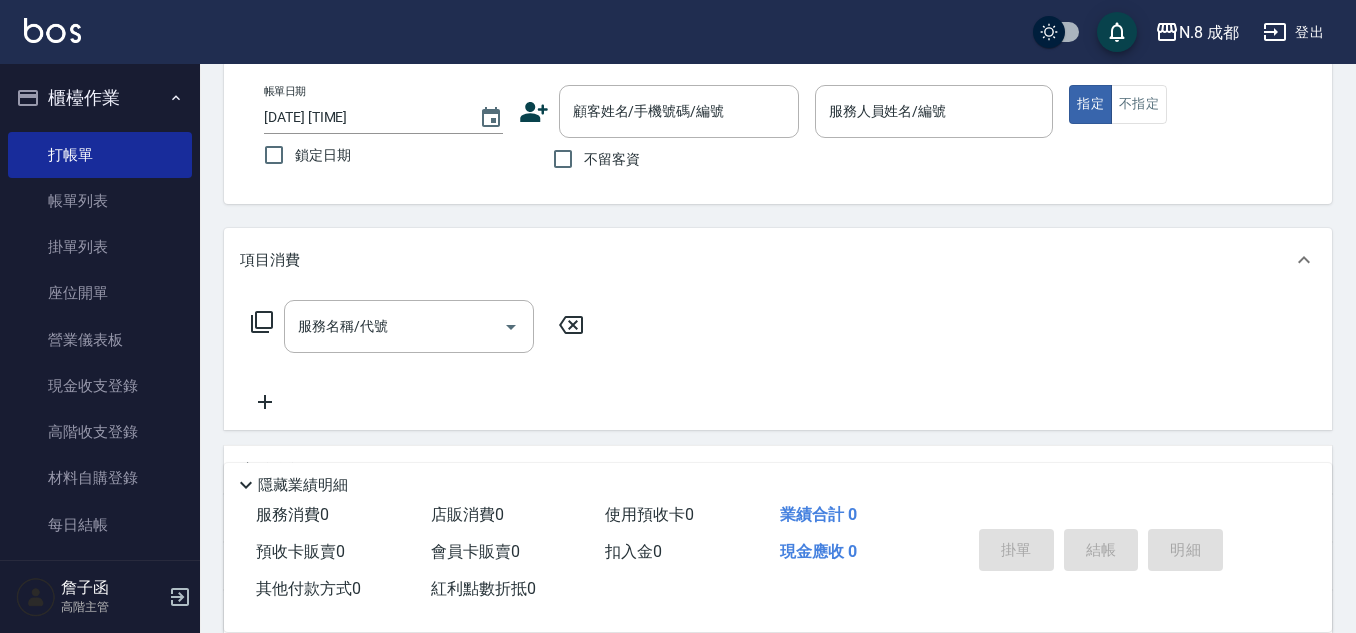 click 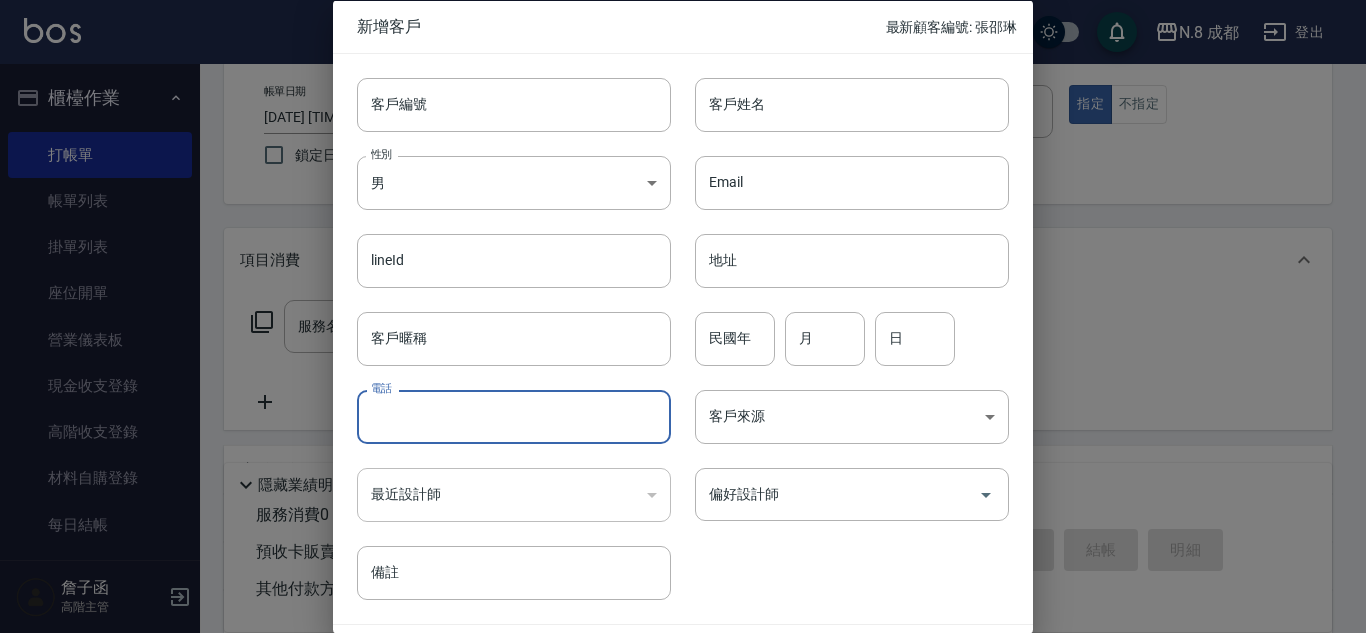 click on "電話" at bounding box center (514, 417) 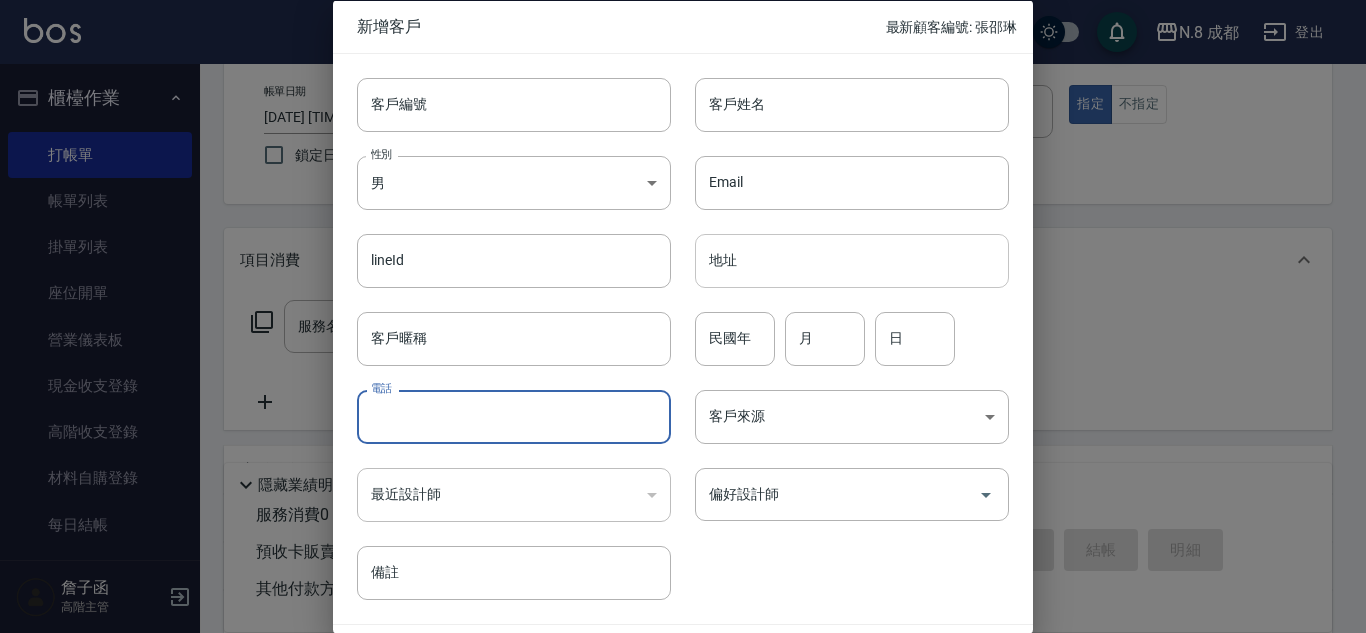 paste on "[PHONE]" 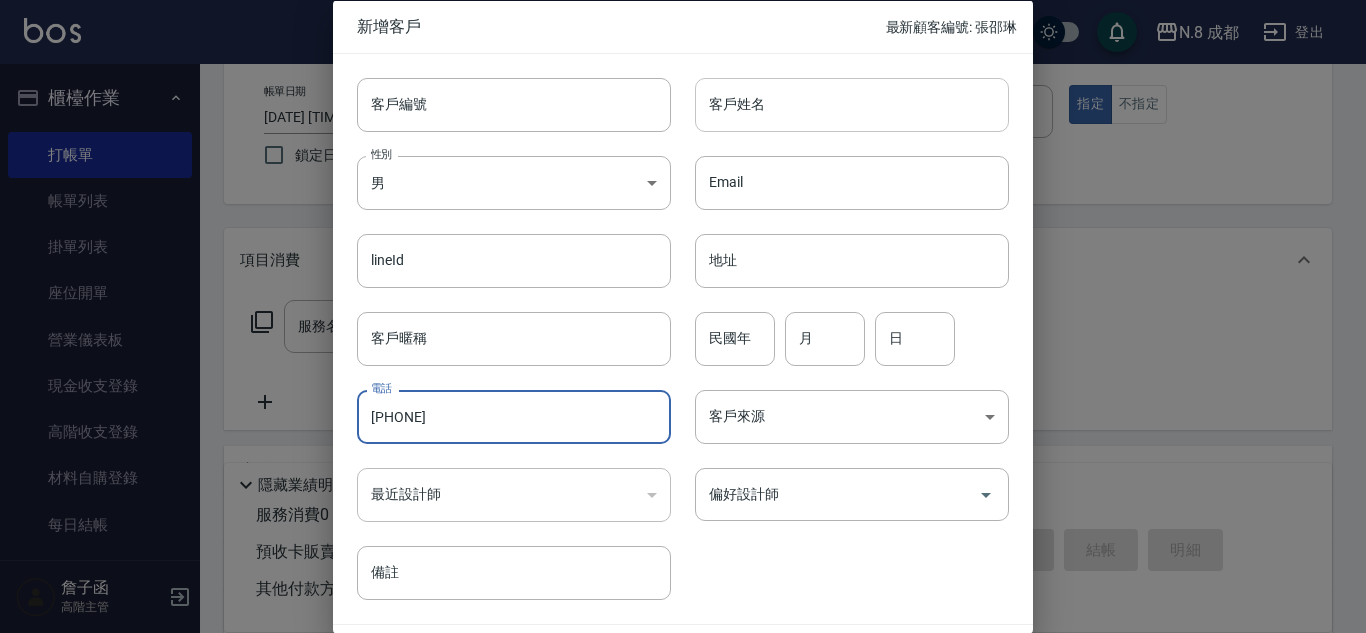 type on "[PHONE]" 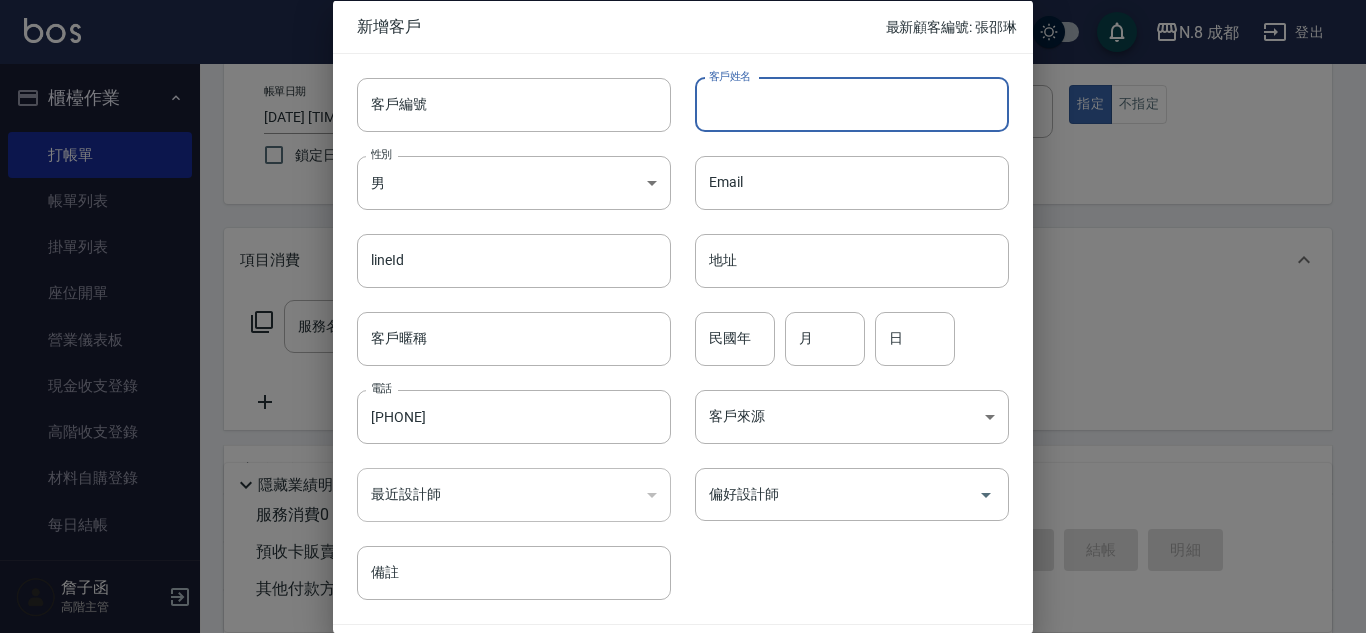 drag, startPoint x: 805, startPoint y: 93, endPoint x: 808, endPoint y: 125, distance: 32.140316 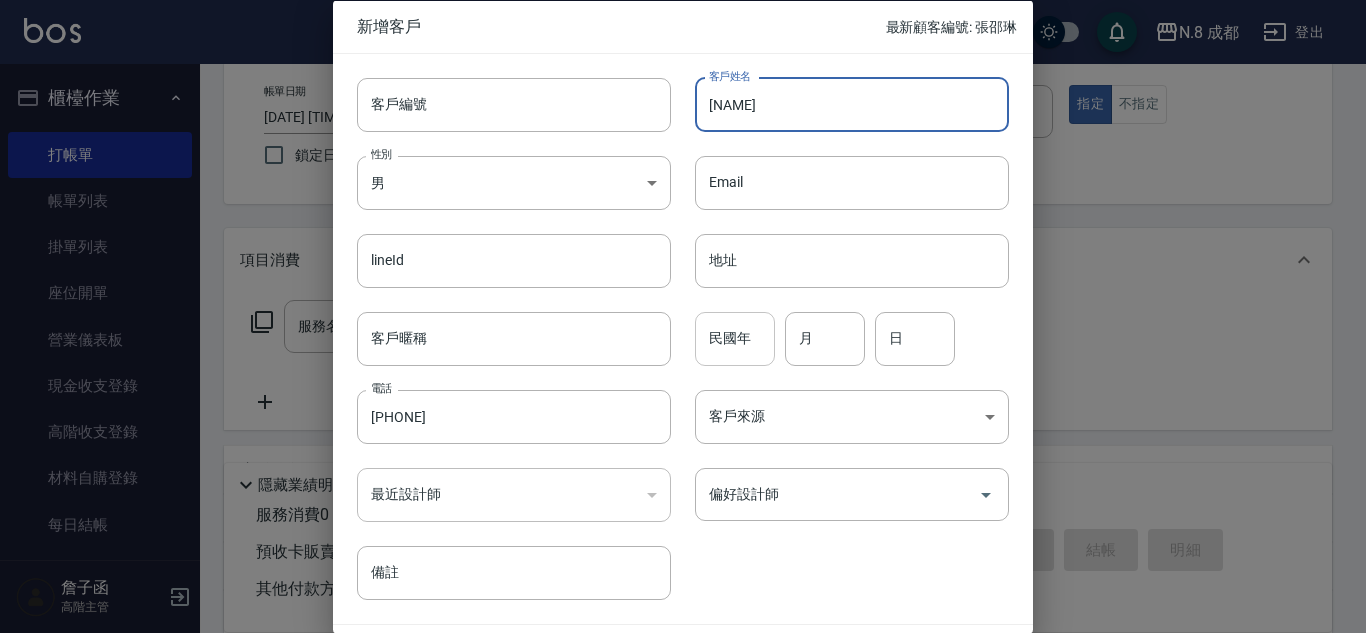 type on "[NAME]" 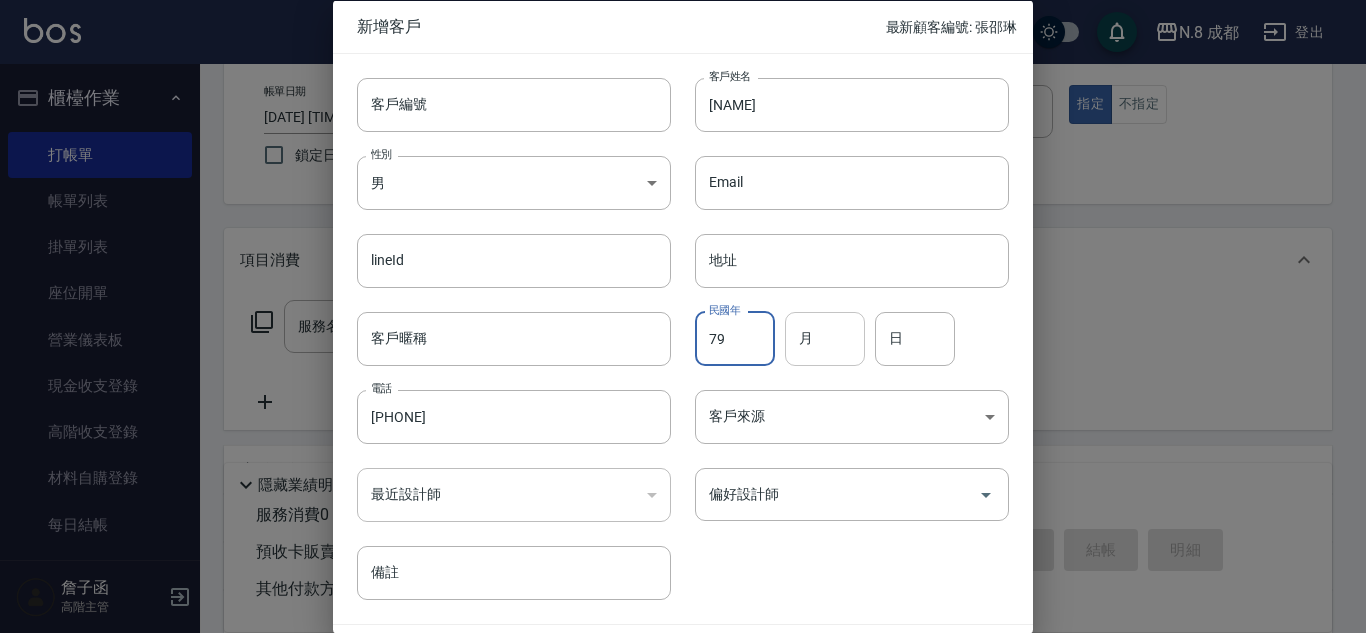type on "79" 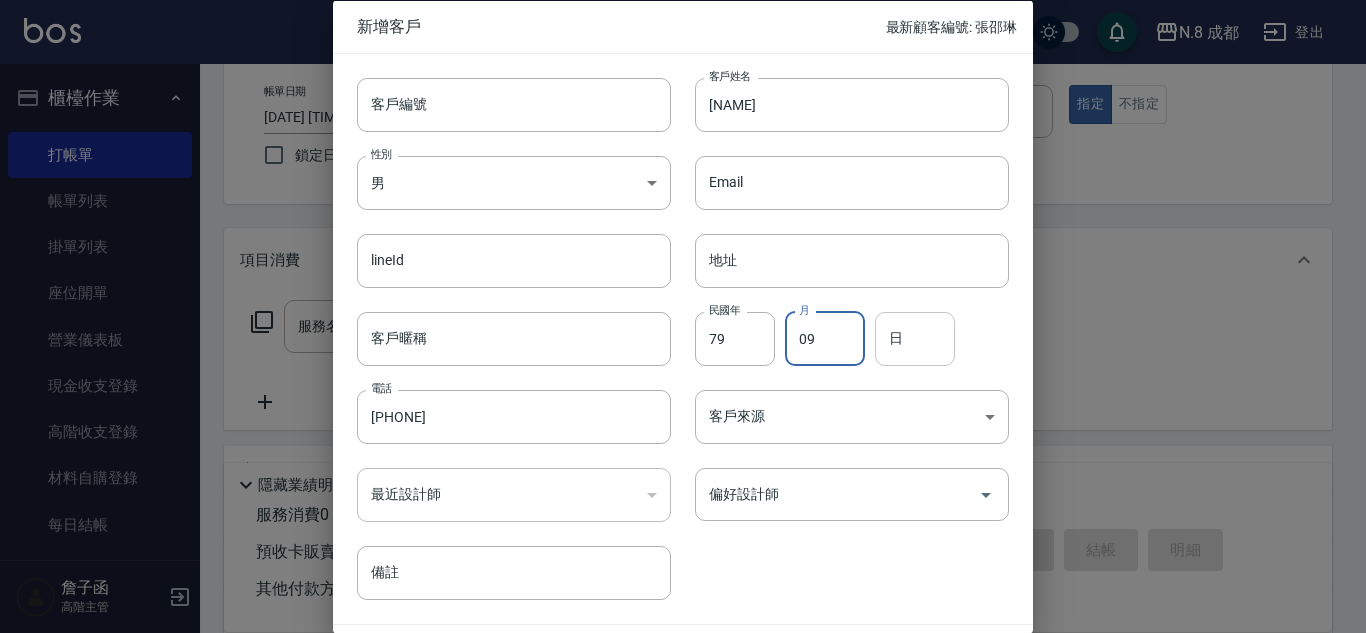 type on "09" 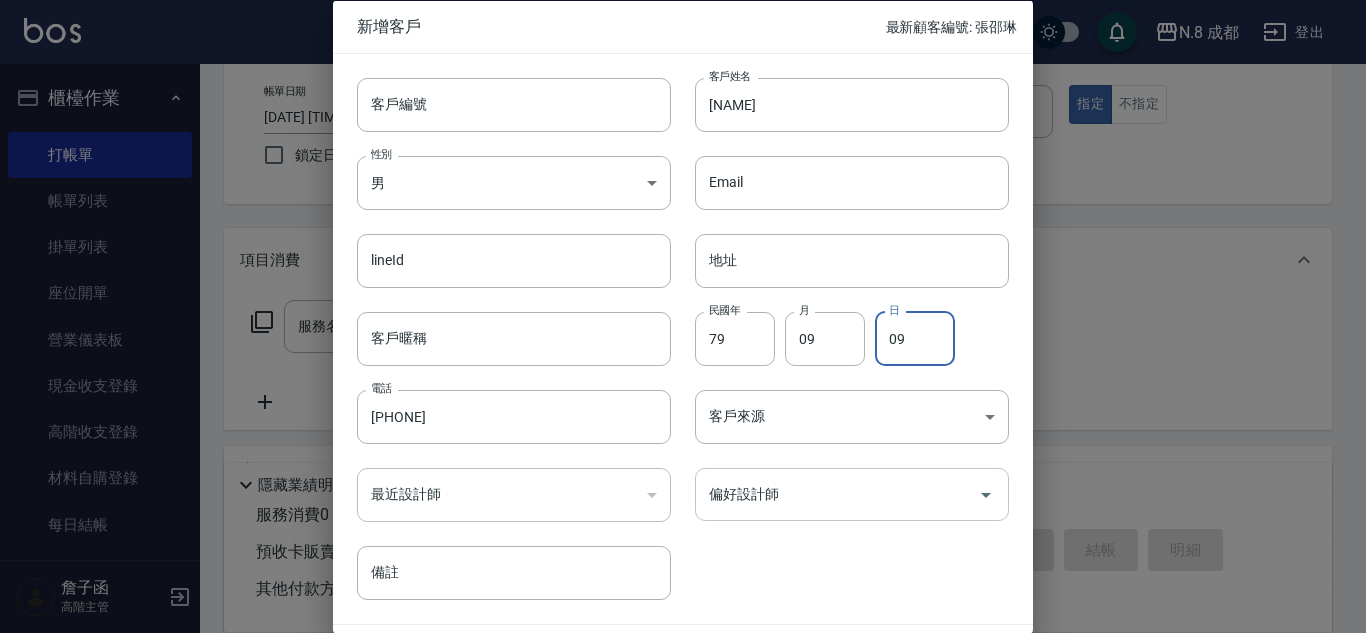 type on "09" 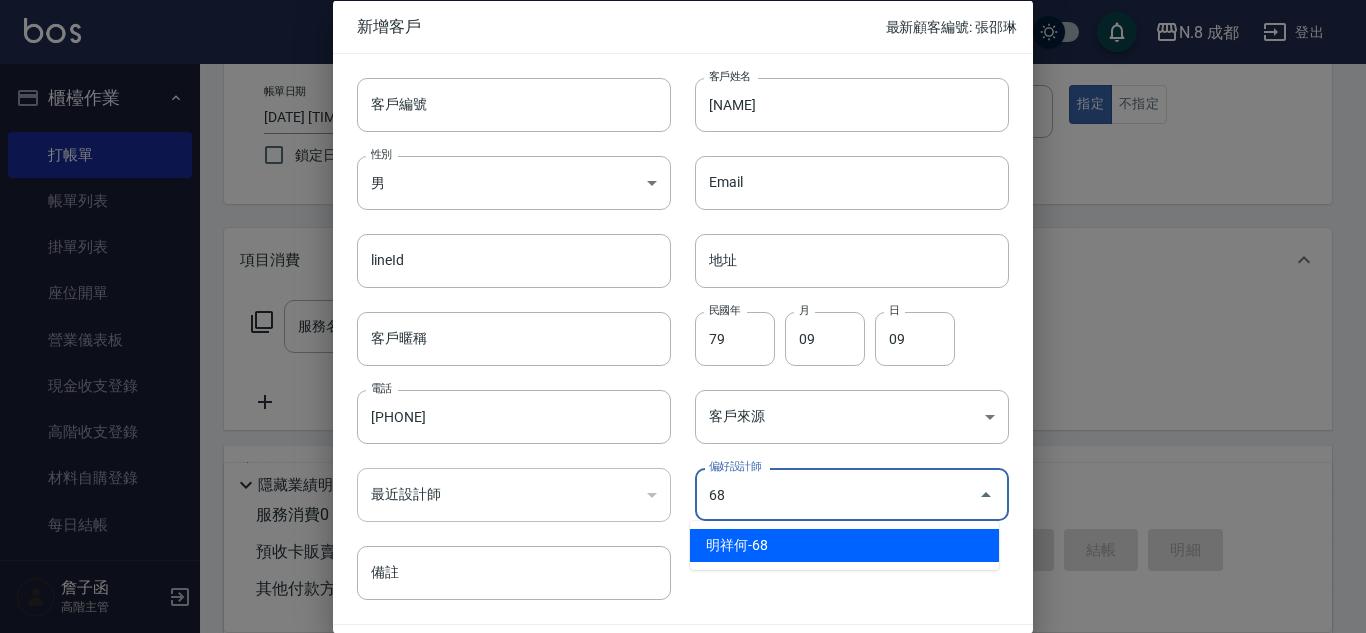 click on "明祥何-68" at bounding box center (844, 545) 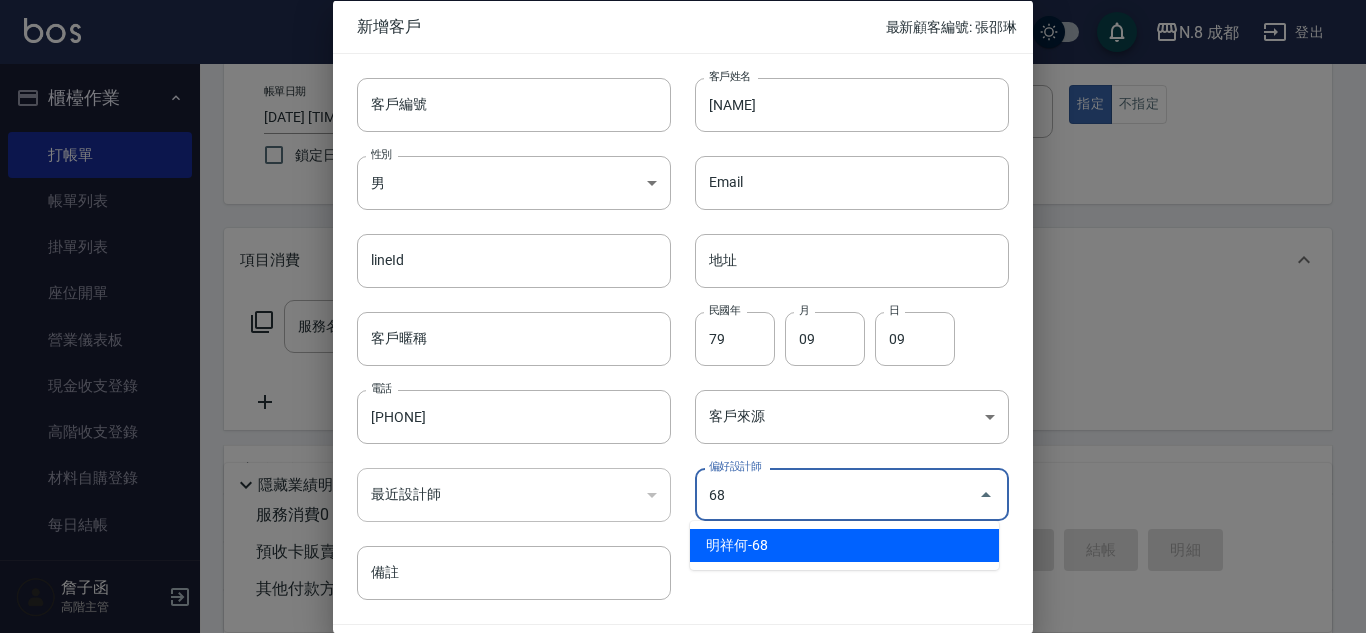 type on "明祥何" 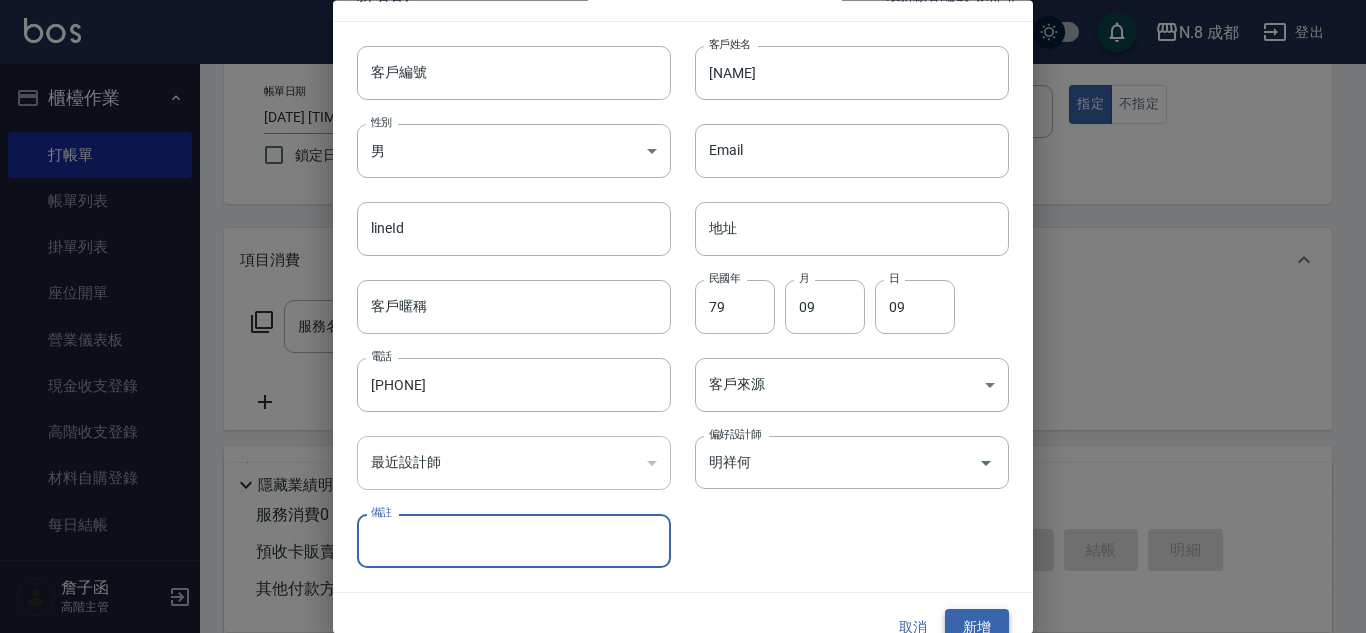 scroll, scrollTop: 60, scrollLeft: 0, axis: vertical 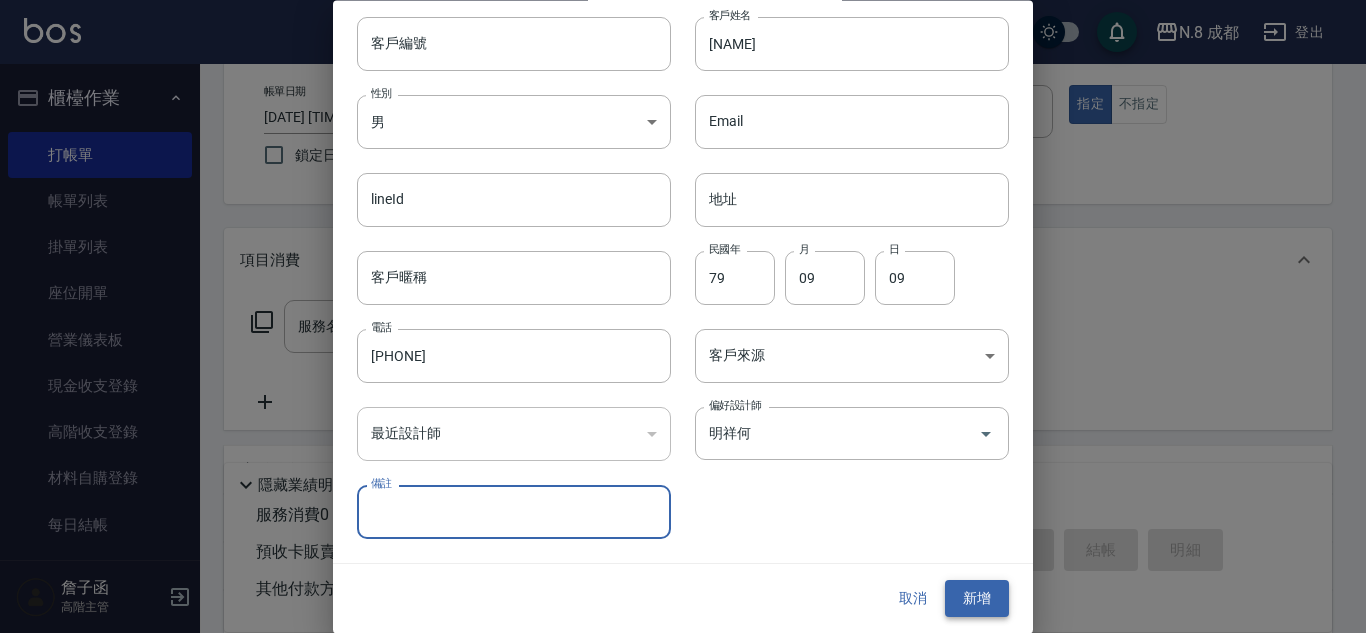 click on "新增" at bounding box center (977, 599) 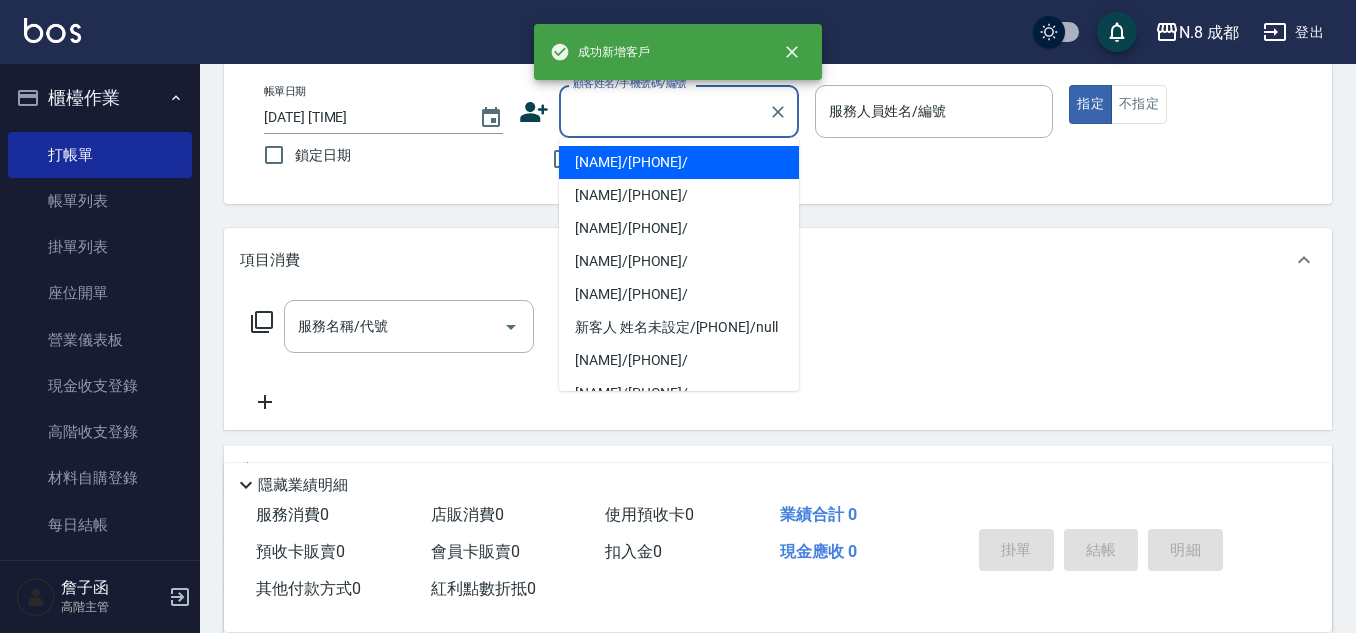 click on "顧客姓名/手機號碼/編號" at bounding box center [664, 111] 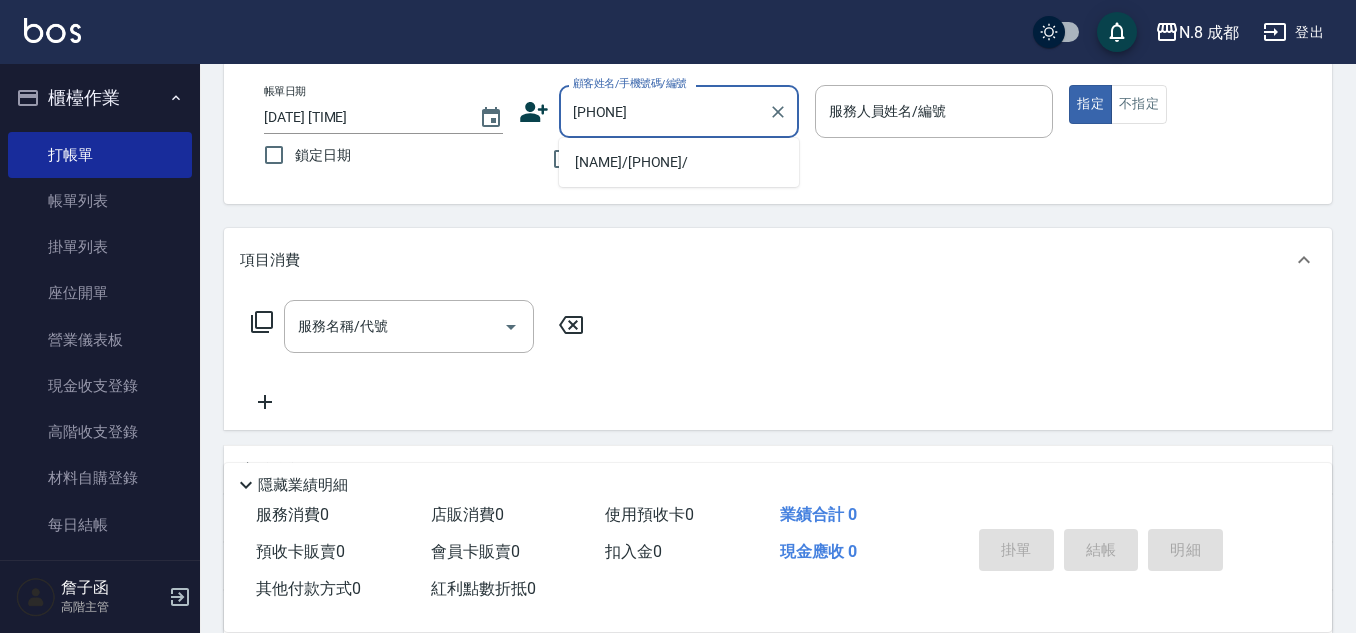 click on "[NAME]/[PHONE]/" at bounding box center [679, 162] 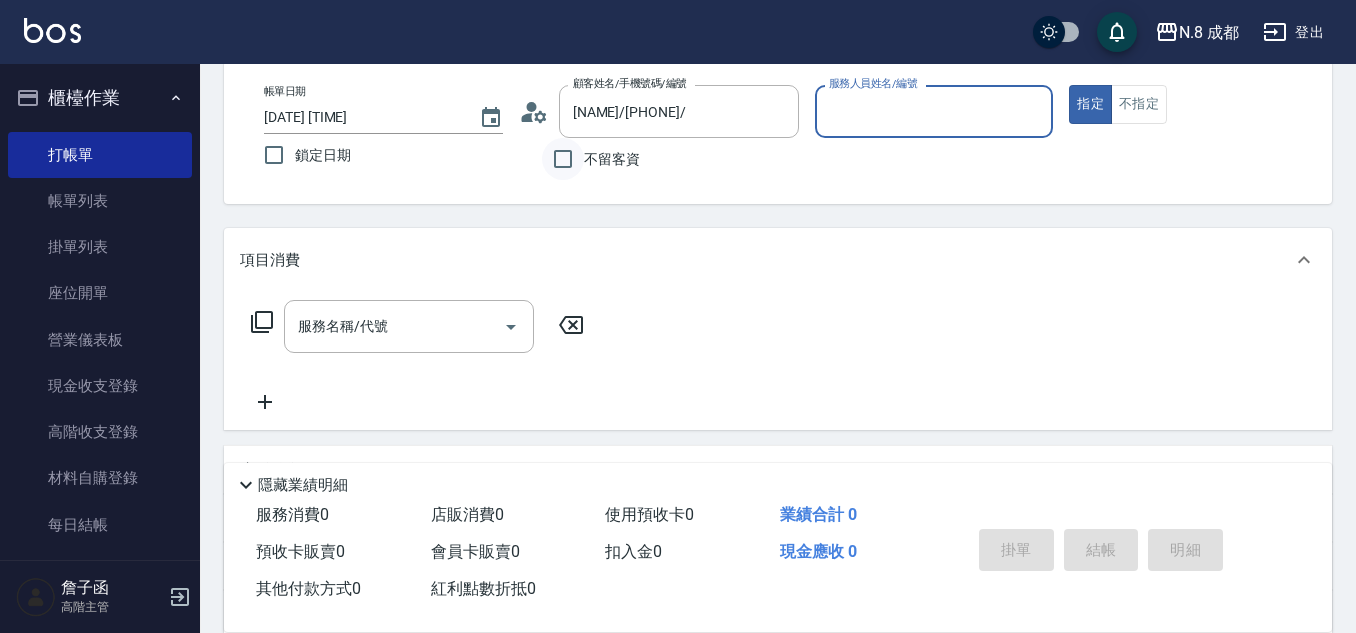 type on "明祥何-68" 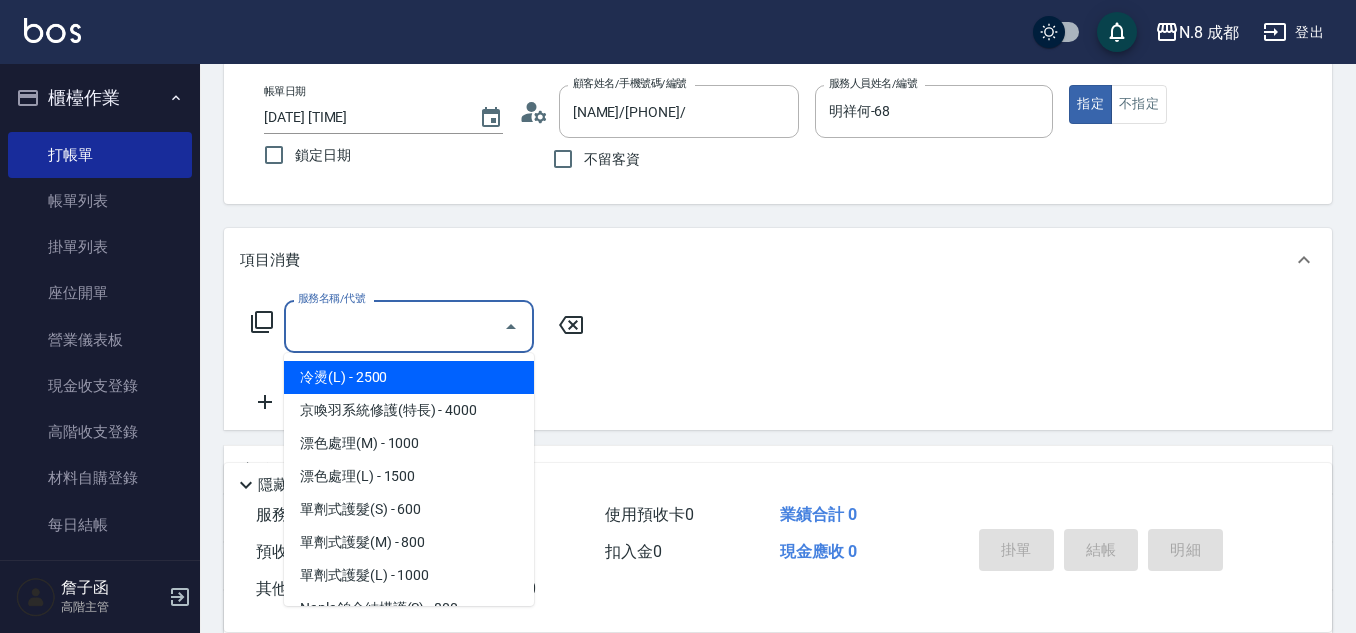 click on "服務名稱/代號" at bounding box center (394, 326) 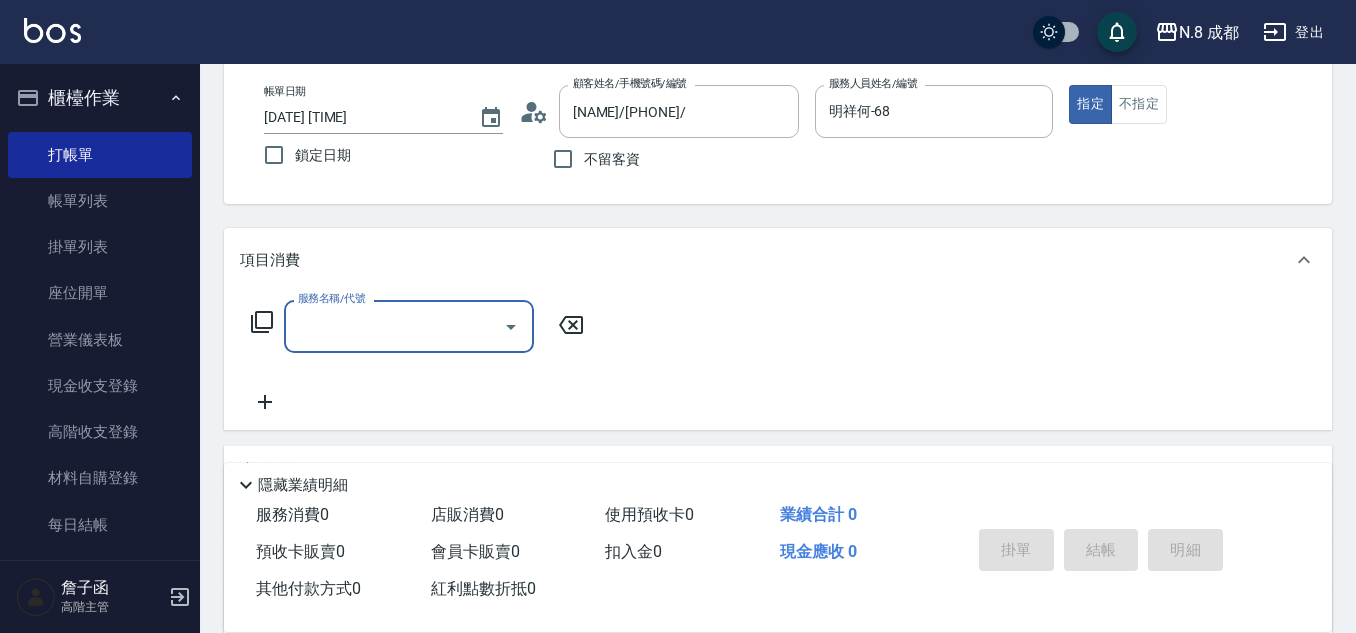click on "服務名稱/代號" at bounding box center [394, 326] 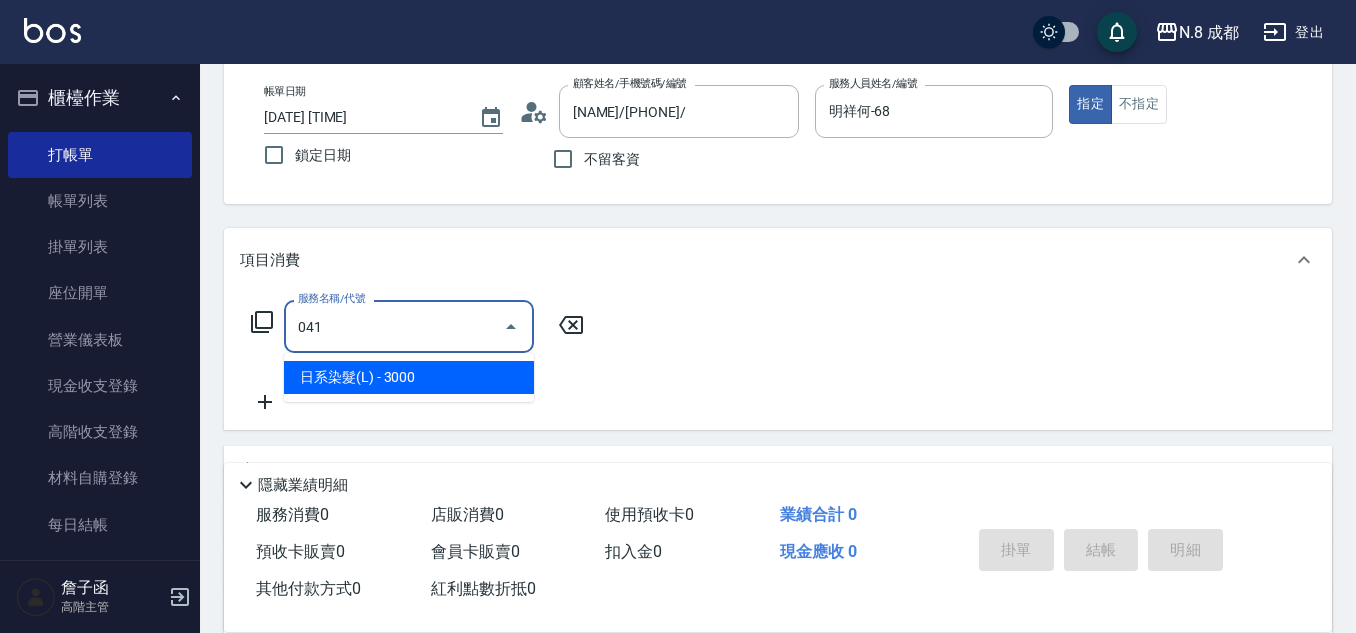 drag, startPoint x: 417, startPoint y: 368, endPoint x: 560, endPoint y: 358, distance: 143.34923 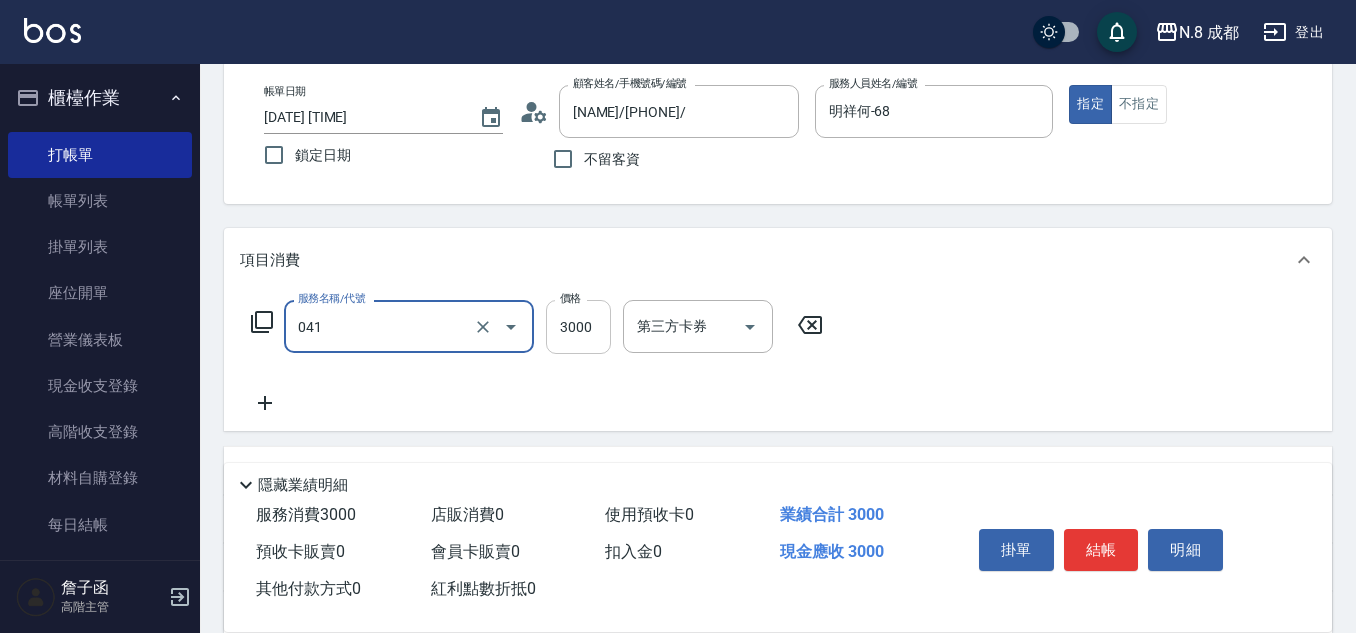type on "日系染髮(L)(041)" 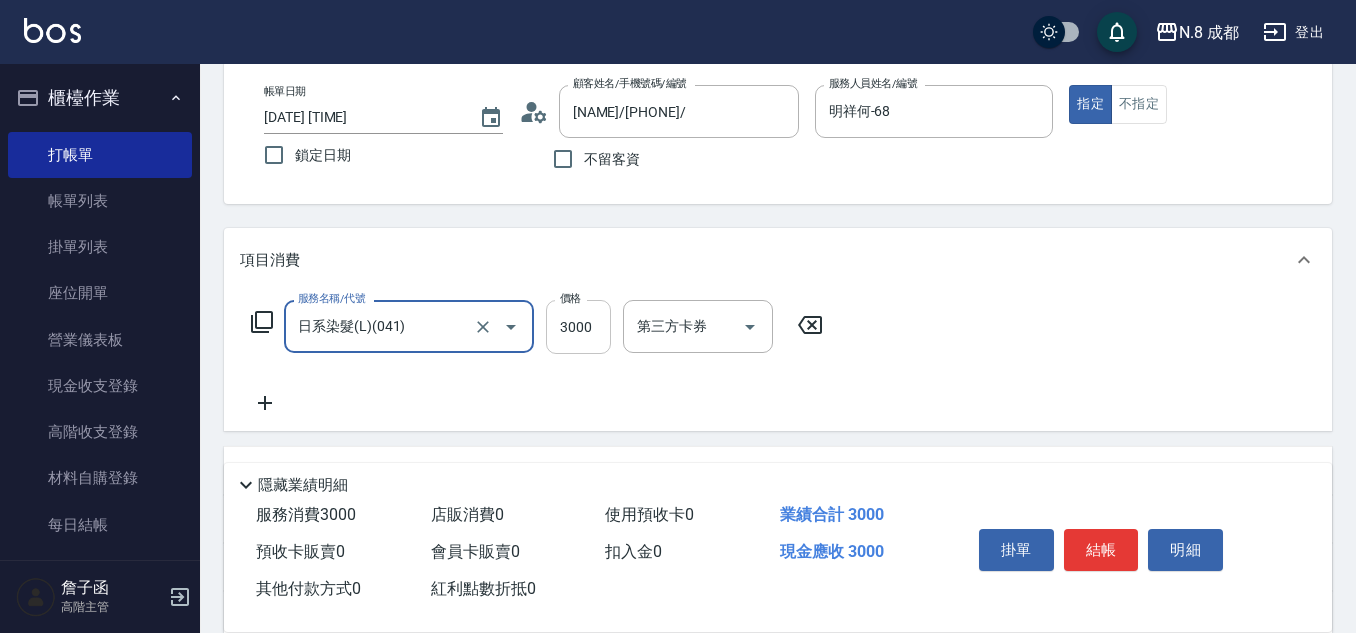 click on "3000" at bounding box center [578, 327] 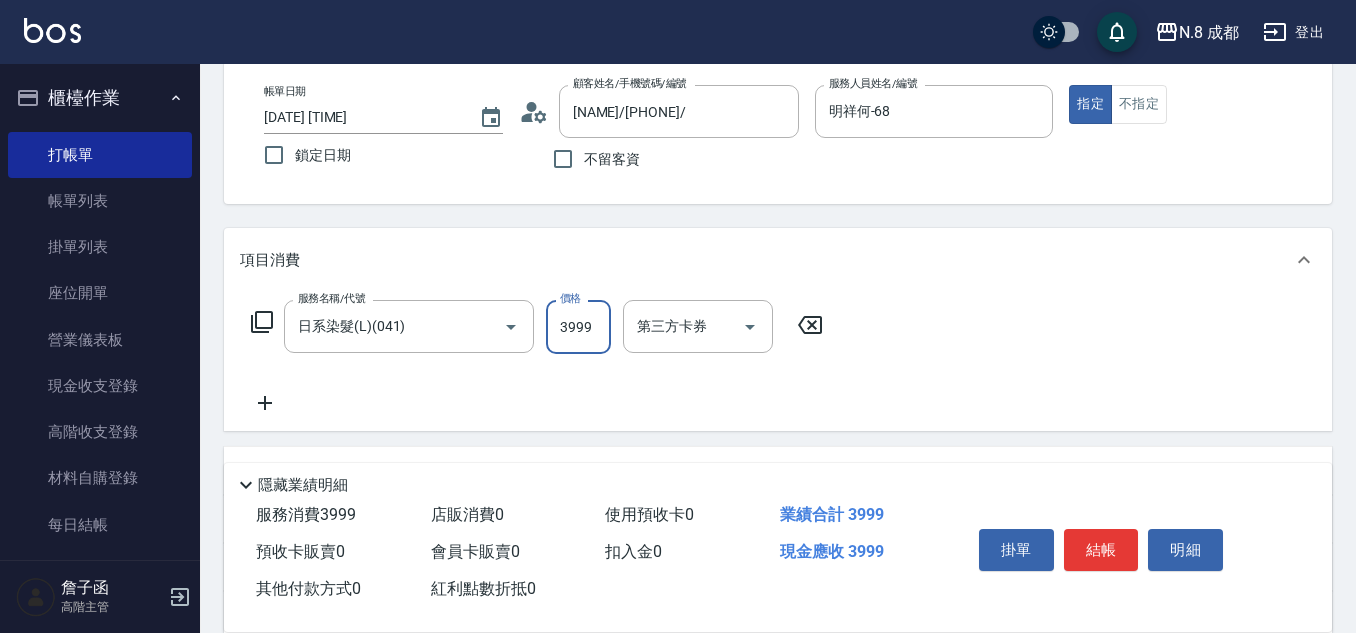type on "3999" 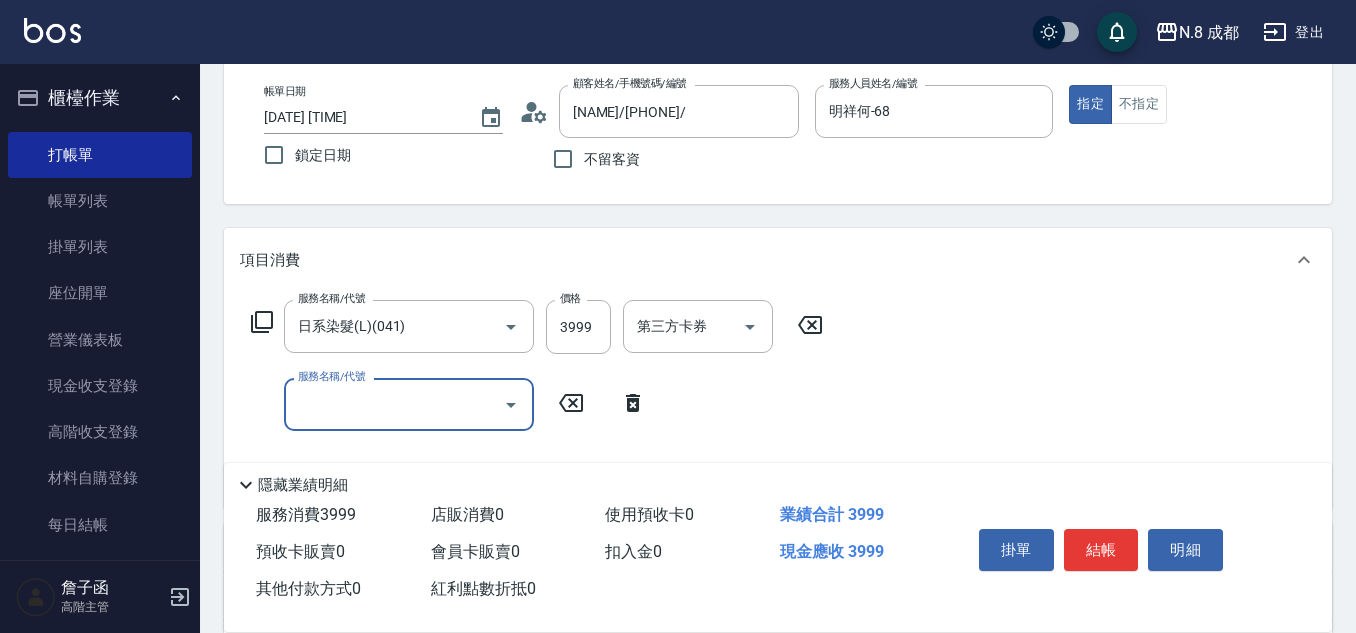 click on "服務名稱/代號" at bounding box center (394, 404) 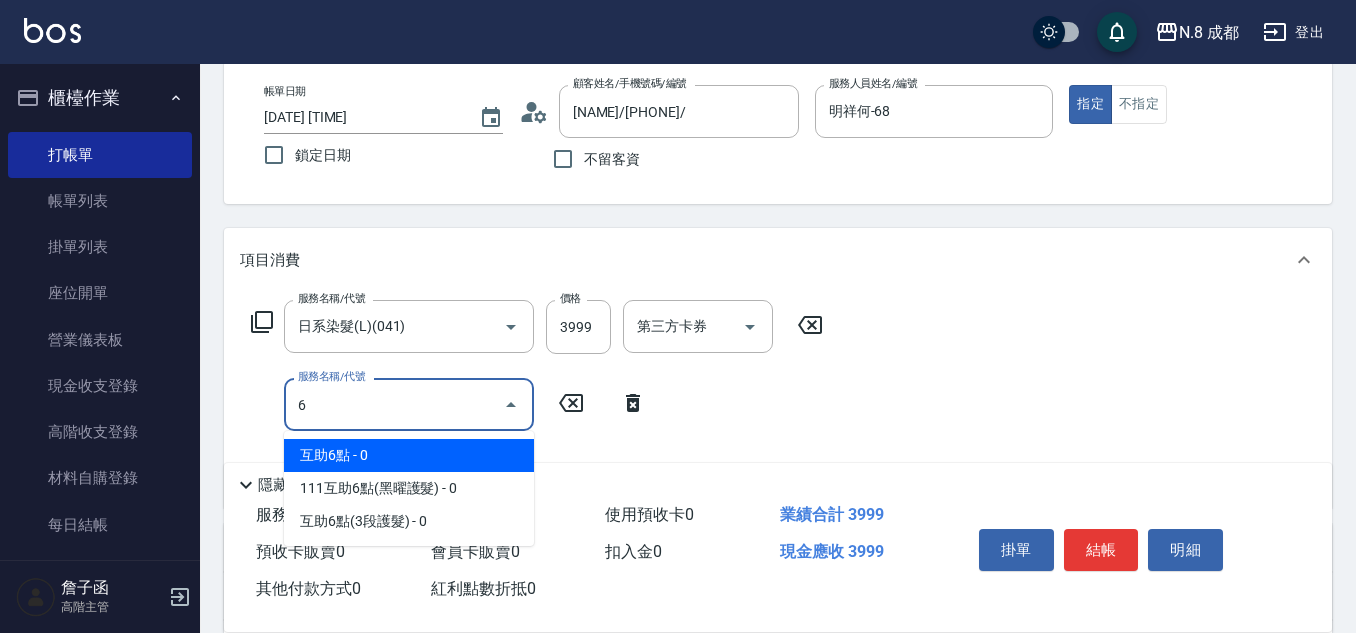 click on "互助6點 - 0" at bounding box center (409, 455) 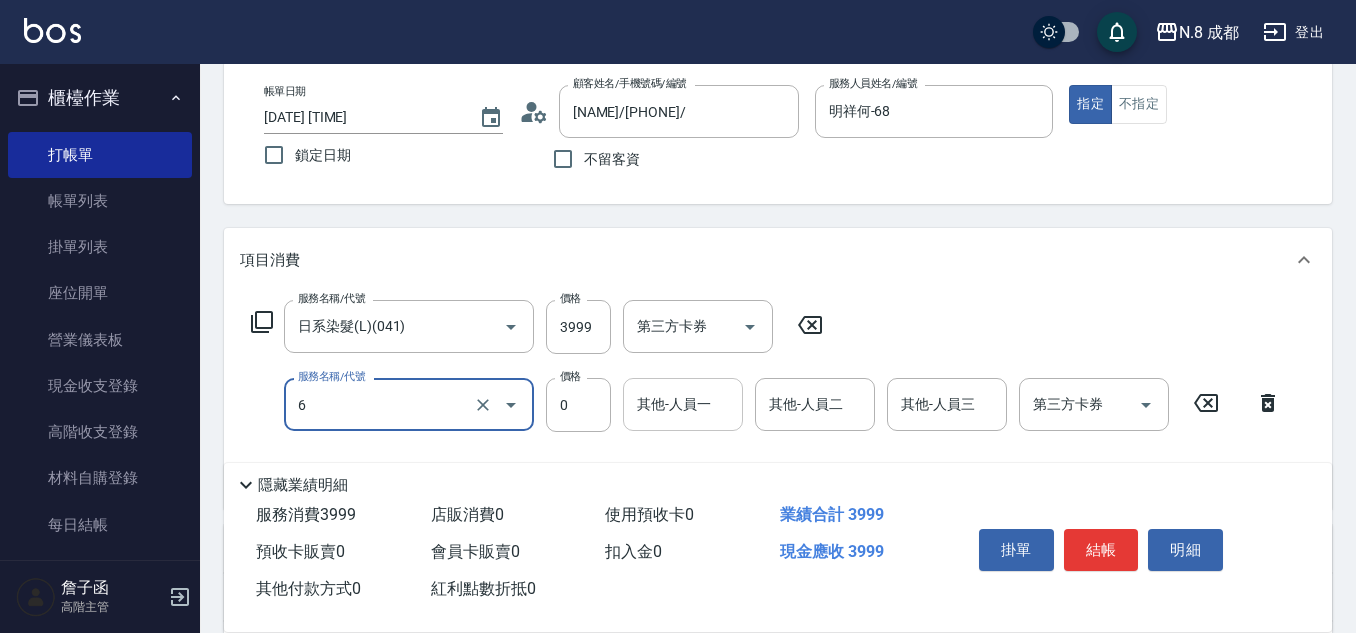 type on "互助6點(6)" 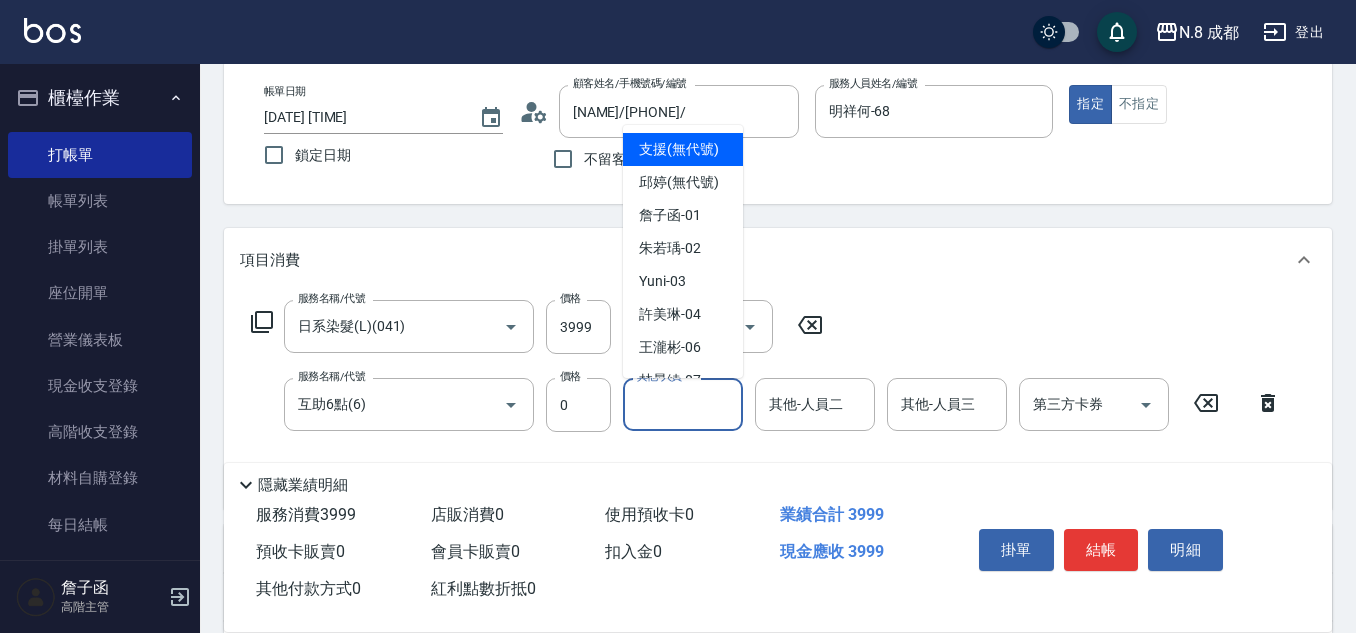 drag, startPoint x: 633, startPoint y: 412, endPoint x: 657, endPoint y: 419, distance: 25 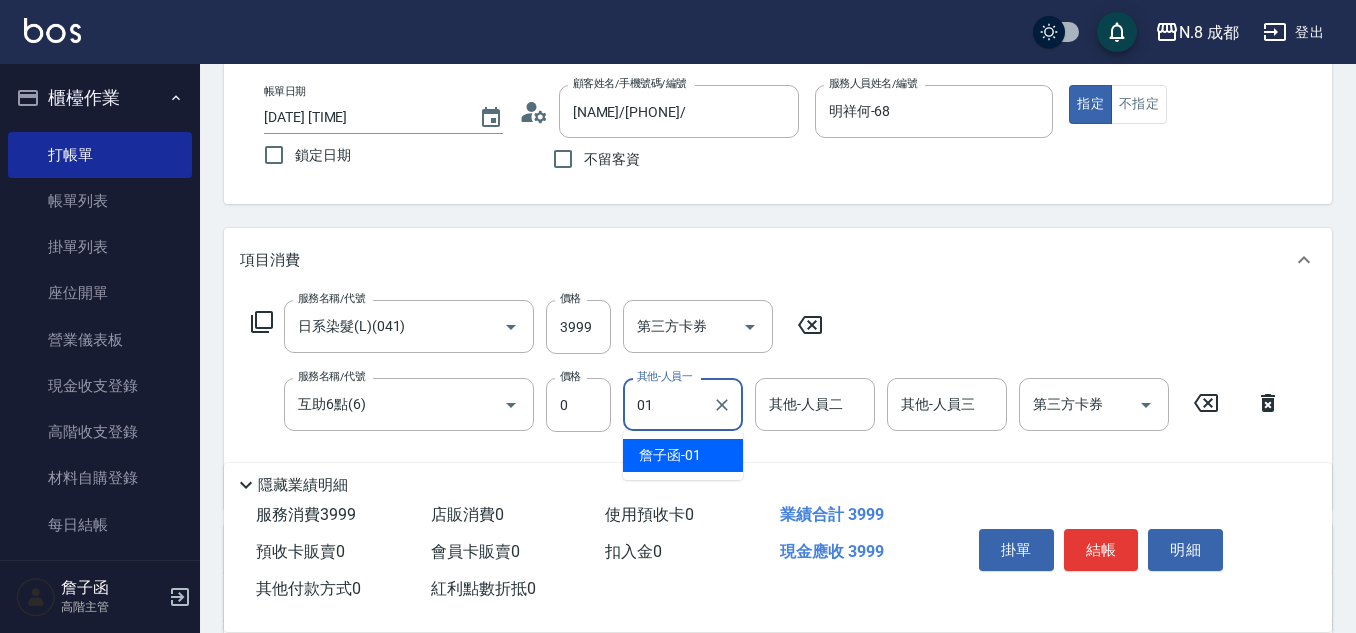 click on "[NAME] -[NUMBER]" at bounding box center [670, 455] 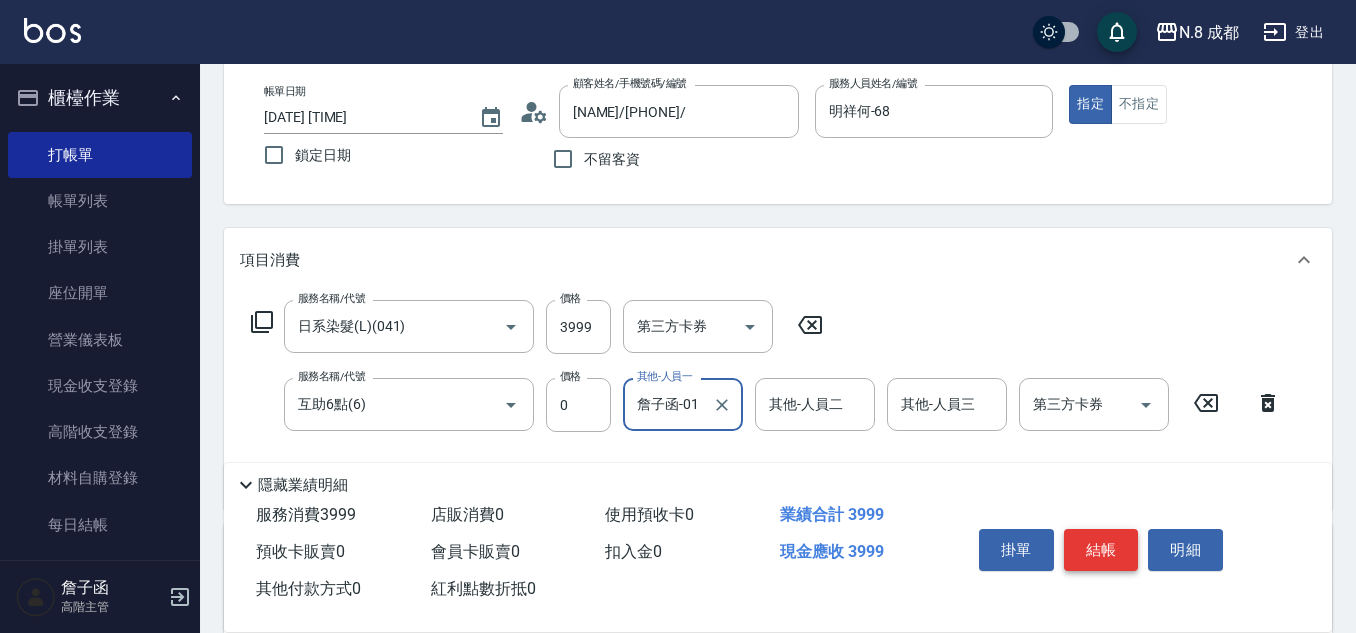 type on "詹子函-01" 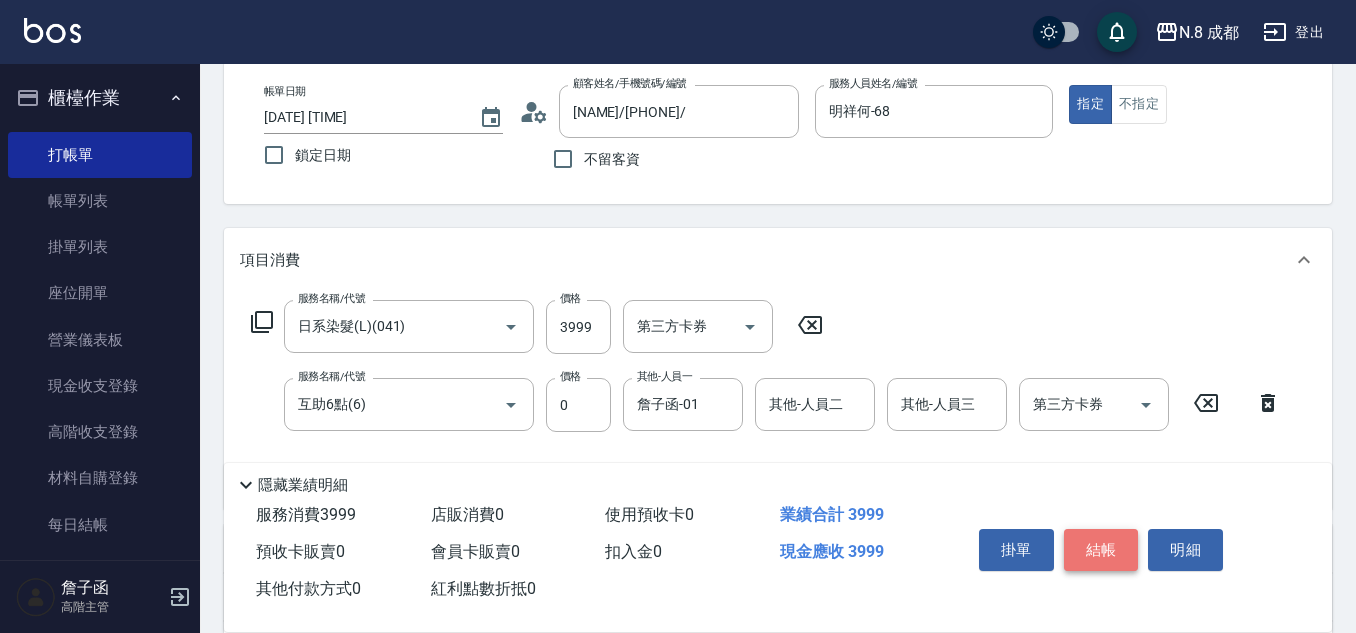 click on "結帳" at bounding box center [1101, 550] 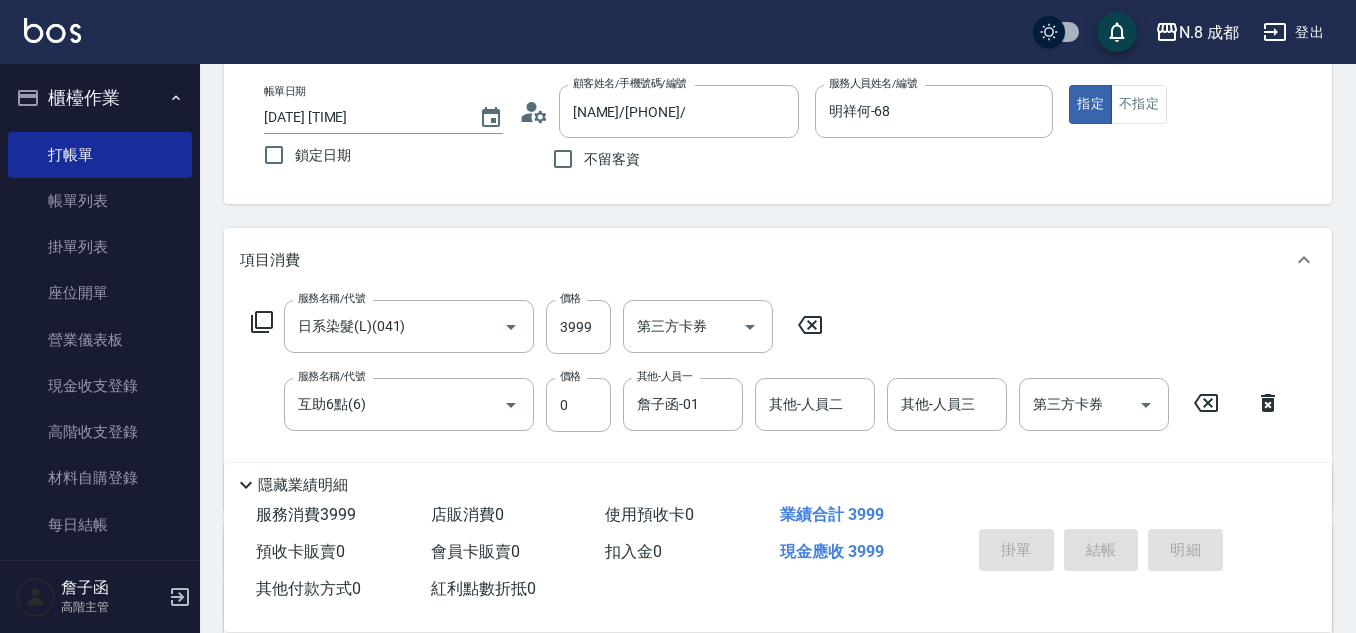 type on "[DATE] [TIME]" 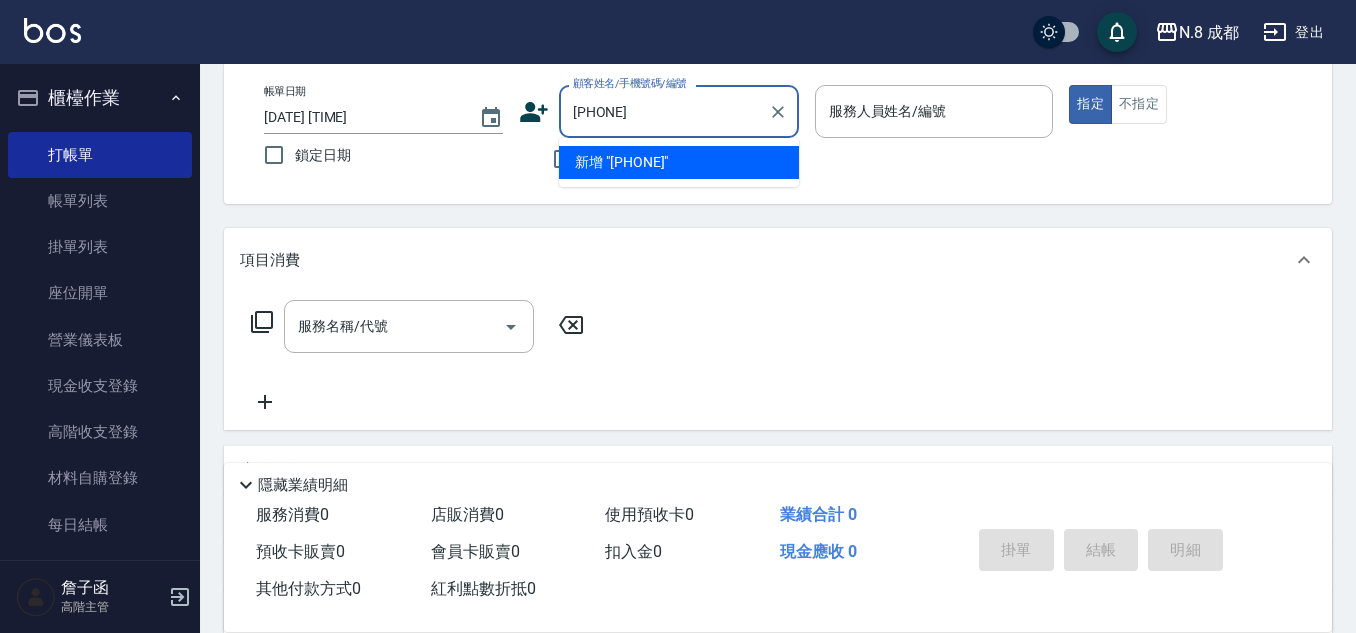 type on "[PHONE]" 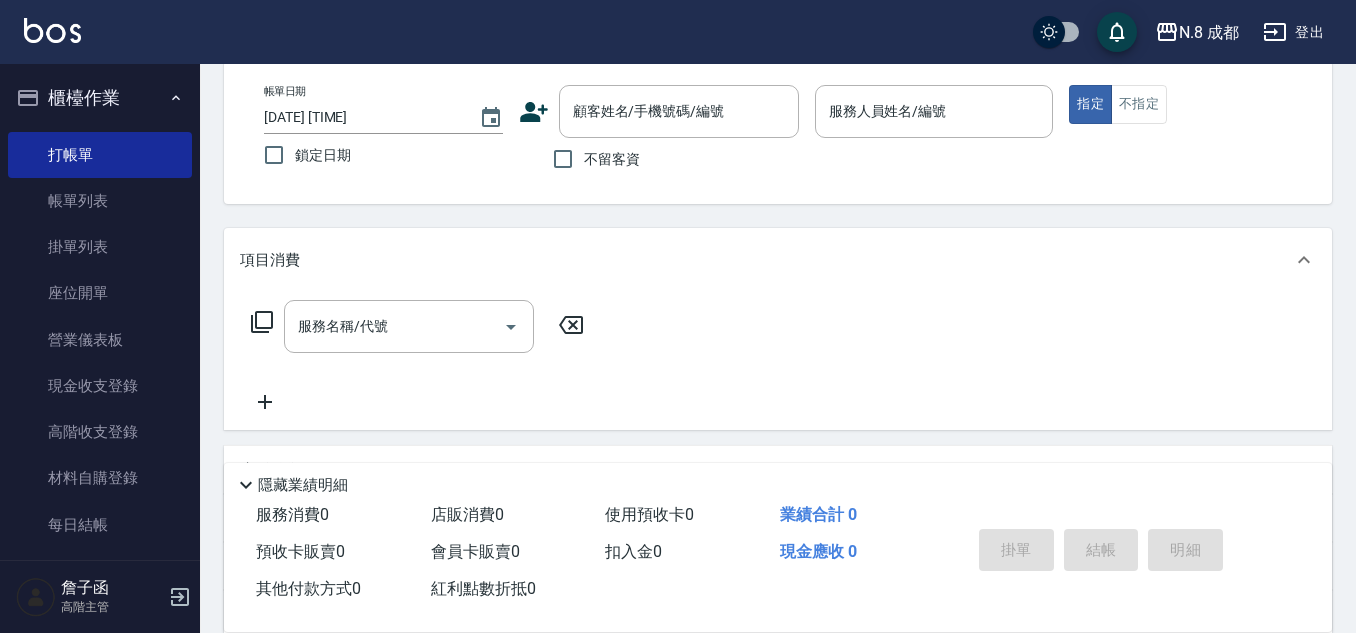 click 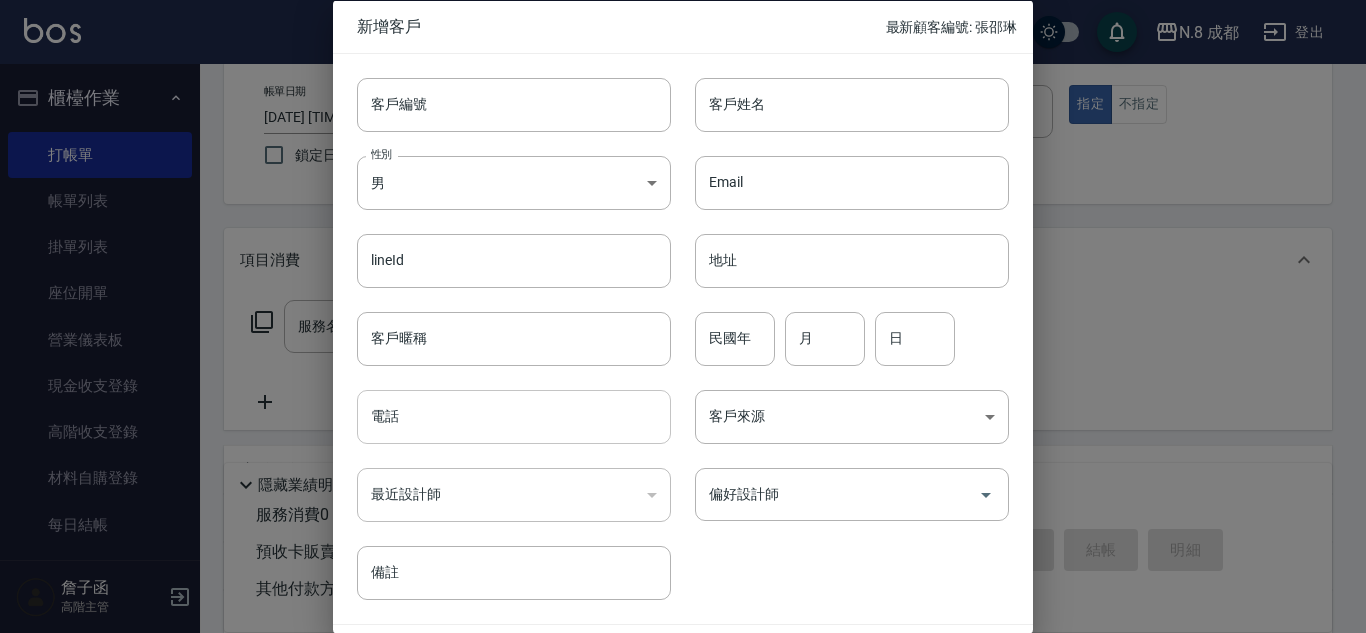 click on "電話" at bounding box center [514, 417] 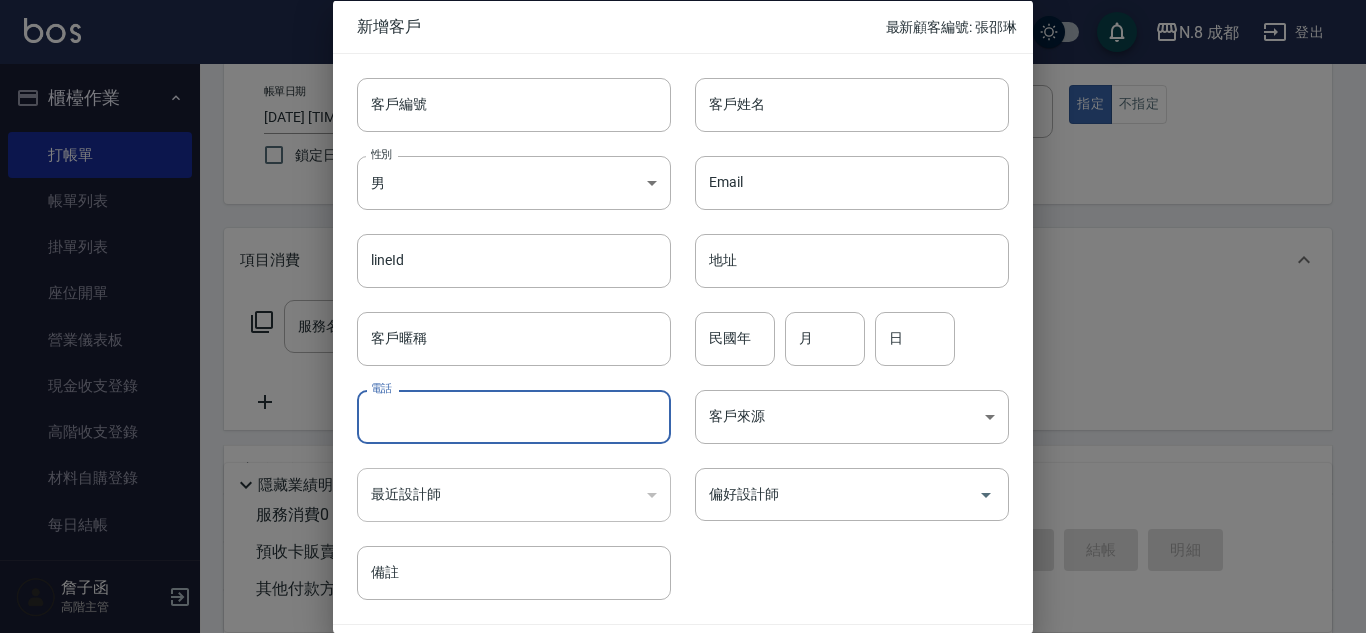 paste on "[PHONE]" 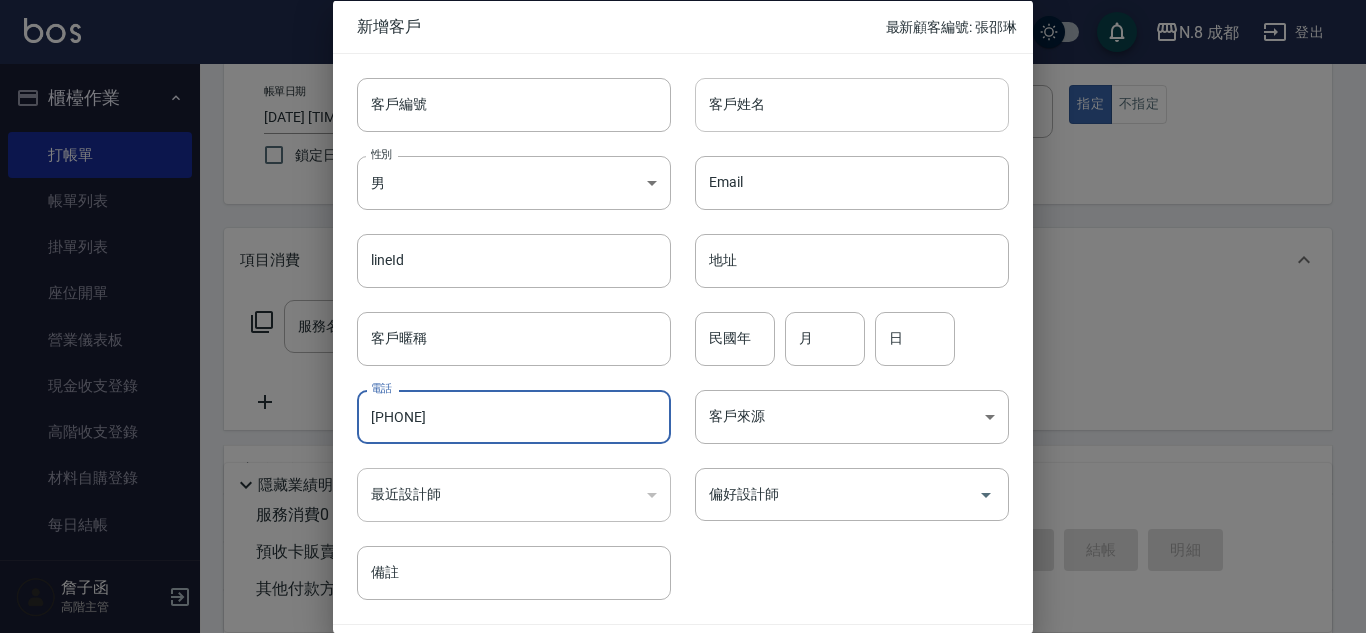 type on "[PHONE]" 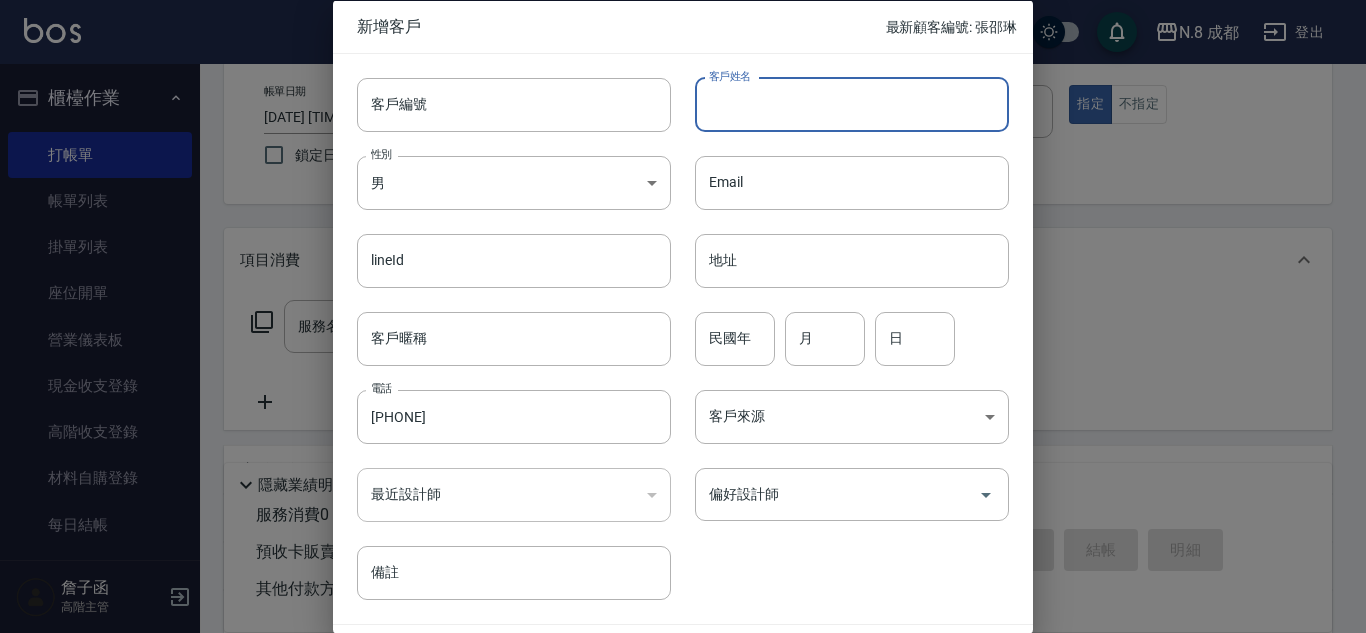 click on "客戶姓名" at bounding box center [852, 104] 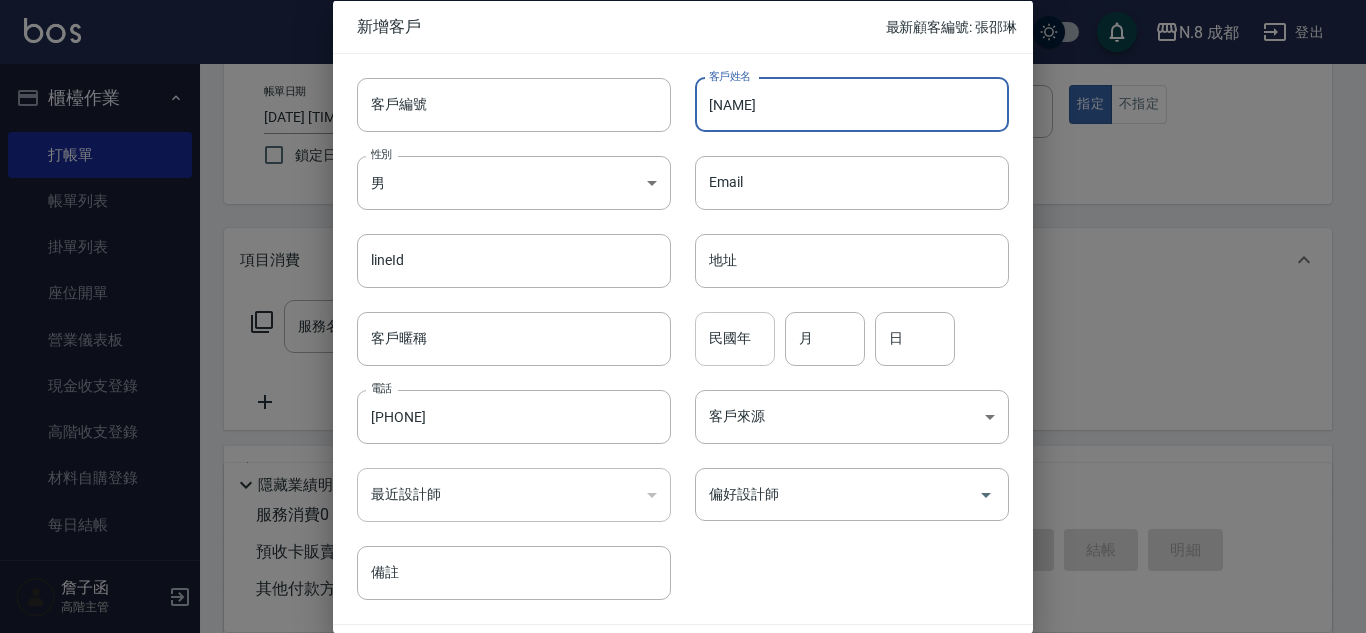 type on "[NAME]" 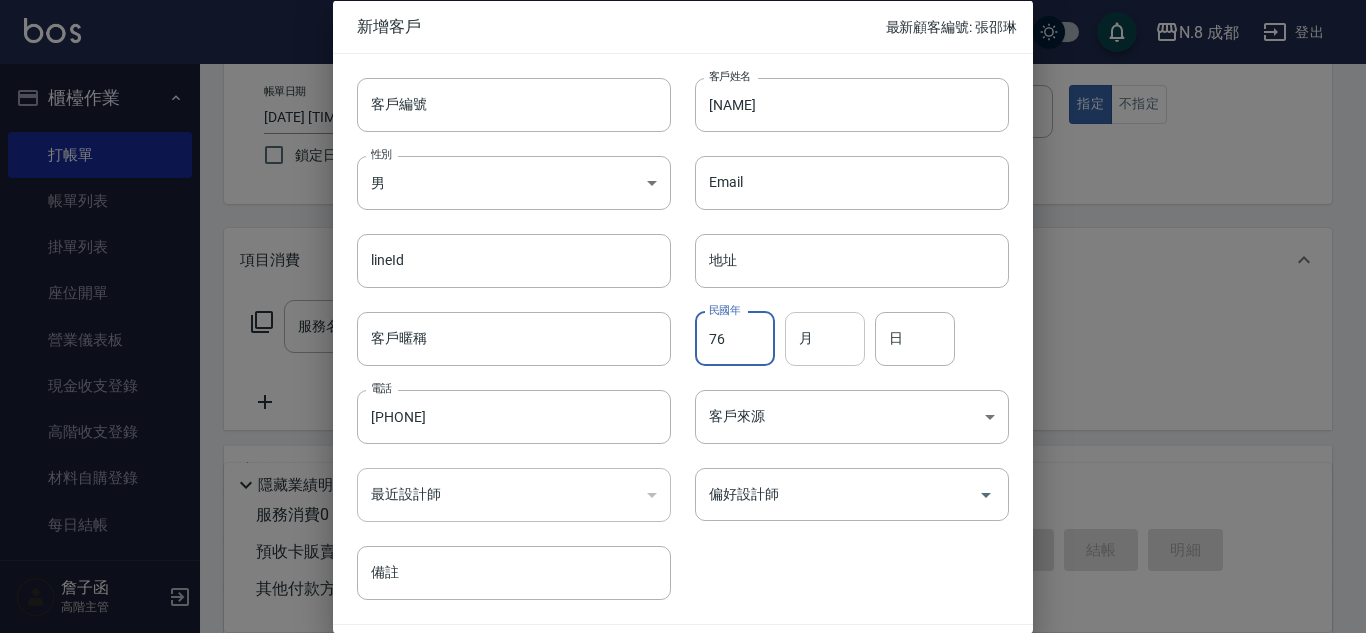 type on "76" 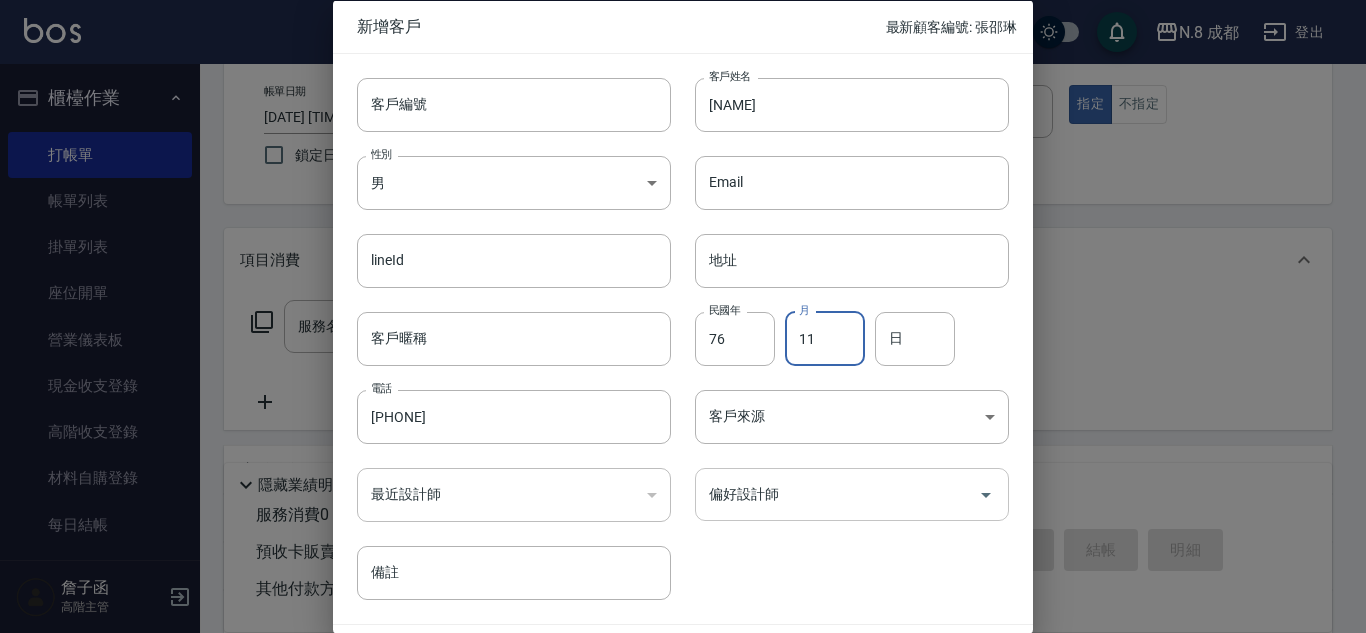 type on "11" 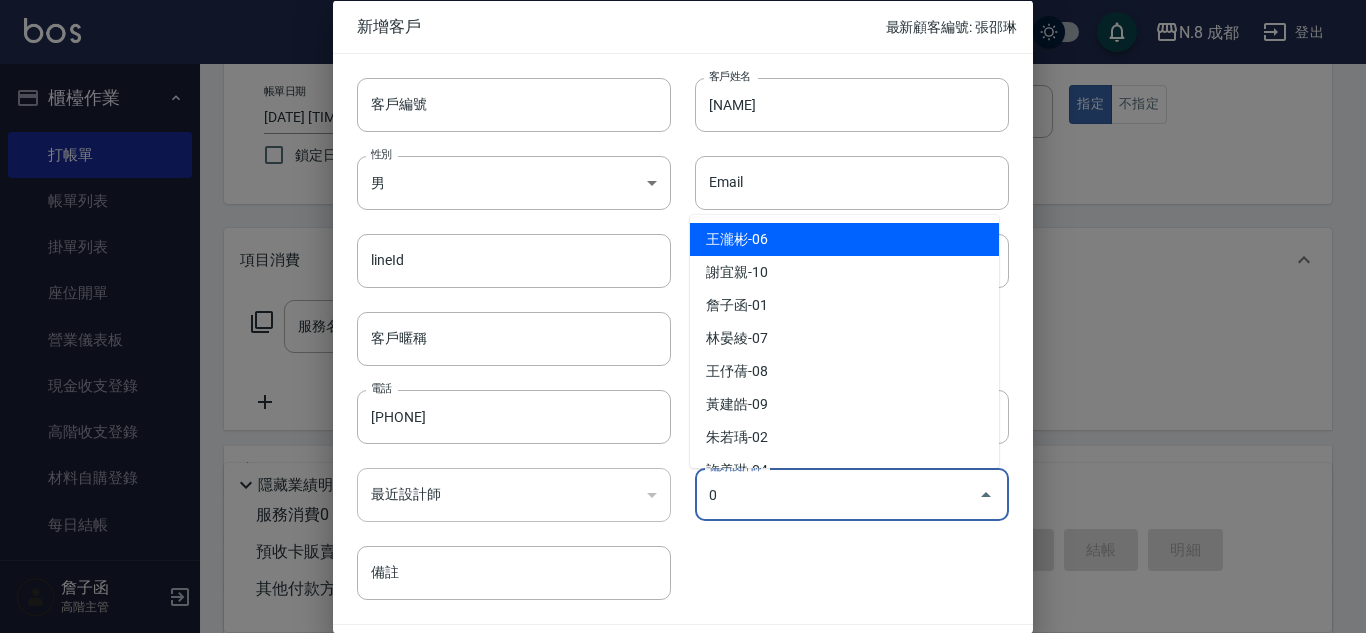 drag, startPoint x: 854, startPoint y: 491, endPoint x: 683, endPoint y: 496, distance: 171.07309 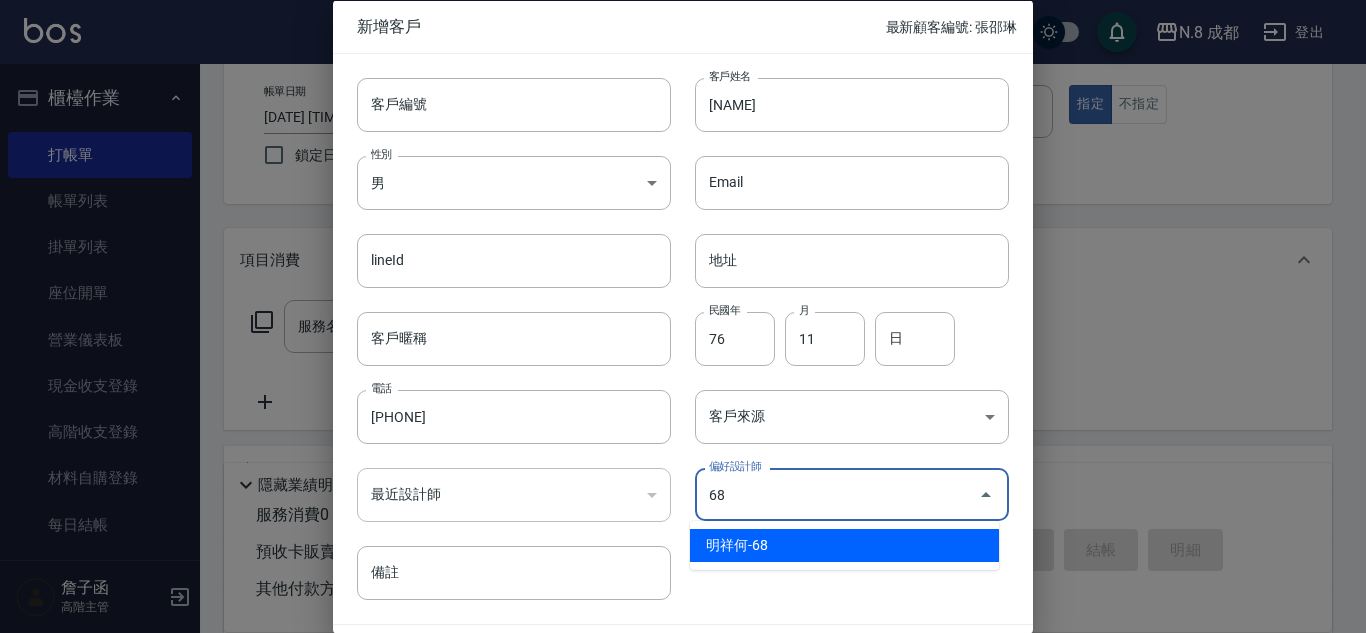 click on "明祥何-68" at bounding box center [844, 545] 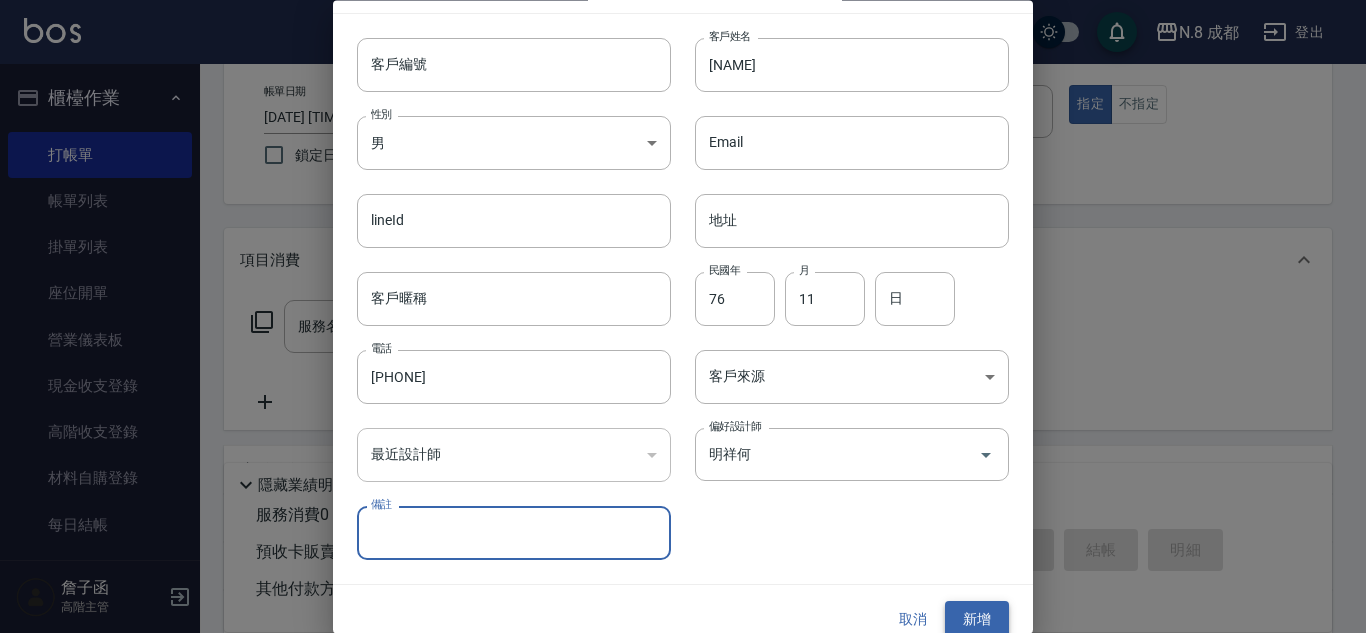 scroll, scrollTop: 60, scrollLeft: 0, axis: vertical 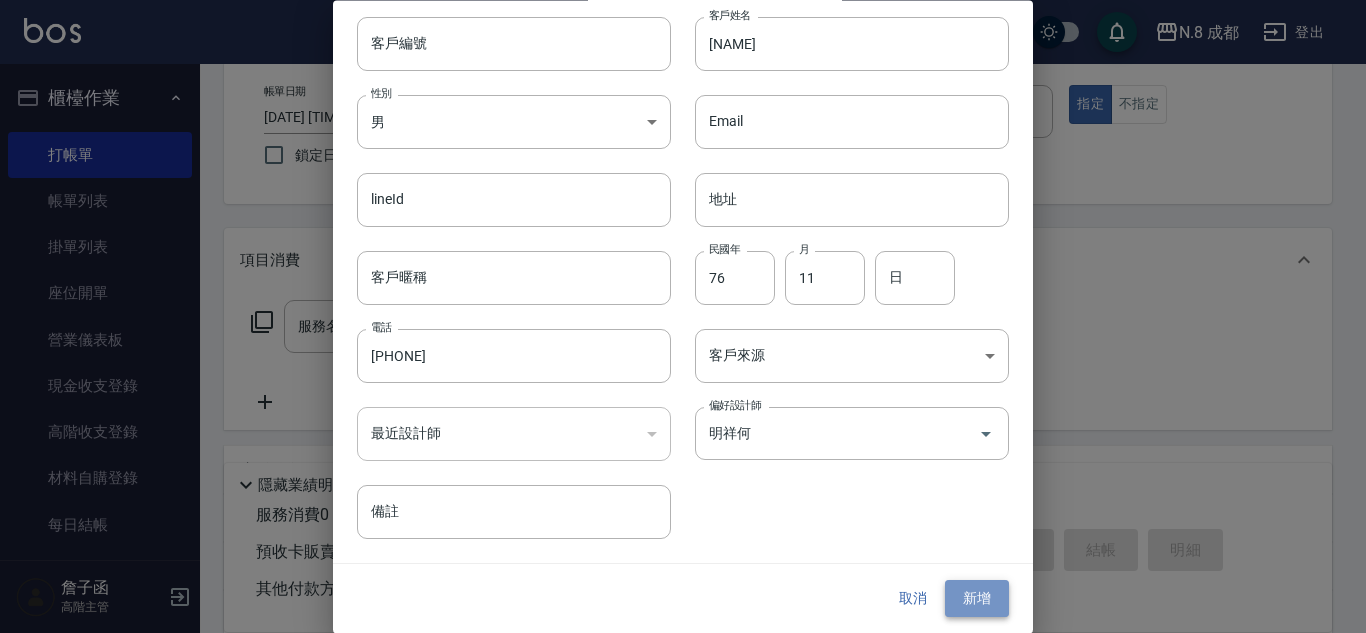 click on "新增" at bounding box center [977, 599] 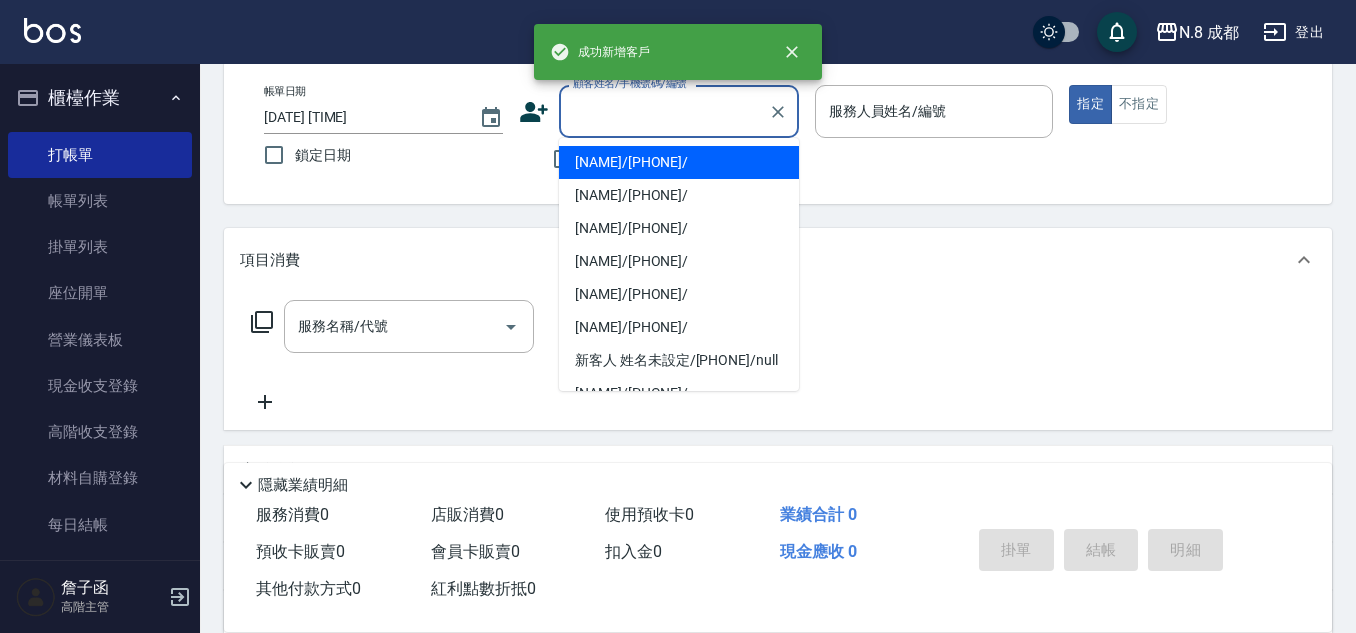 click on "顧客姓名/手機號碼/編號" at bounding box center [664, 111] 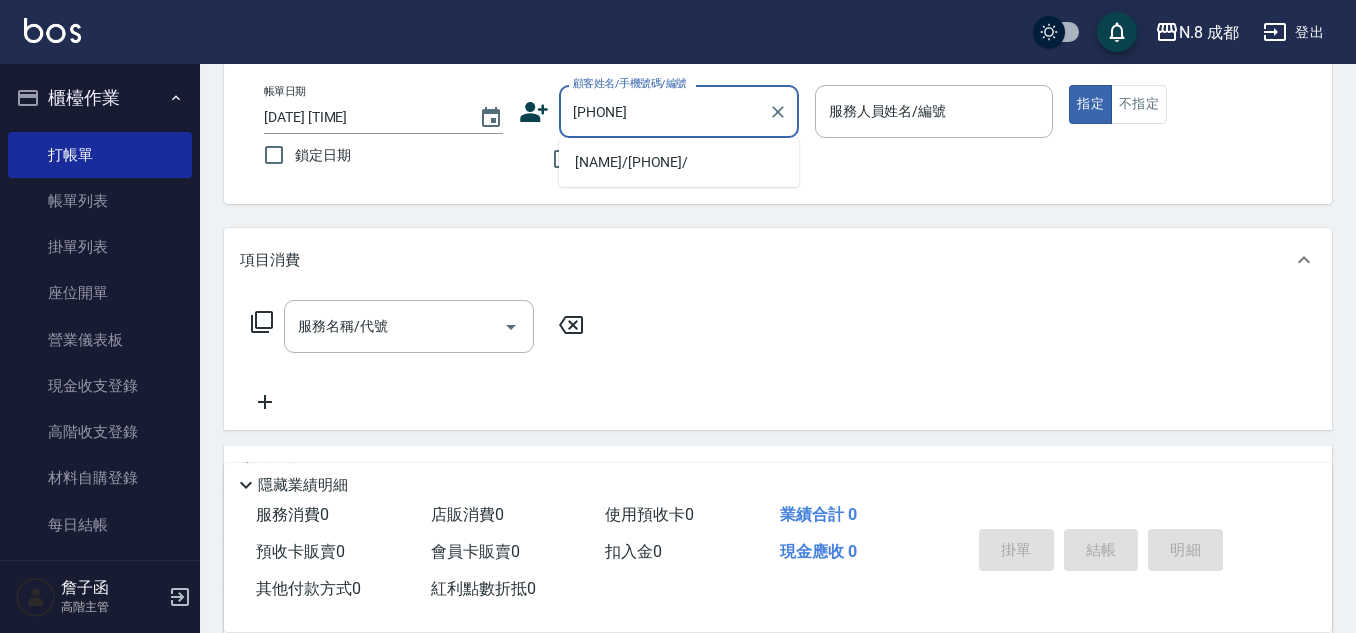 click on "[NAME]/[PHONE]/" at bounding box center (679, 162) 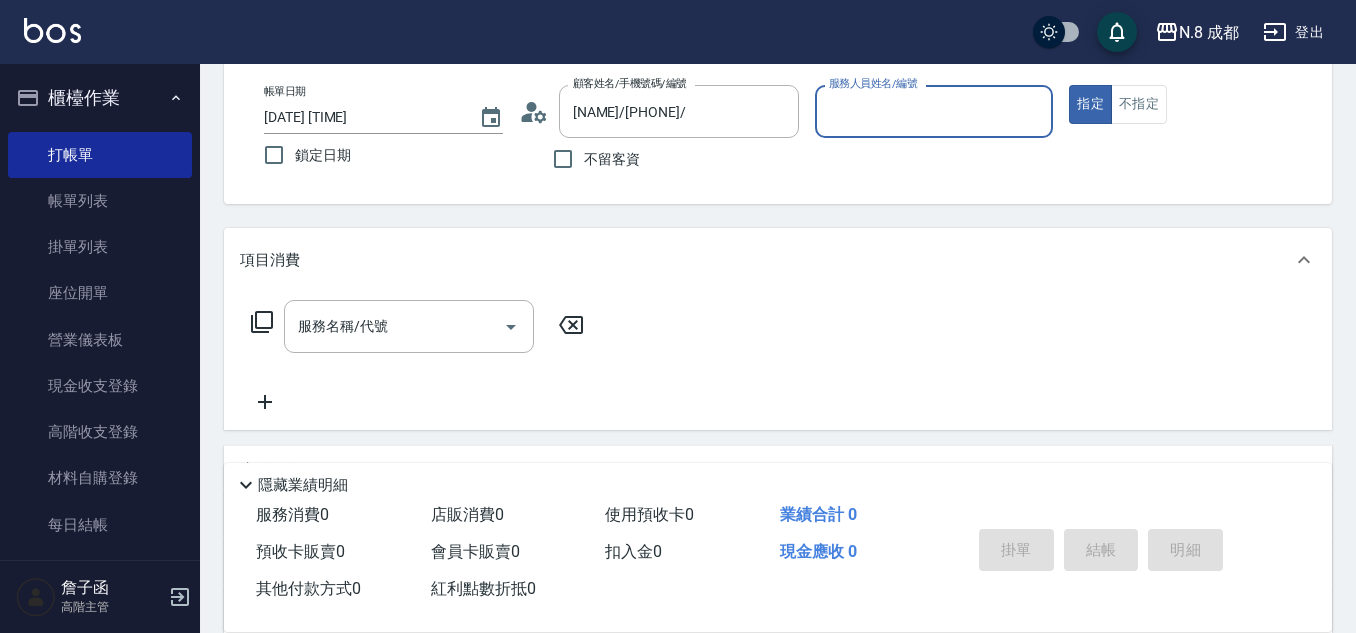type on "明祥何-68" 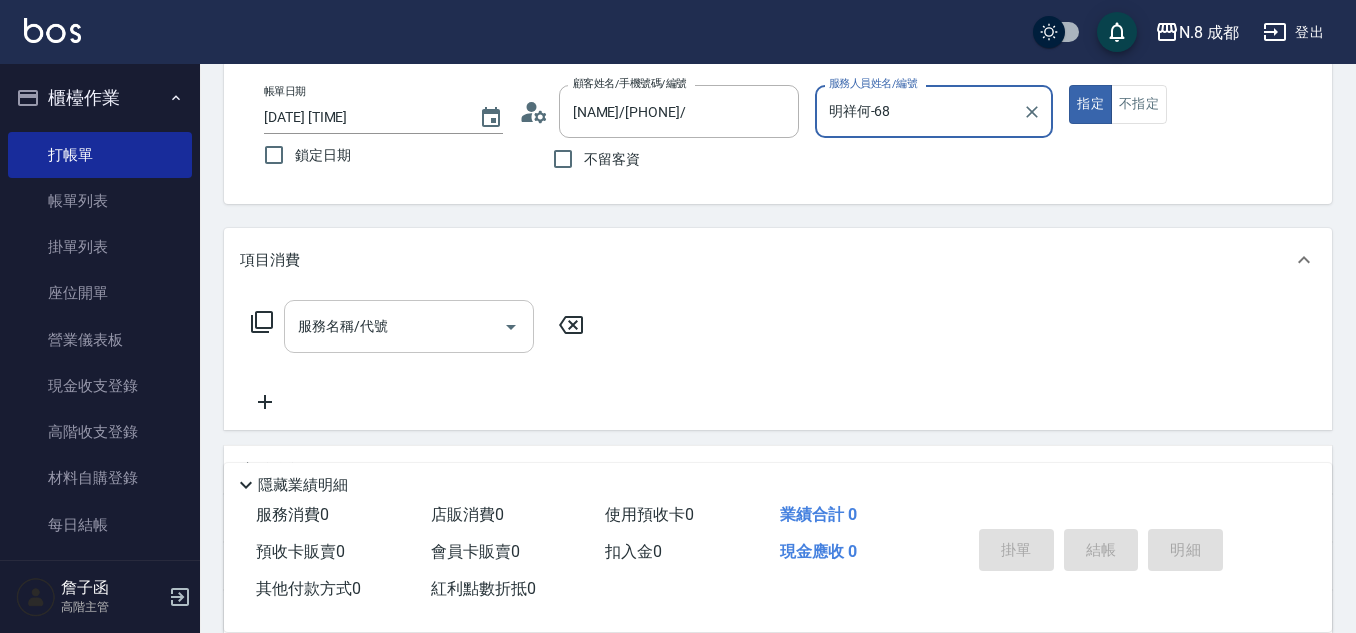 click on "服務名稱/代號" at bounding box center [394, 326] 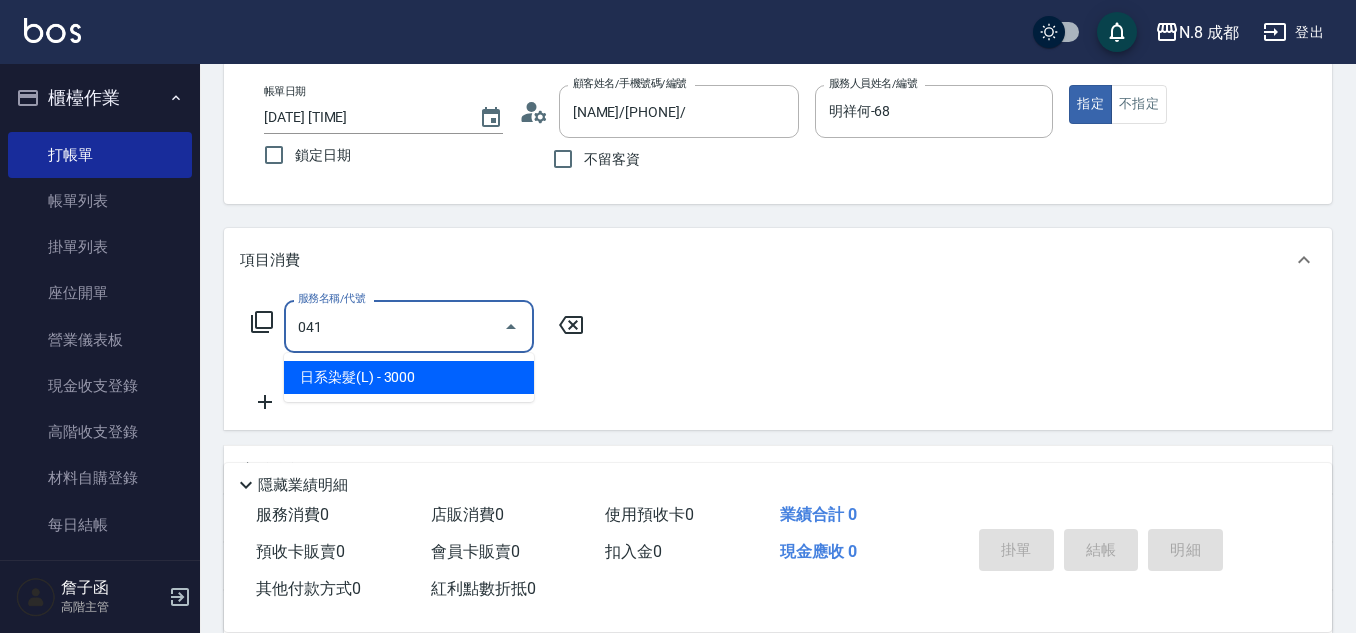 click on "日系染髮(L) - 3000" at bounding box center [409, 377] 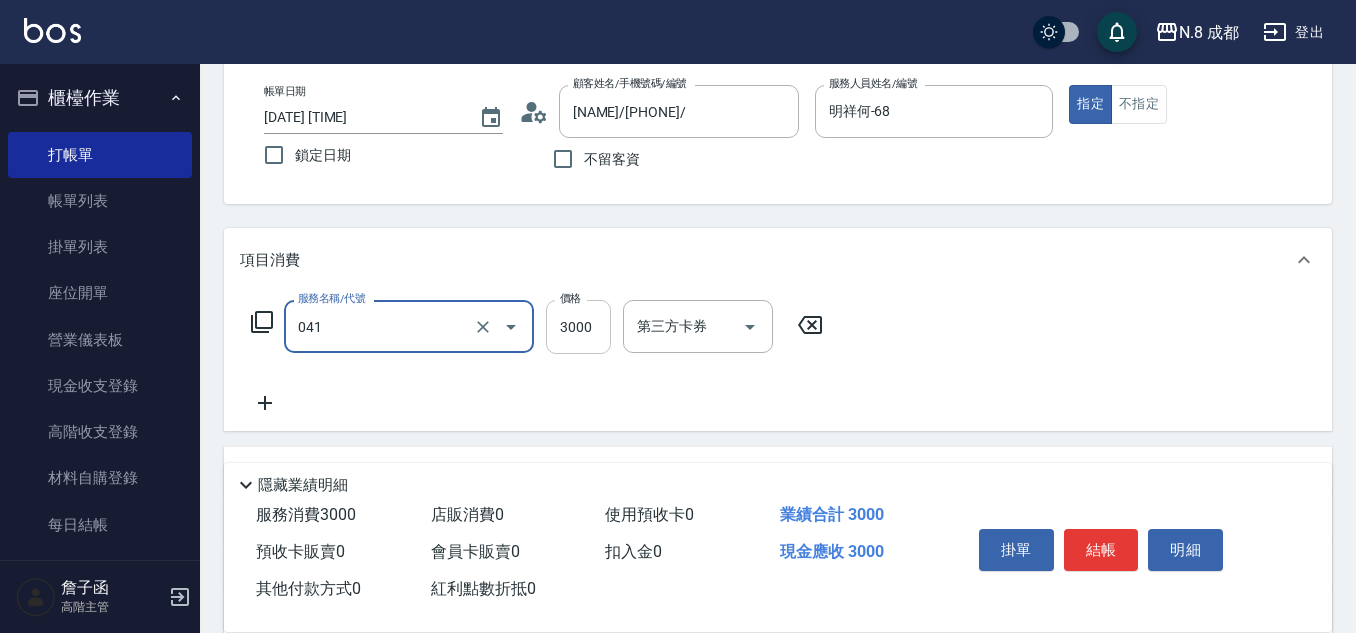 type on "日系染髮(L)(041)" 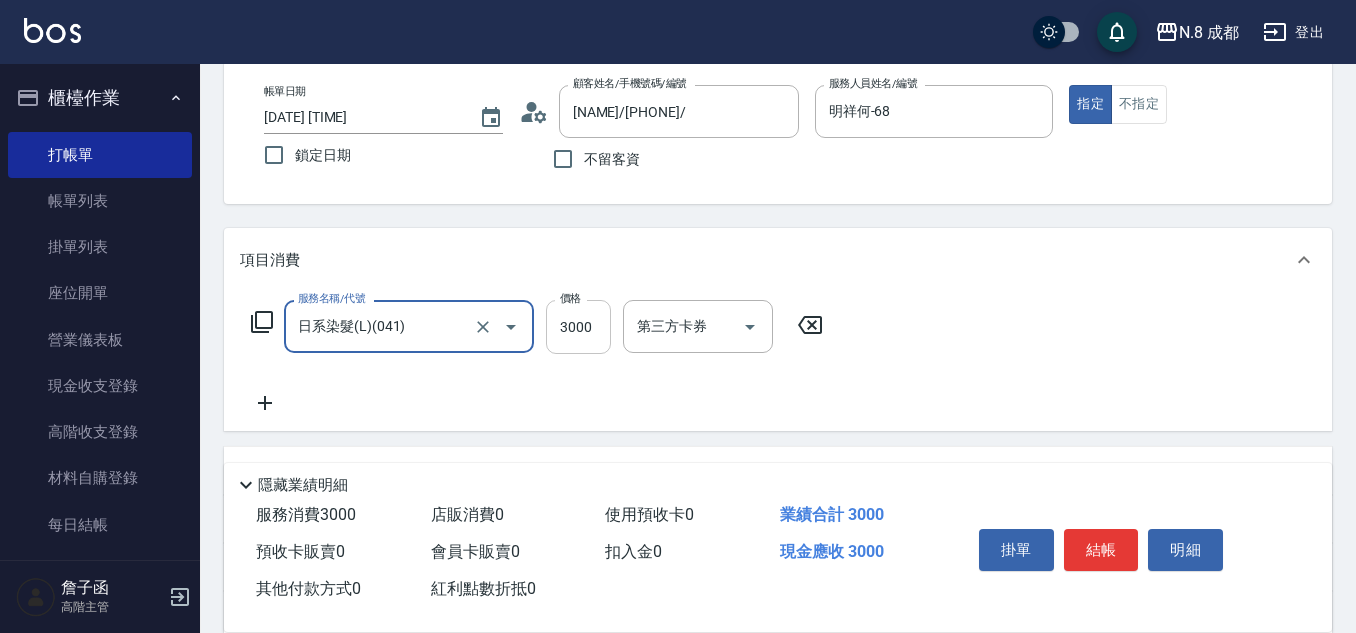 click on "3000" at bounding box center [578, 327] 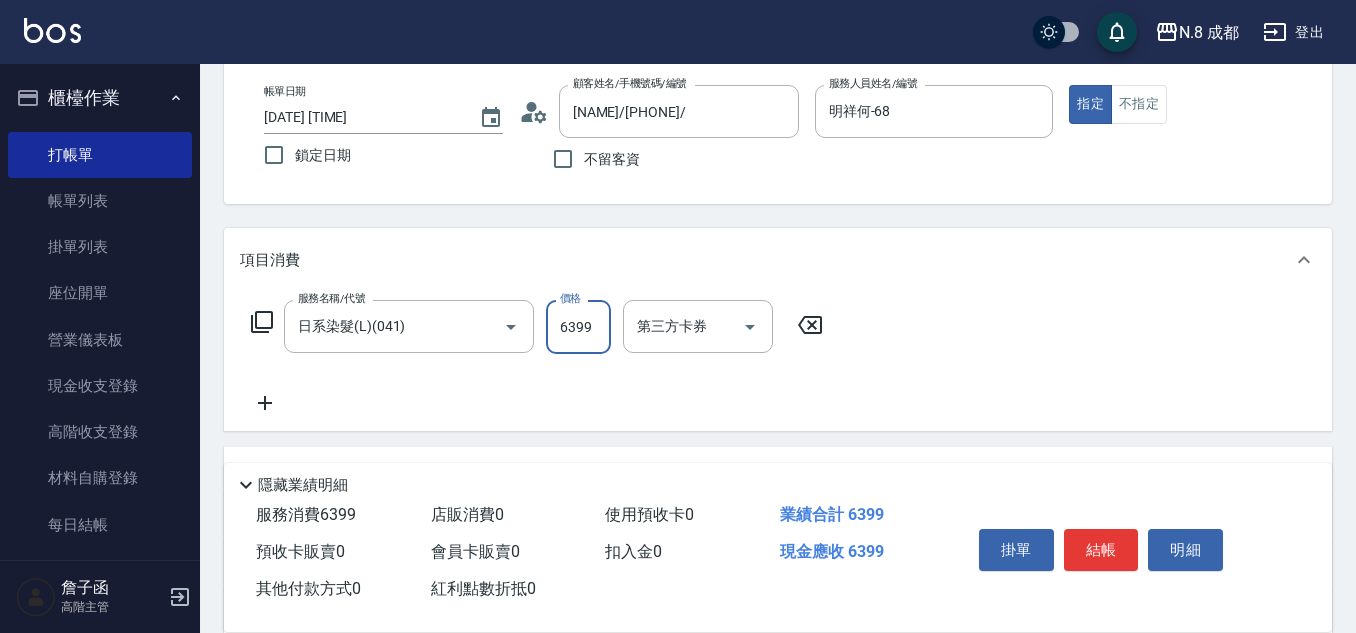 type on "6399" 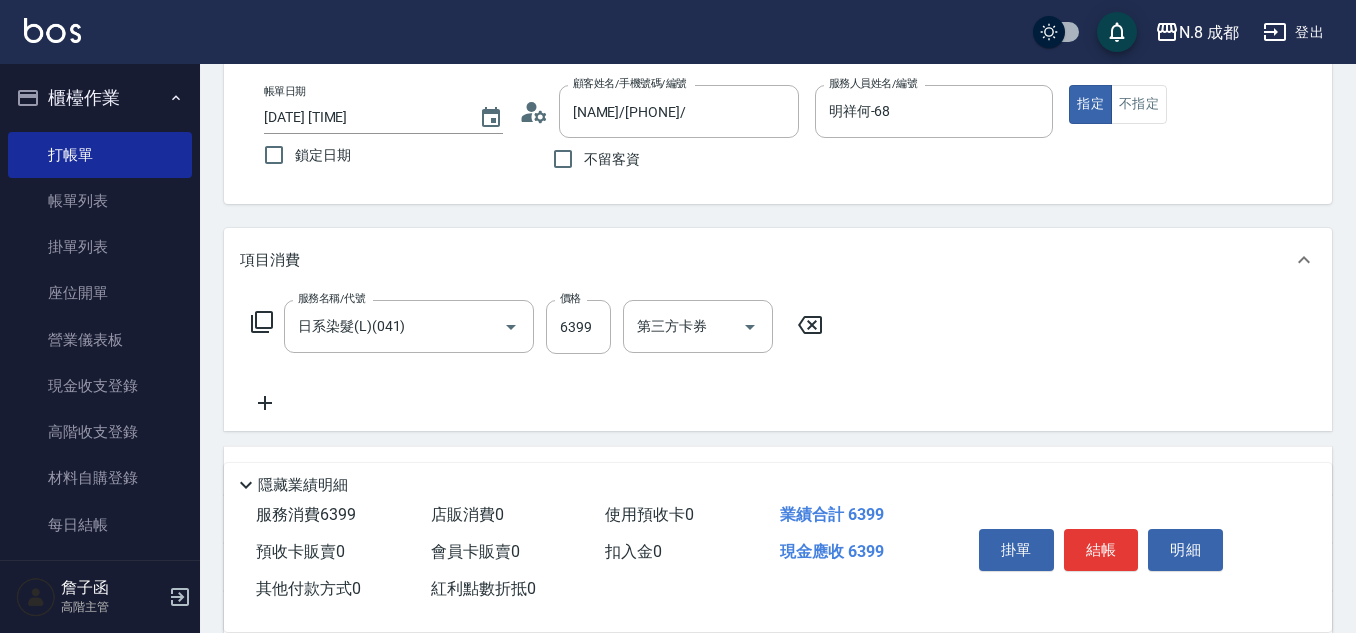 drag, startPoint x: 267, startPoint y: 403, endPoint x: 279, endPoint y: 407, distance: 12.649111 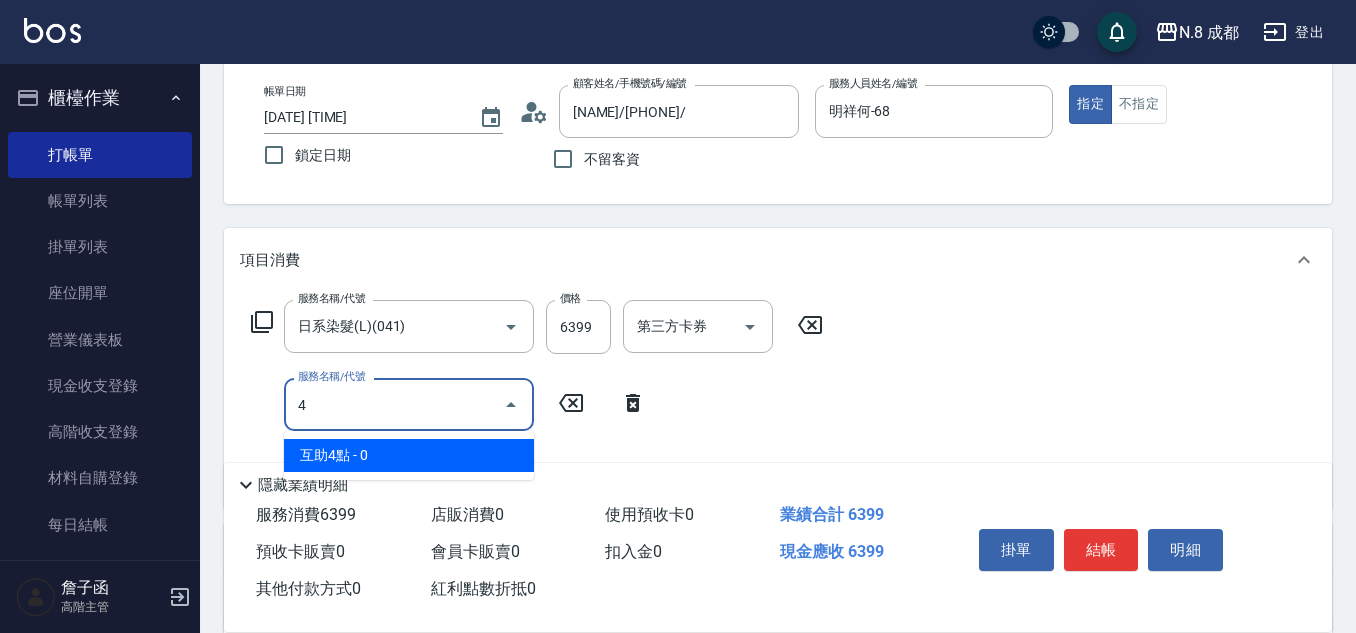 click on "互助4點 - 0" at bounding box center [409, 455] 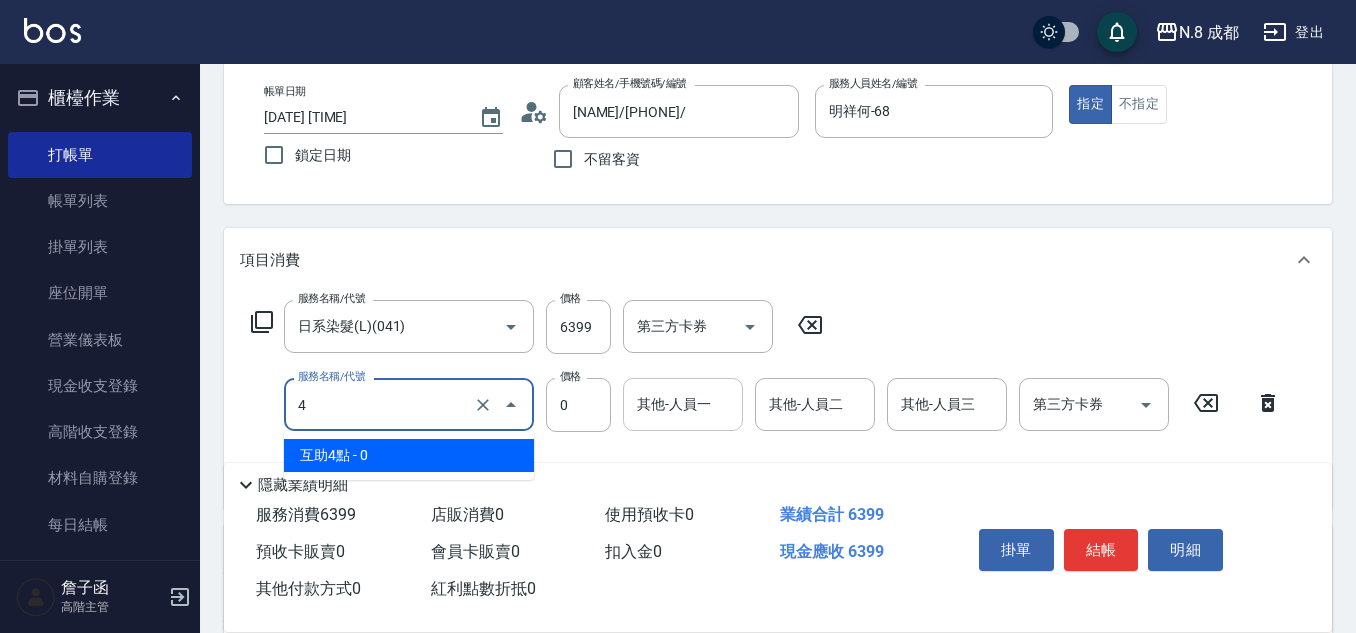 type on "互助4點(4)" 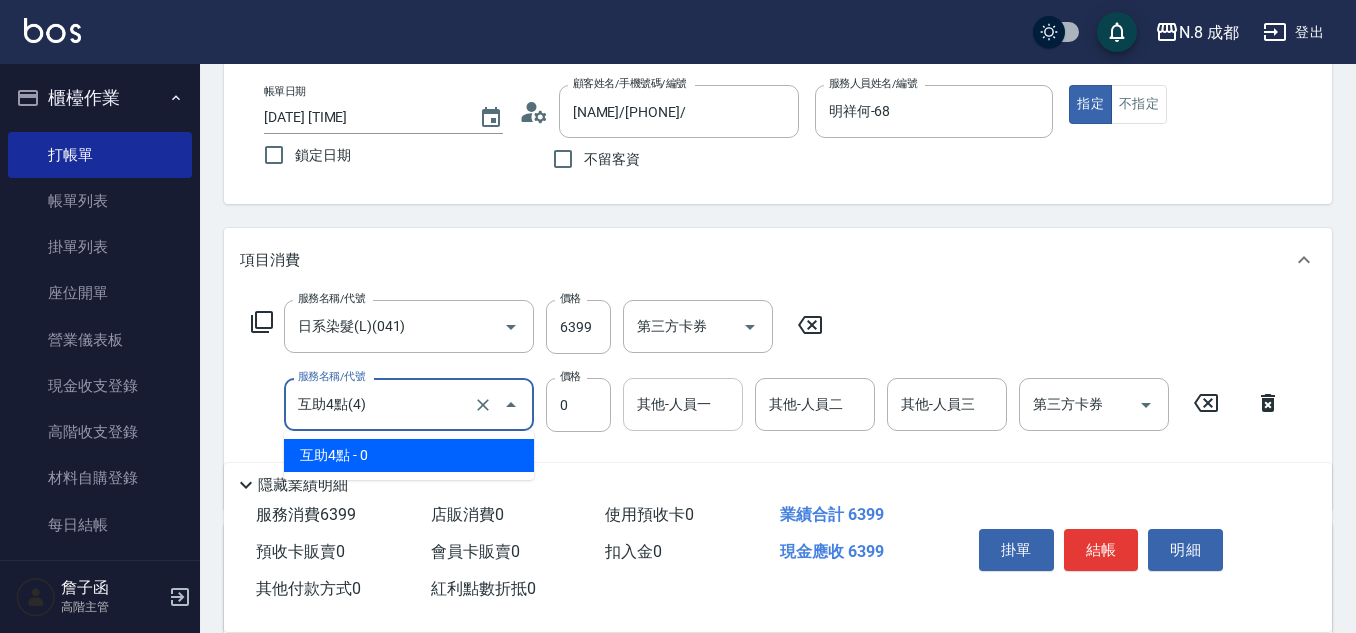 click on "其他-人員一" at bounding box center [683, 404] 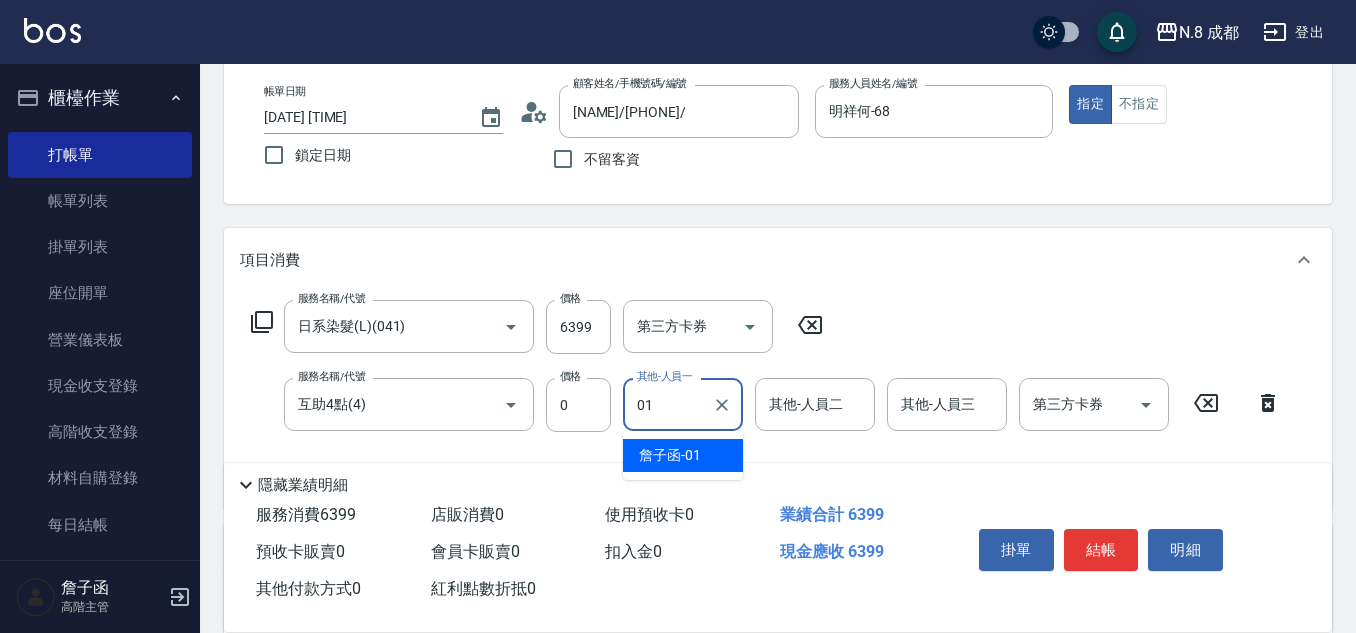click on "[NAME] -[NUMBER]" at bounding box center (683, 455) 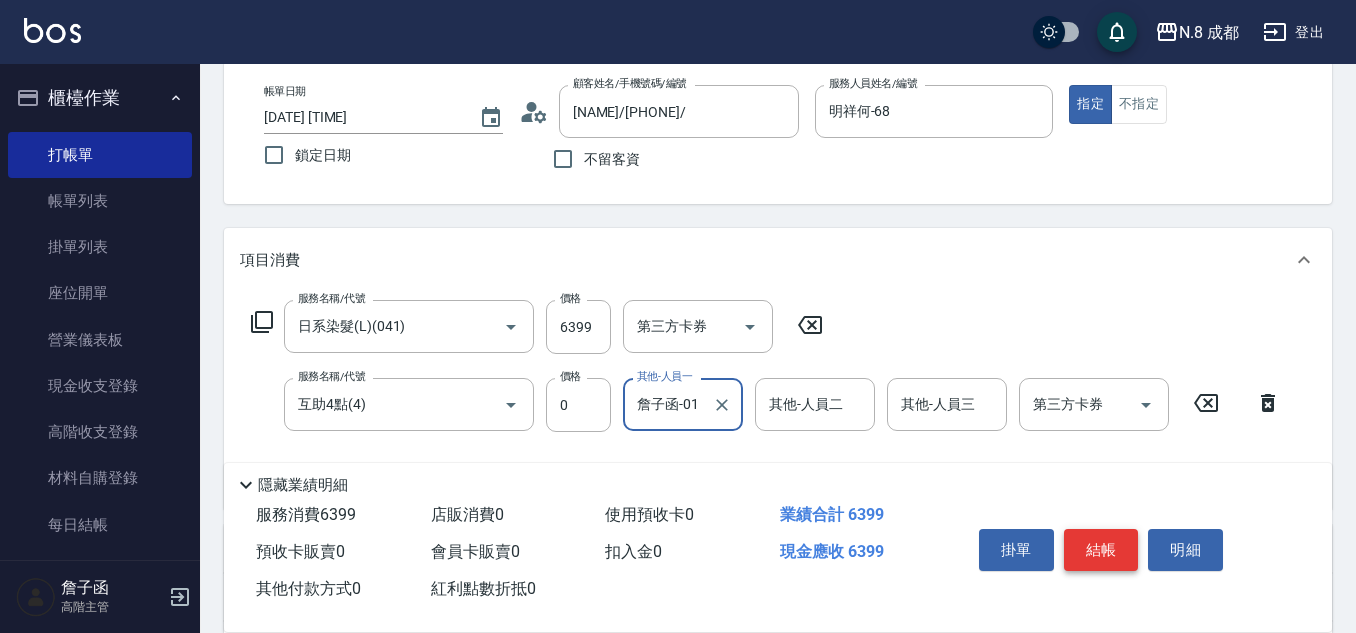 type on "詹子函-01" 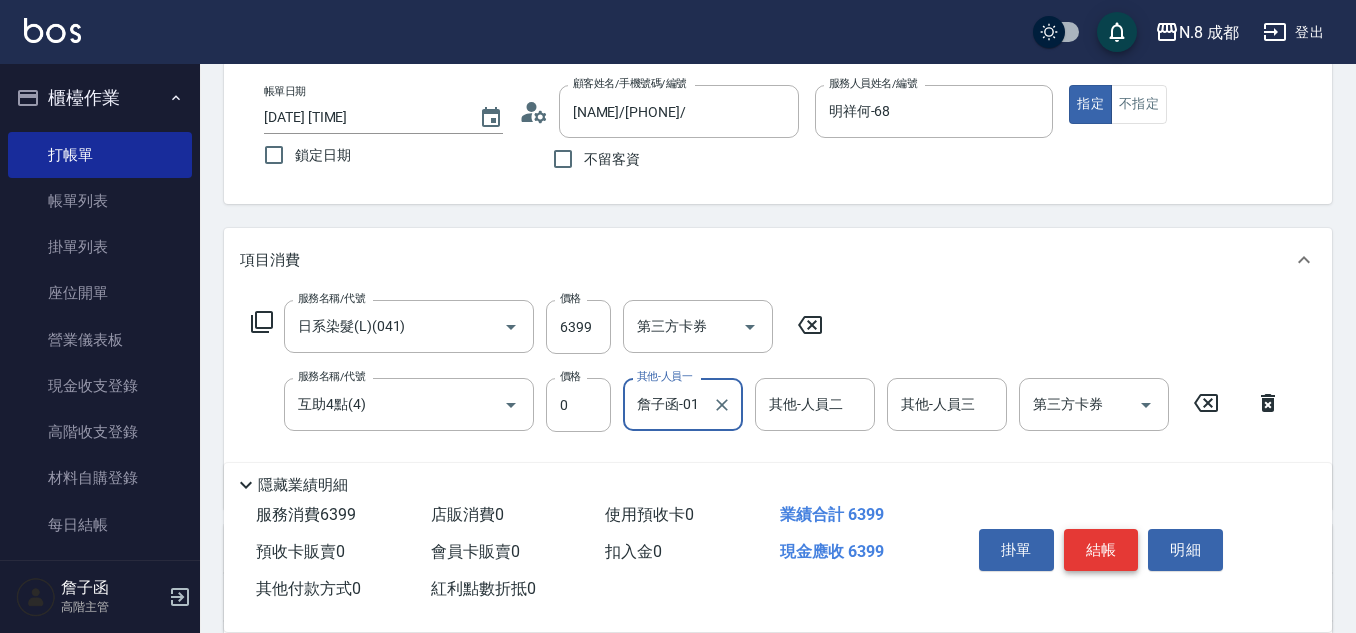 click on "結帳" at bounding box center (1101, 550) 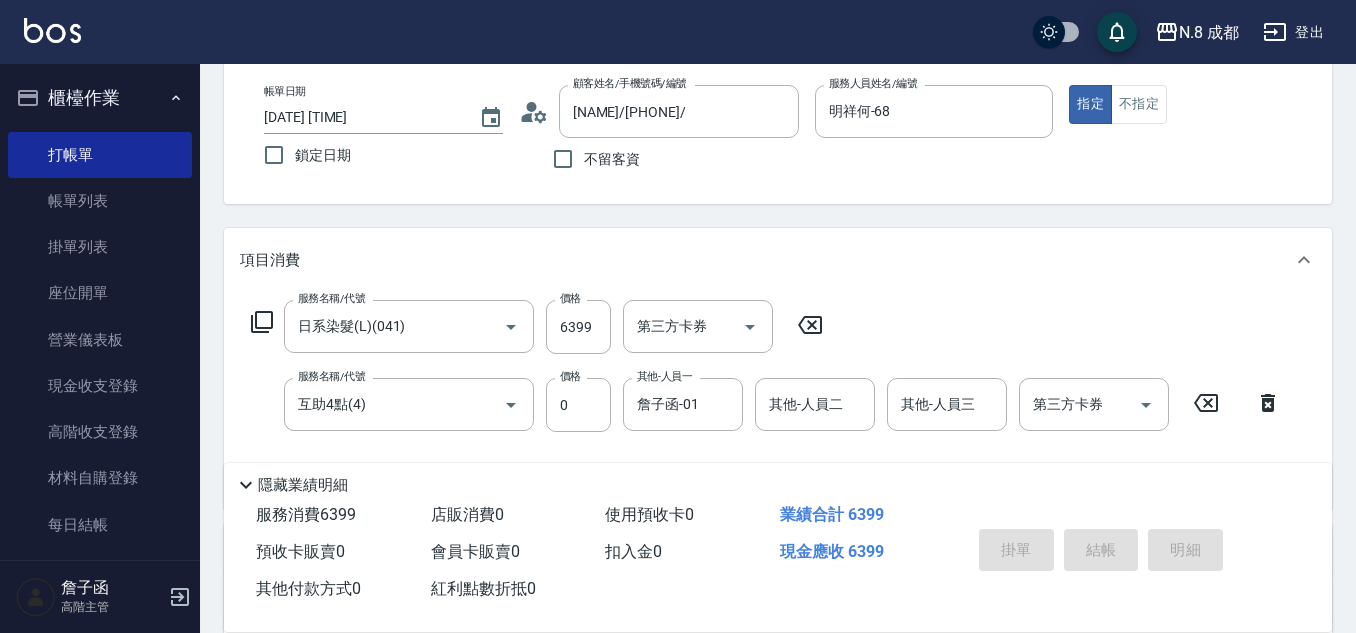 type 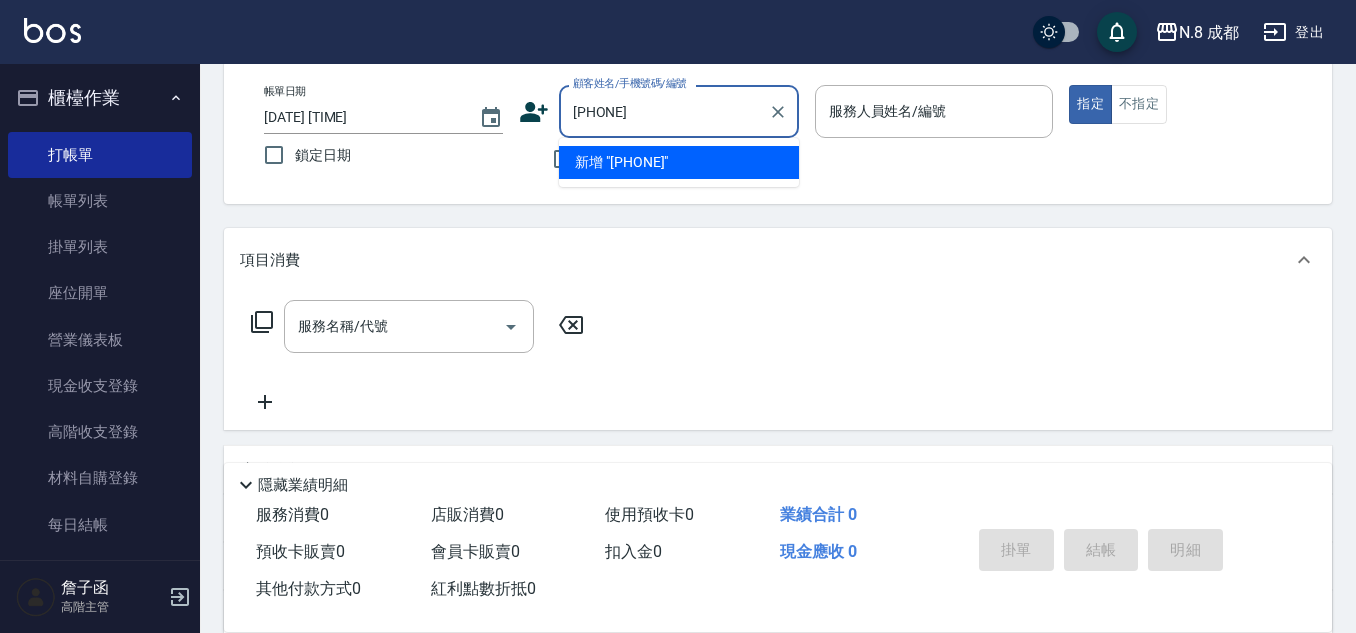 type on "[PHONE]" 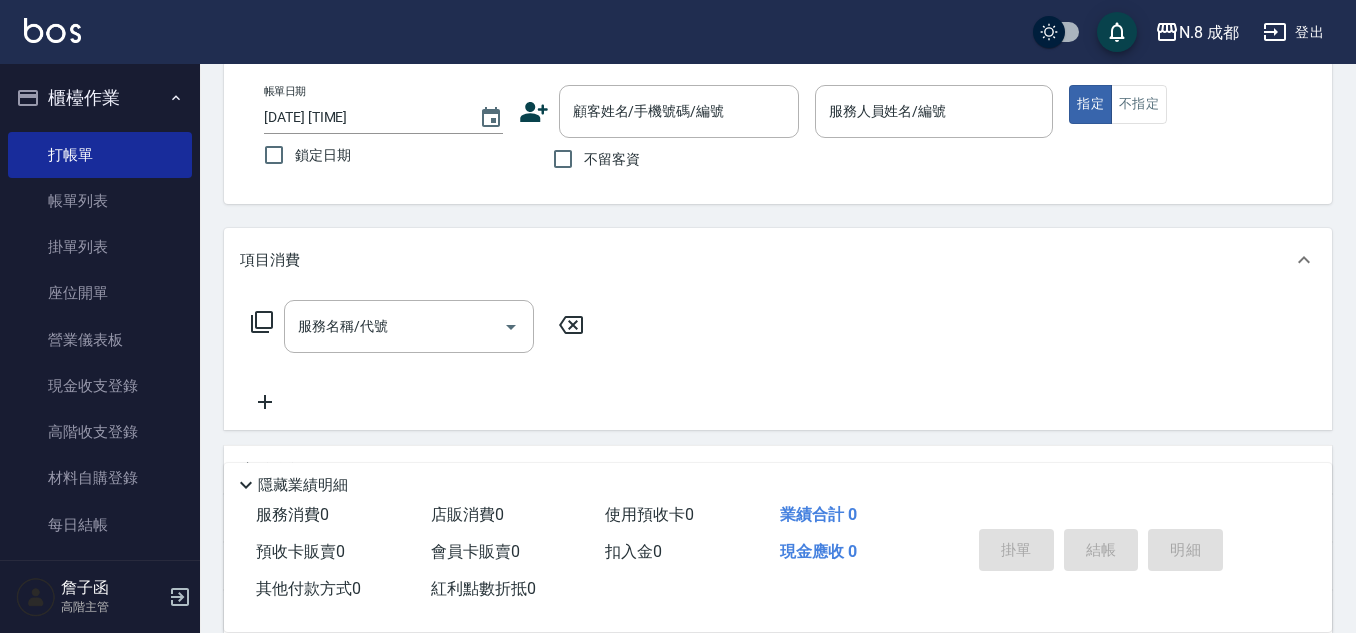 click 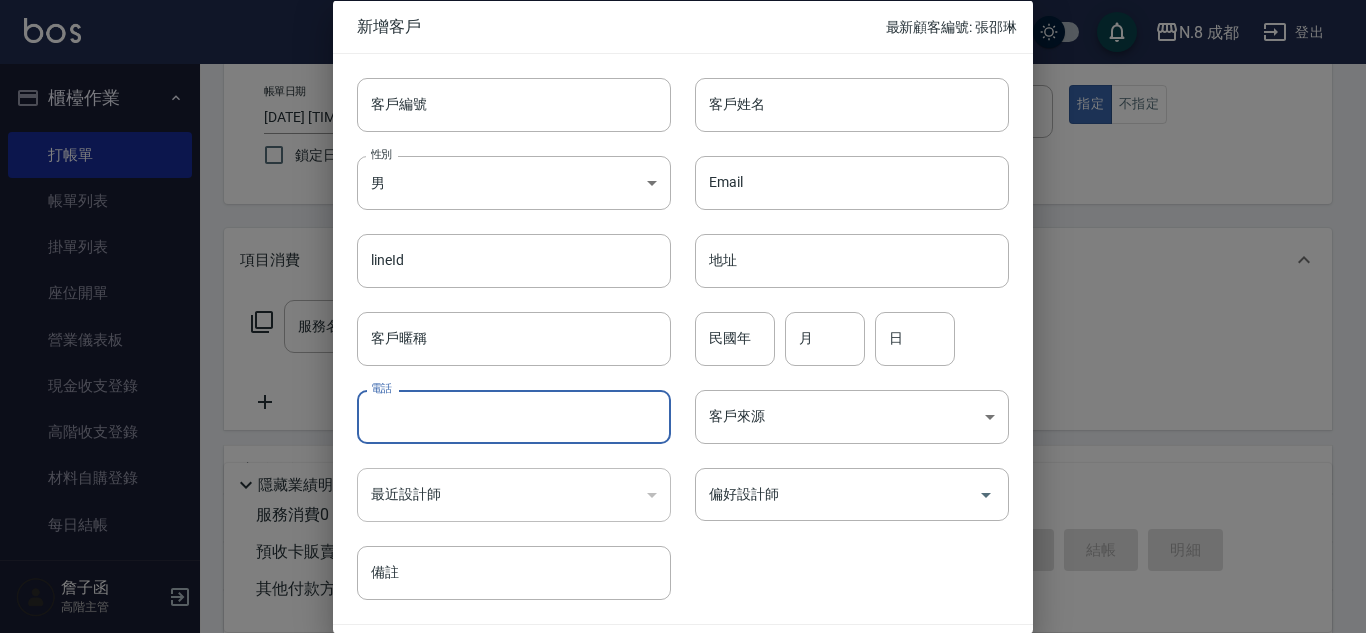 drag, startPoint x: 495, startPoint y: 431, endPoint x: 511, endPoint y: 412, distance: 24.839485 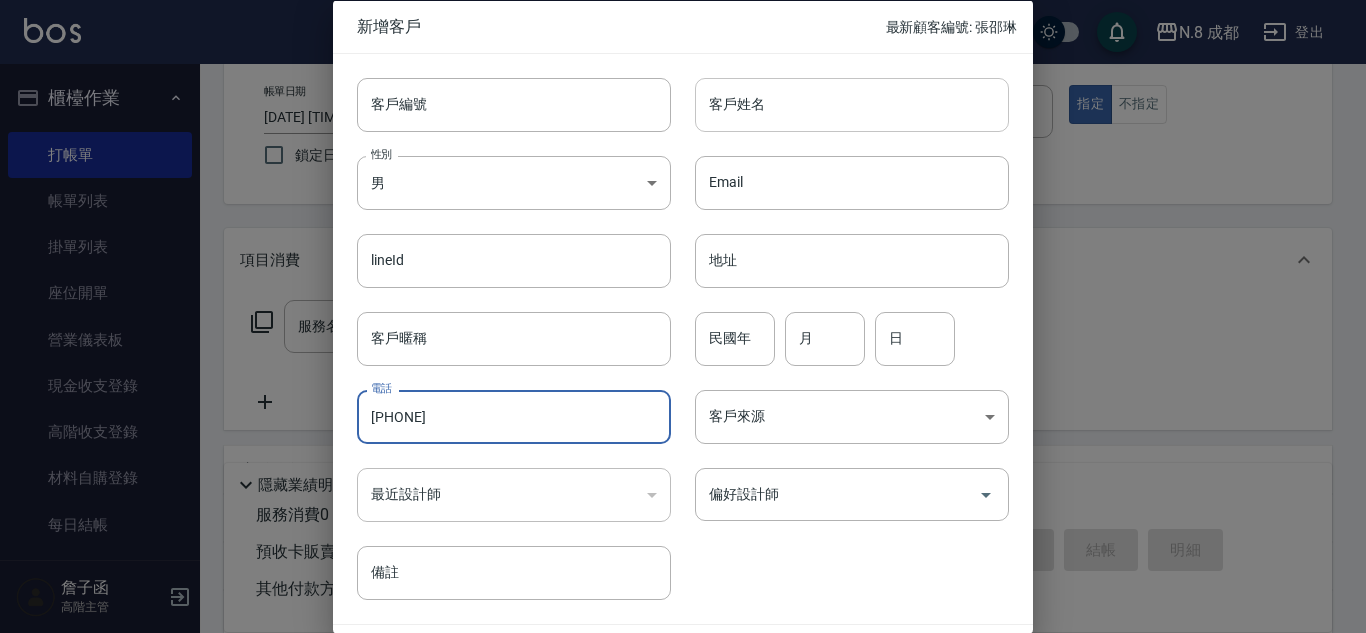 type on "[PHONE]" 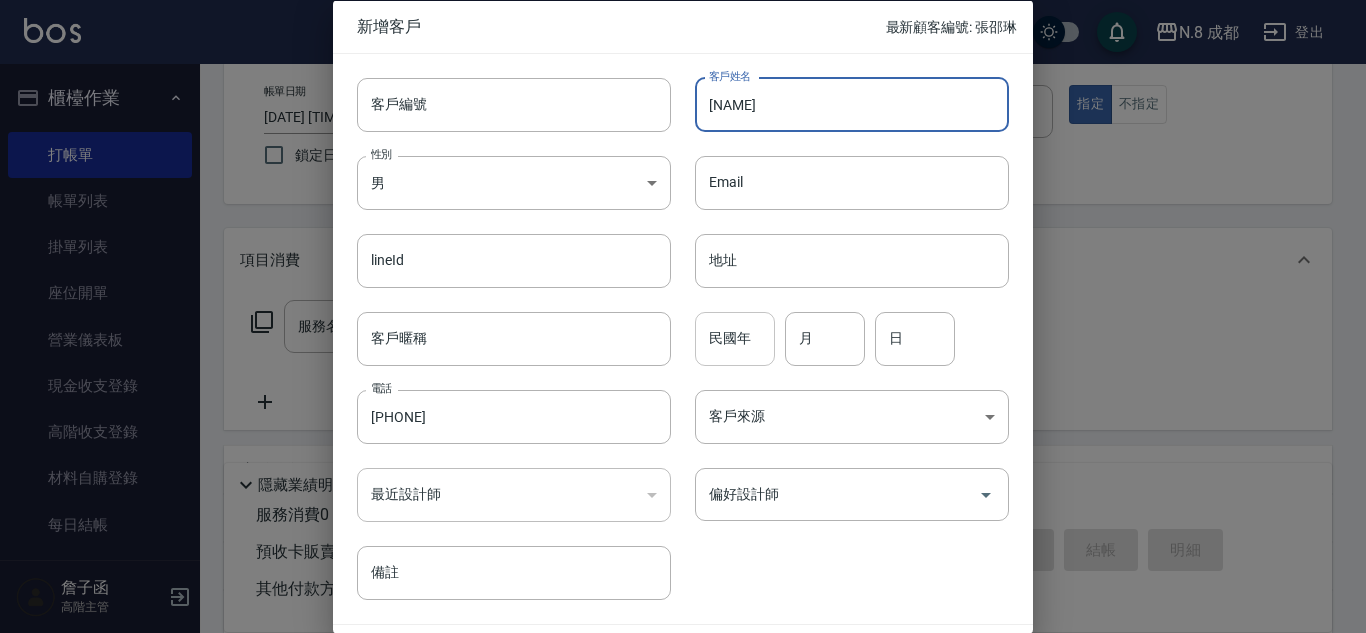 type on "[NAME]" 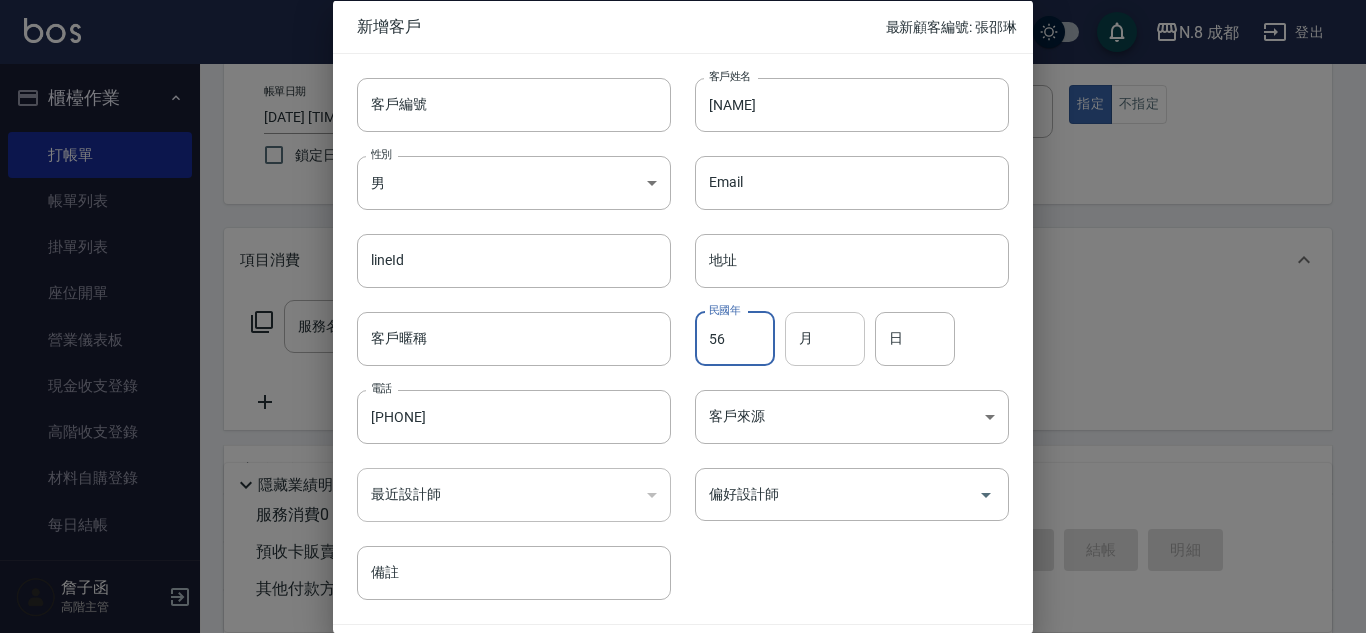 type on "56" 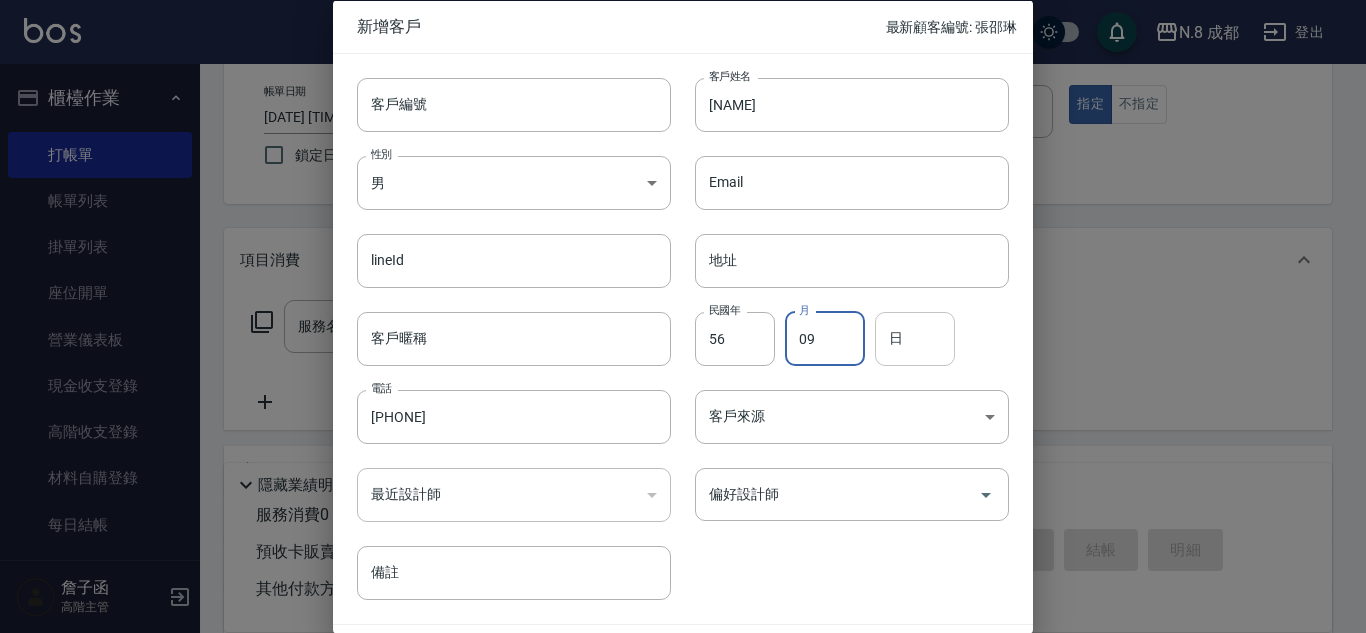 type on "09" 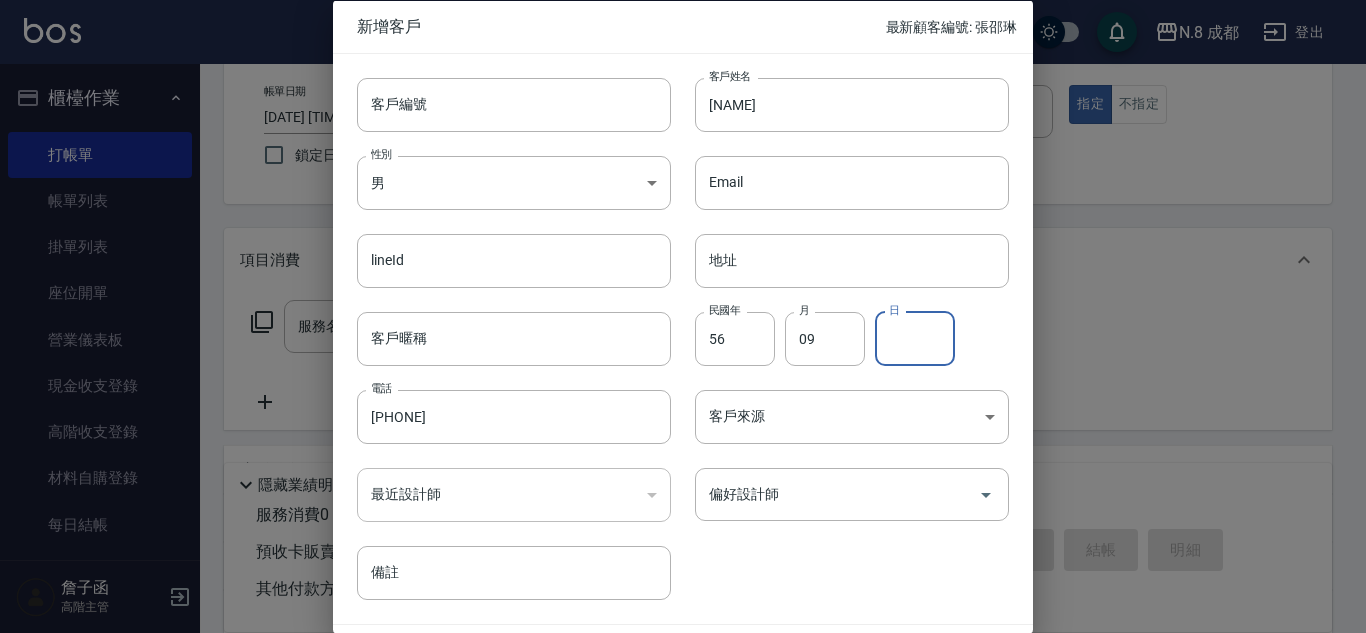 click on "日" at bounding box center [915, 338] 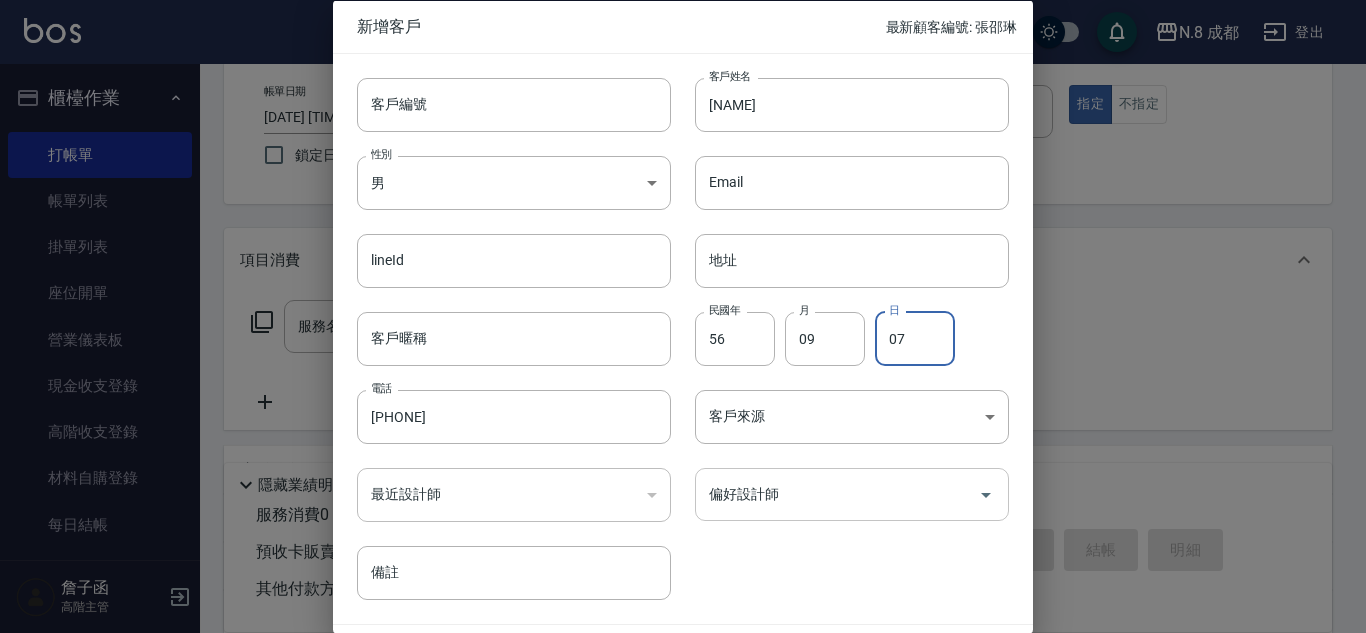 type on "07" 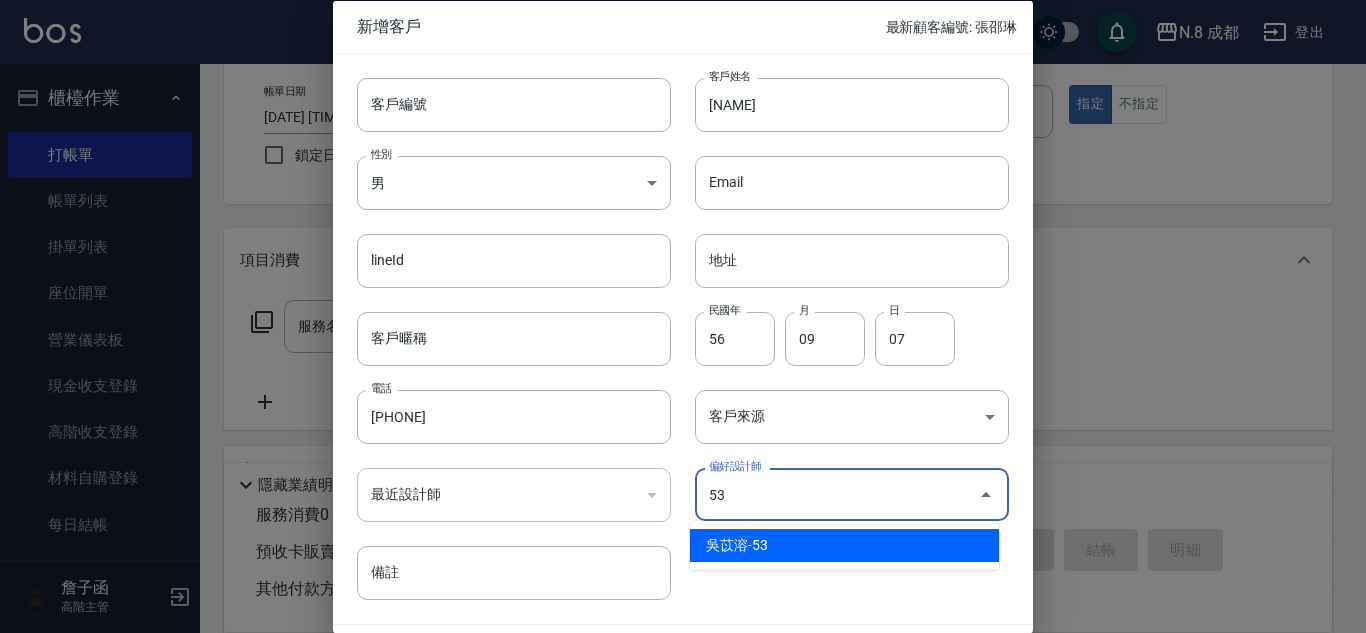 click on "吳苡溶-53" at bounding box center (844, 545) 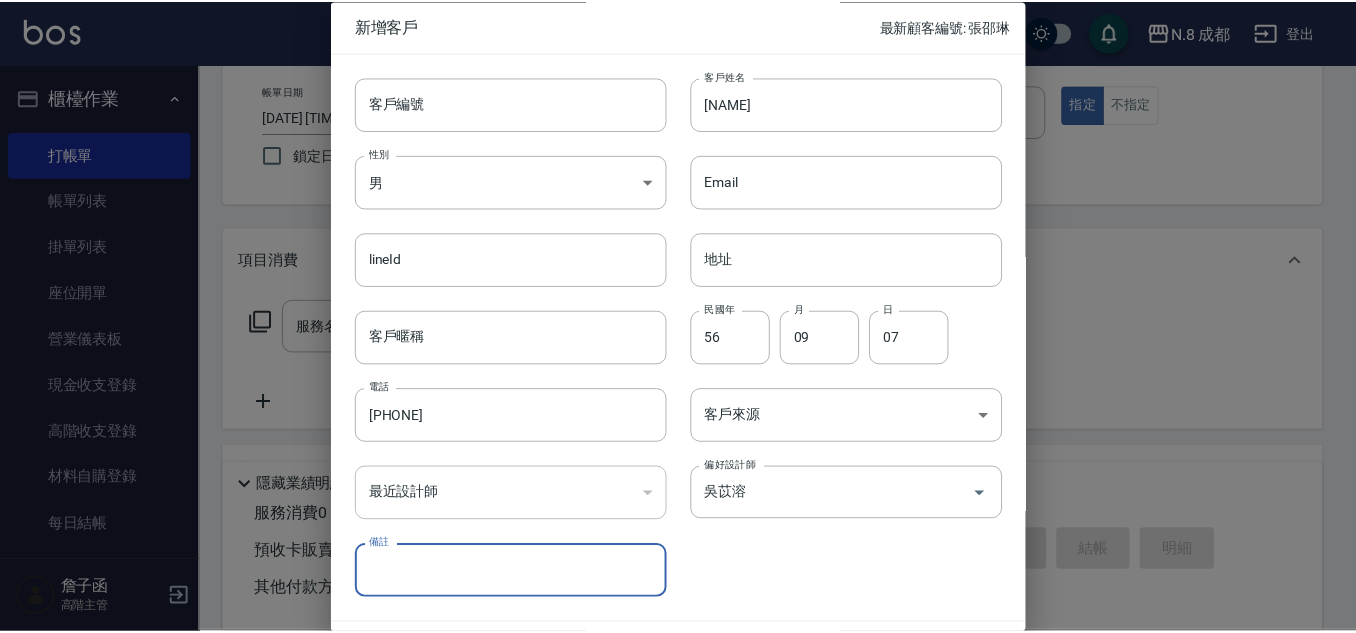 scroll, scrollTop: 60, scrollLeft: 0, axis: vertical 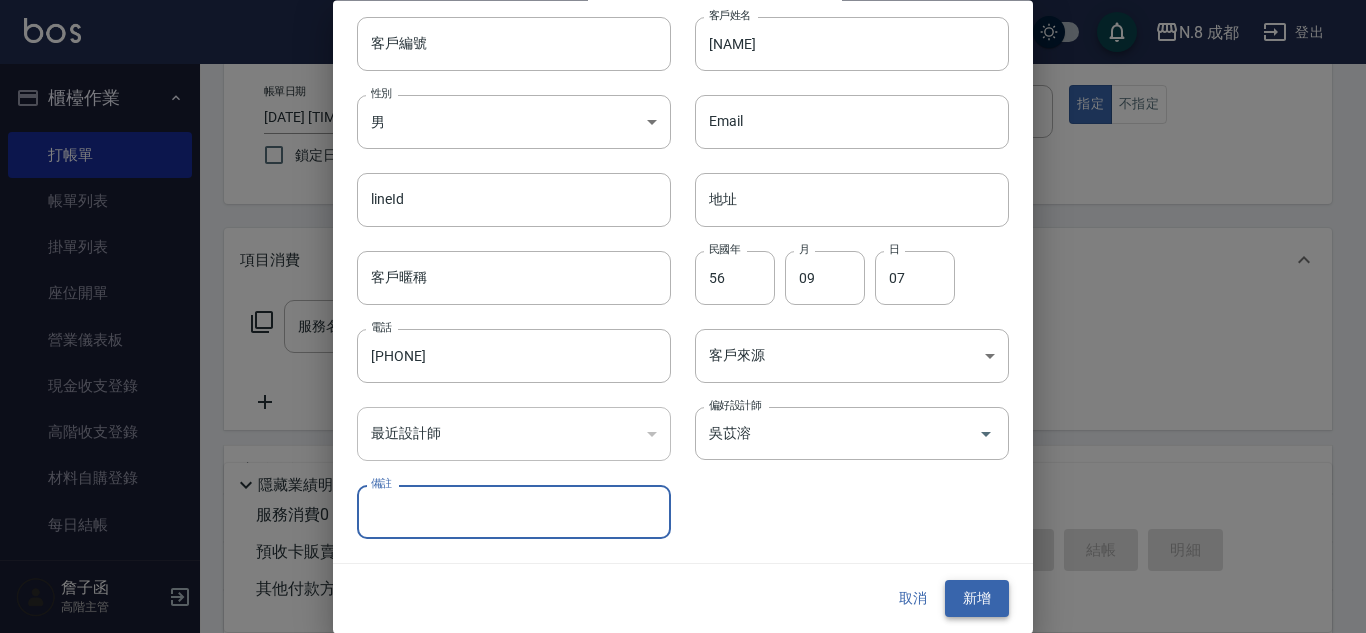click on "新增" at bounding box center (977, 599) 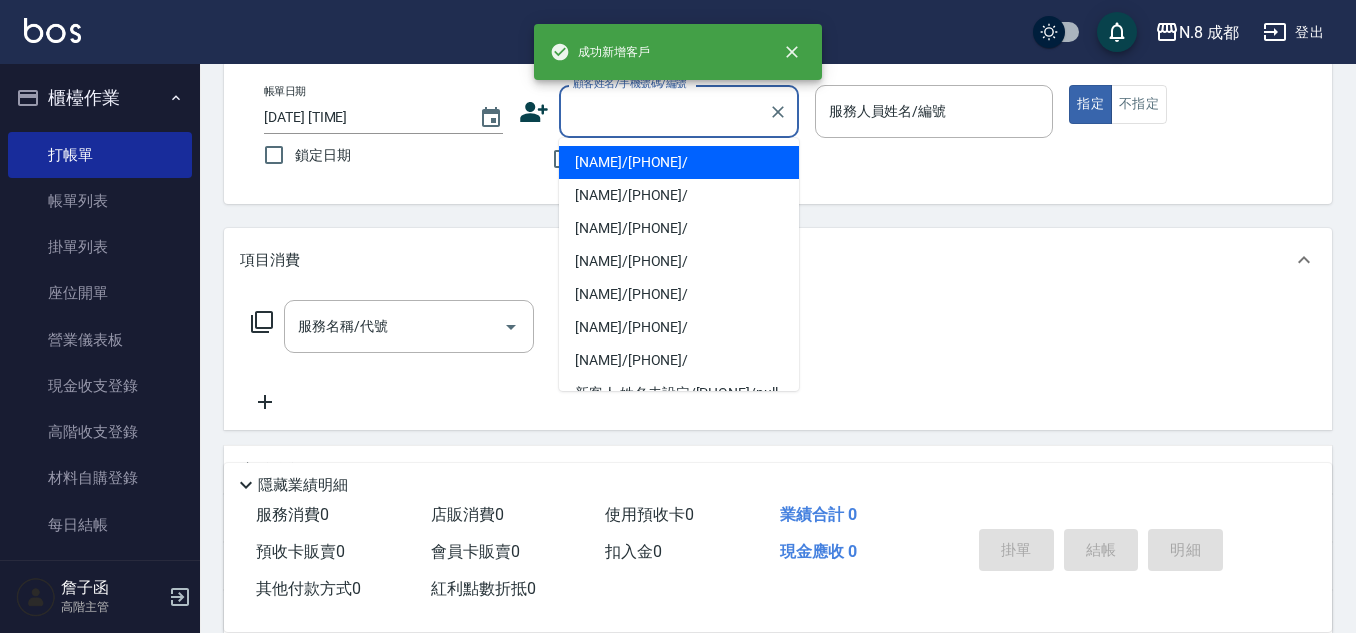 click on "顧客姓名/手機號碼/編號" at bounding box center (664, 111) 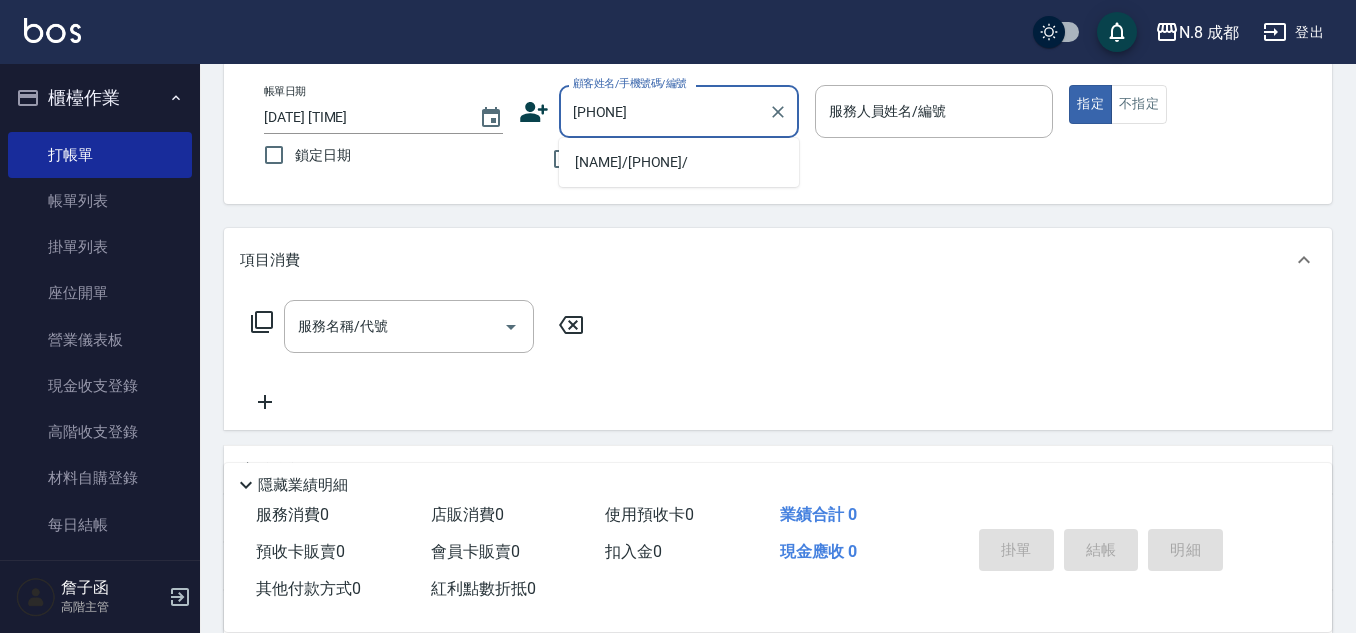 click on "[NAME]/[PHONE]/" at bounding box center (679, 162) 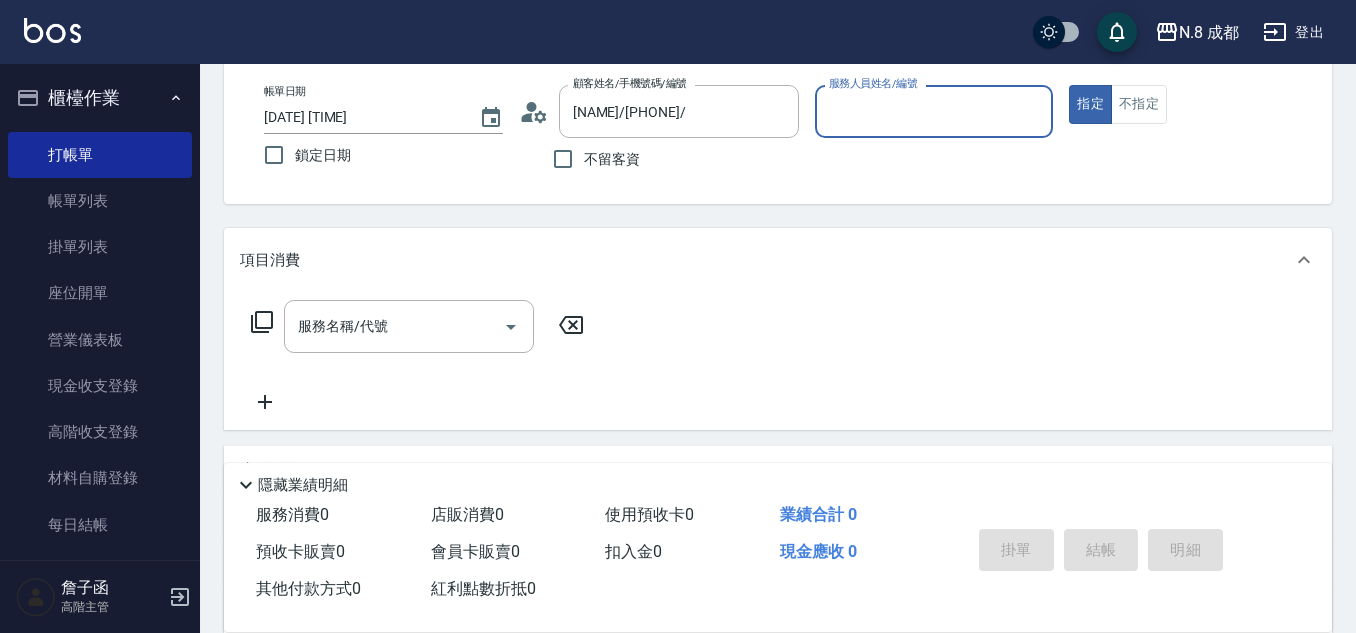 type on "吳苡溶-53" 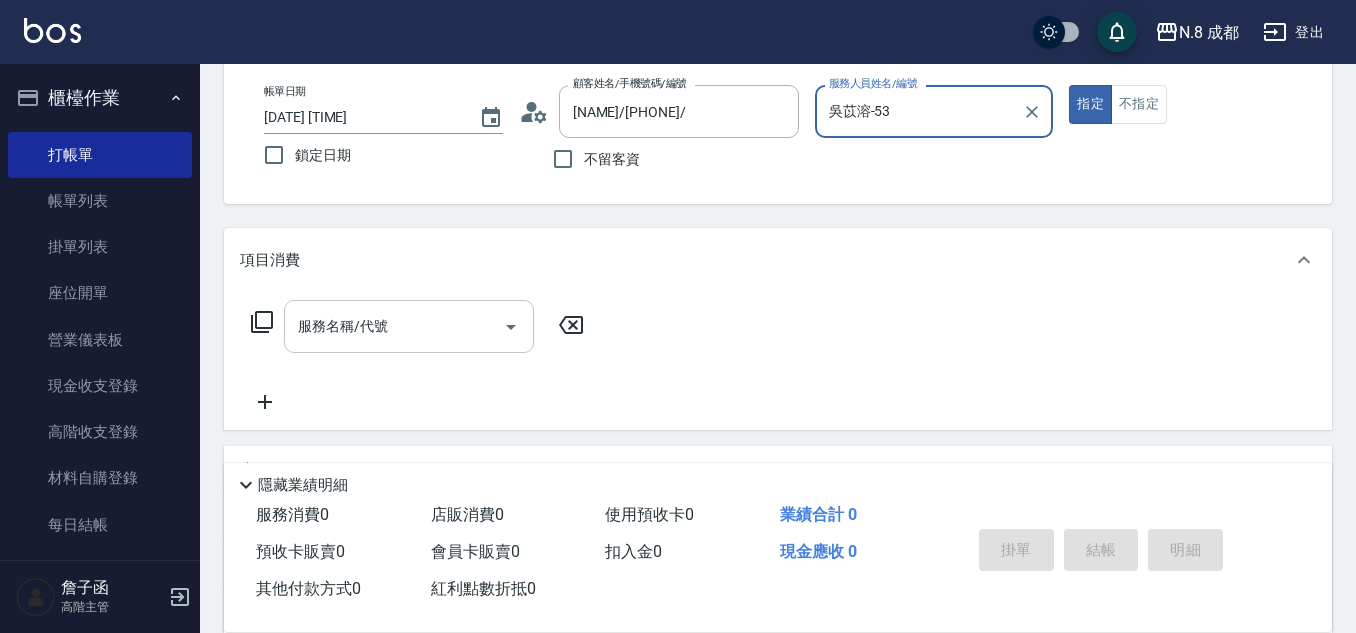 click on "服務名稱/代號" at bounding box center [394, 326] 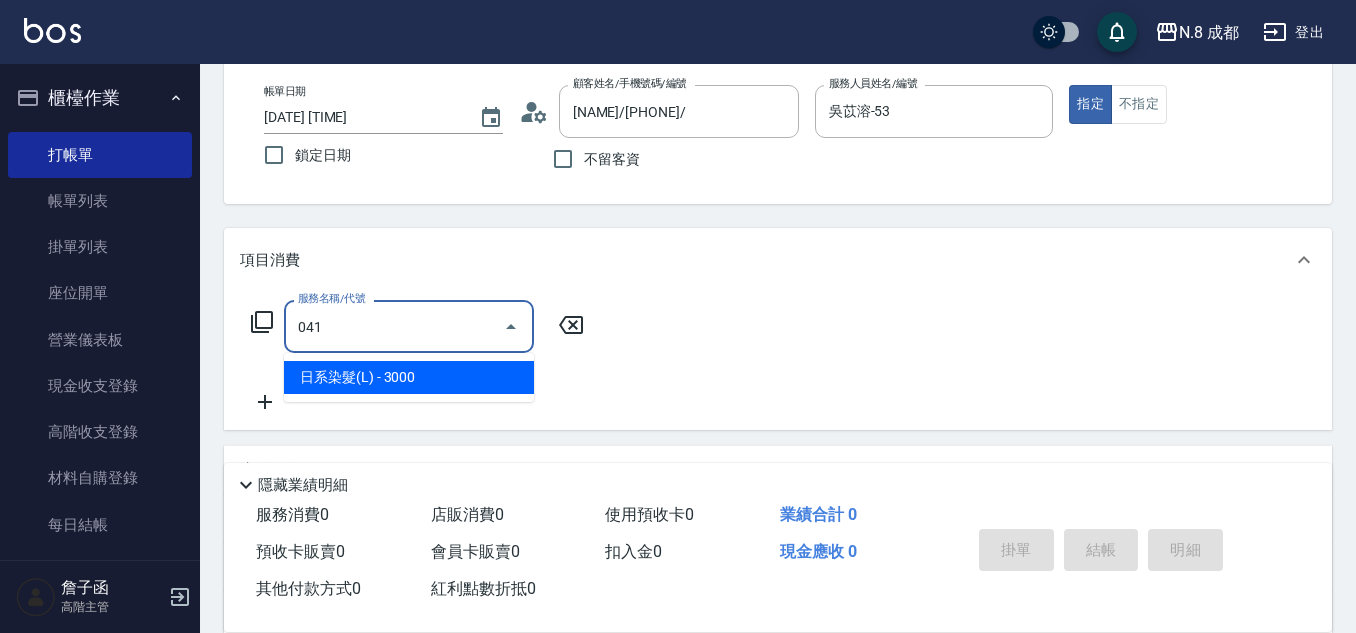 drag, startPoint x: 215, startPoint y: 314, endPoint x: 282, endPoint y: 342, distance: 72.615425 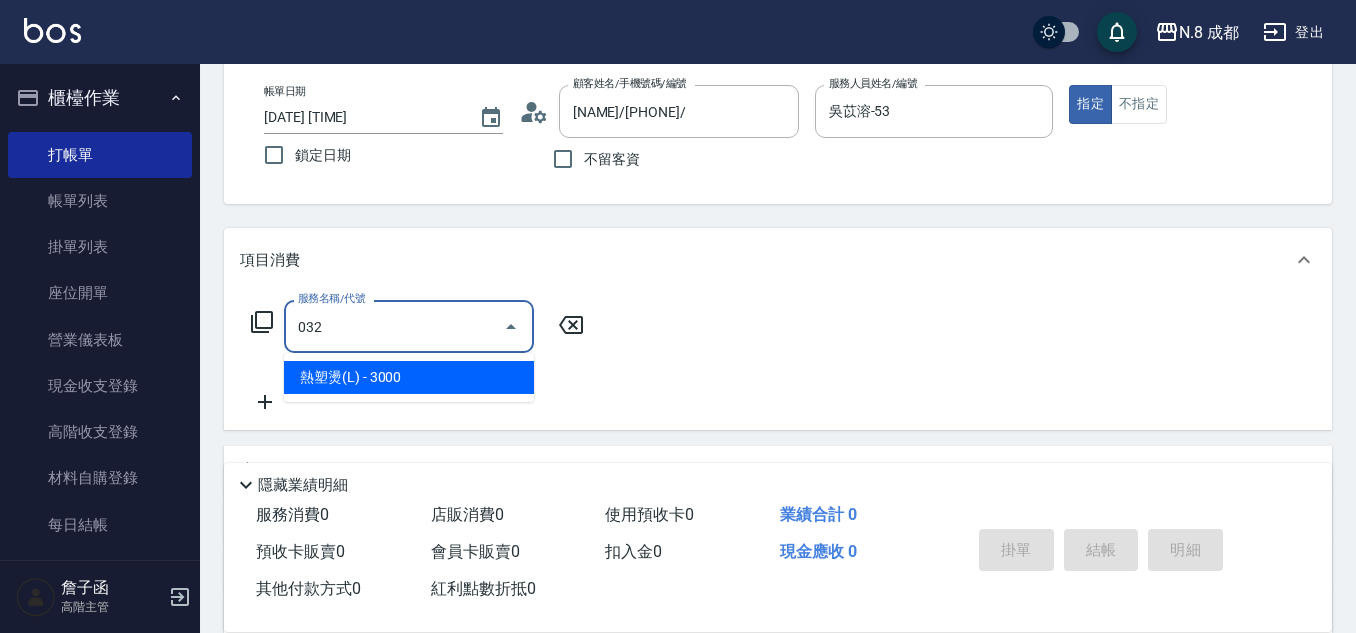 drag, startPoint x: 400, startPoint y: 365, endPoint x: 613, endPoint y: 356, distance: 213.19006 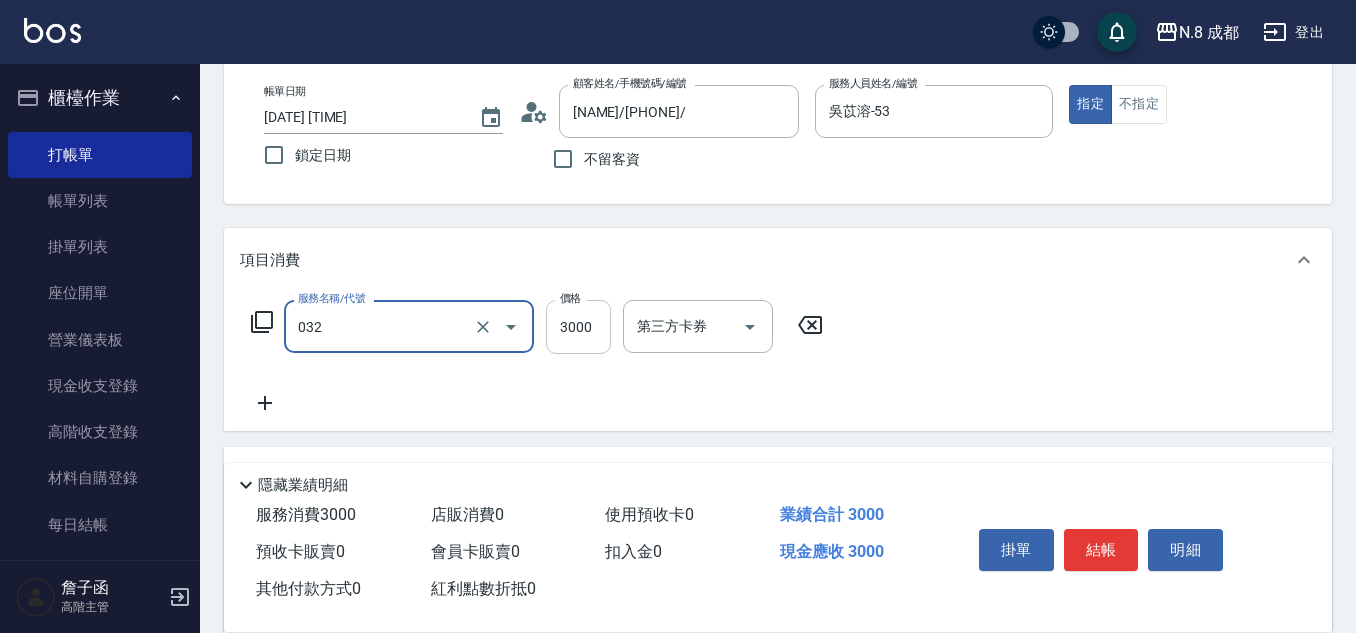 type on "熱塑燙(L)(032)" 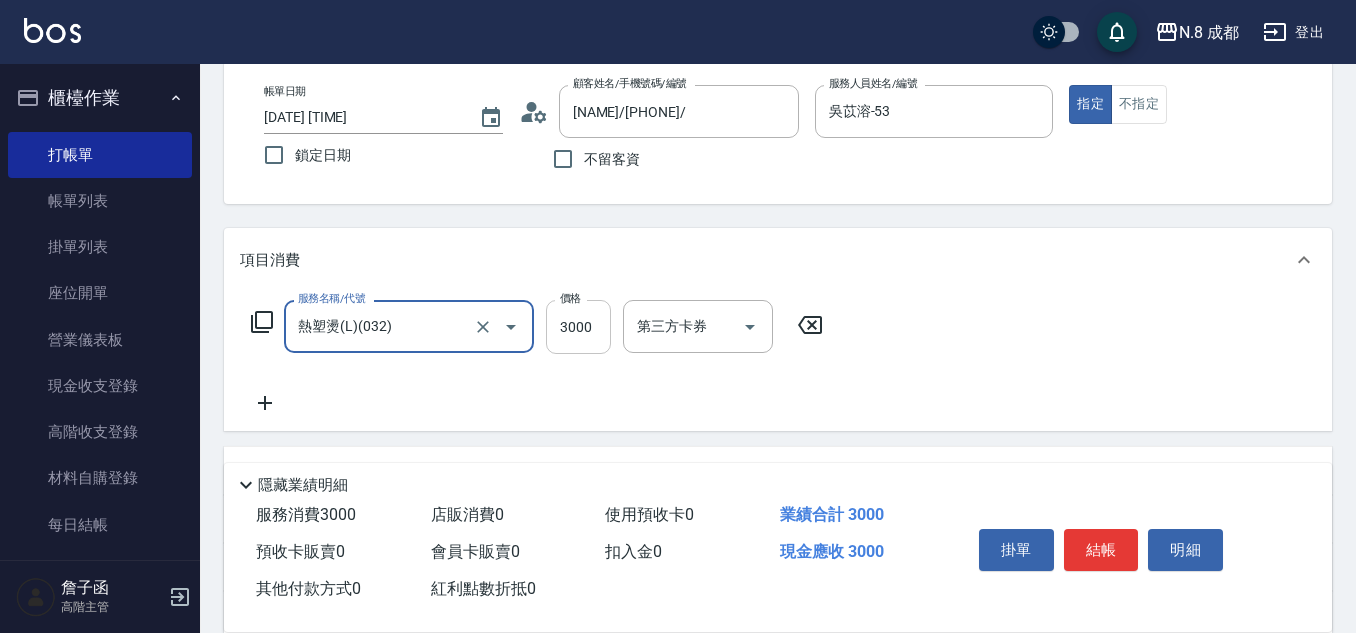 click on "3000" at bounding box center [578, 327] 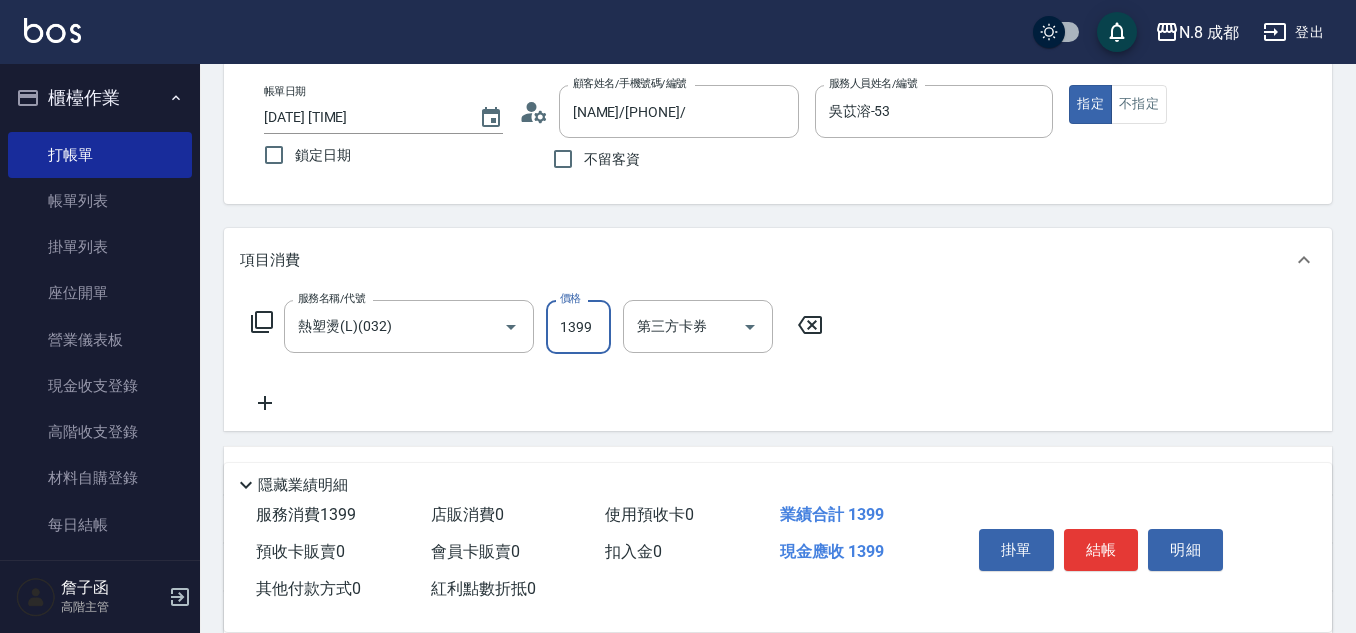 type on "1399" 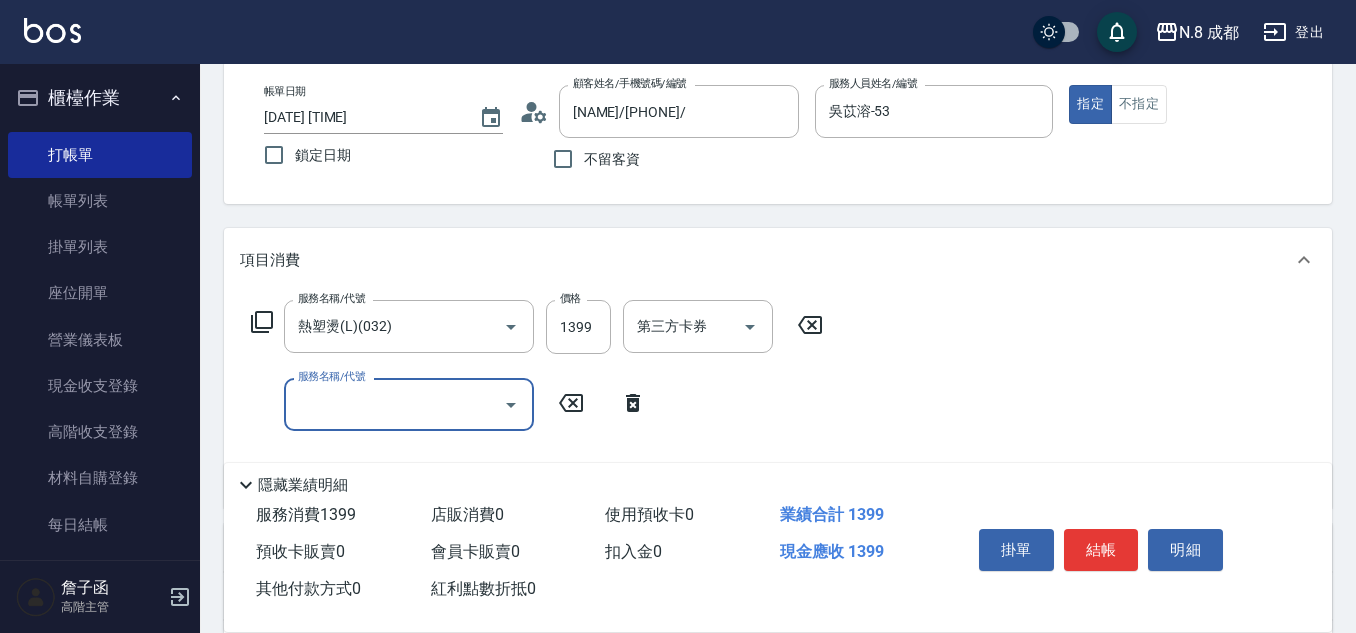 click on "服務名稱/代號" at bounding box center [394, 404] 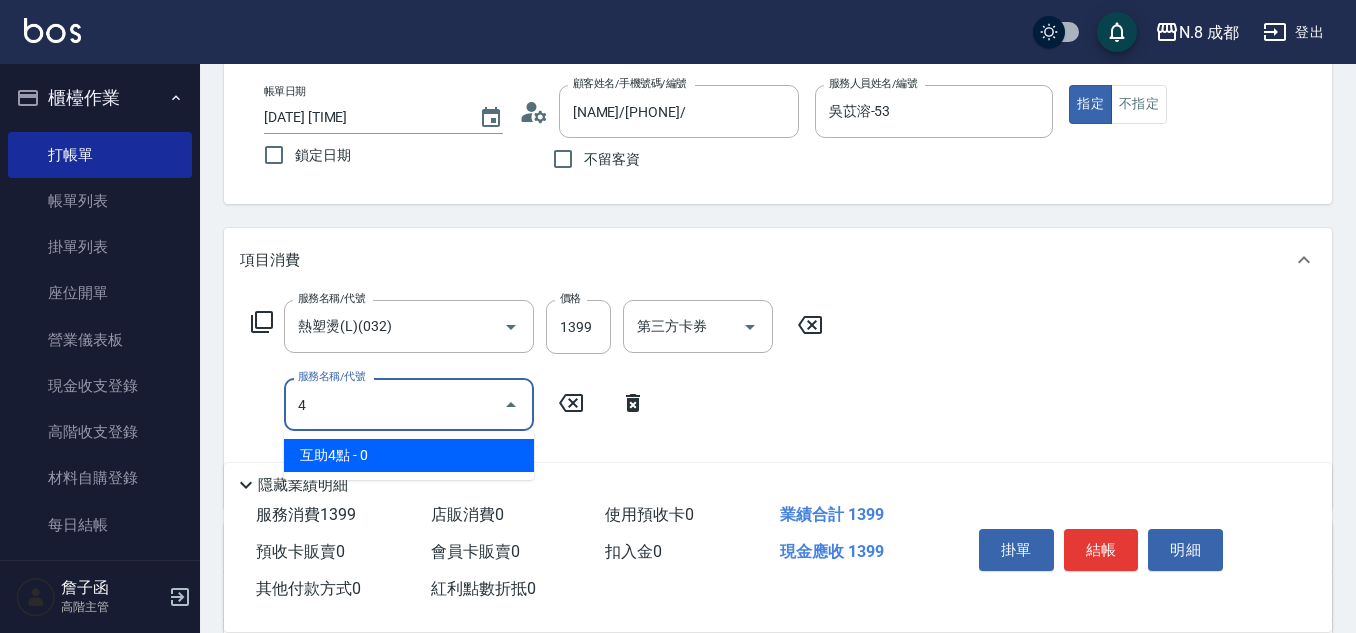 click on "互助4點 - 0" at bounding box center (409, 455) 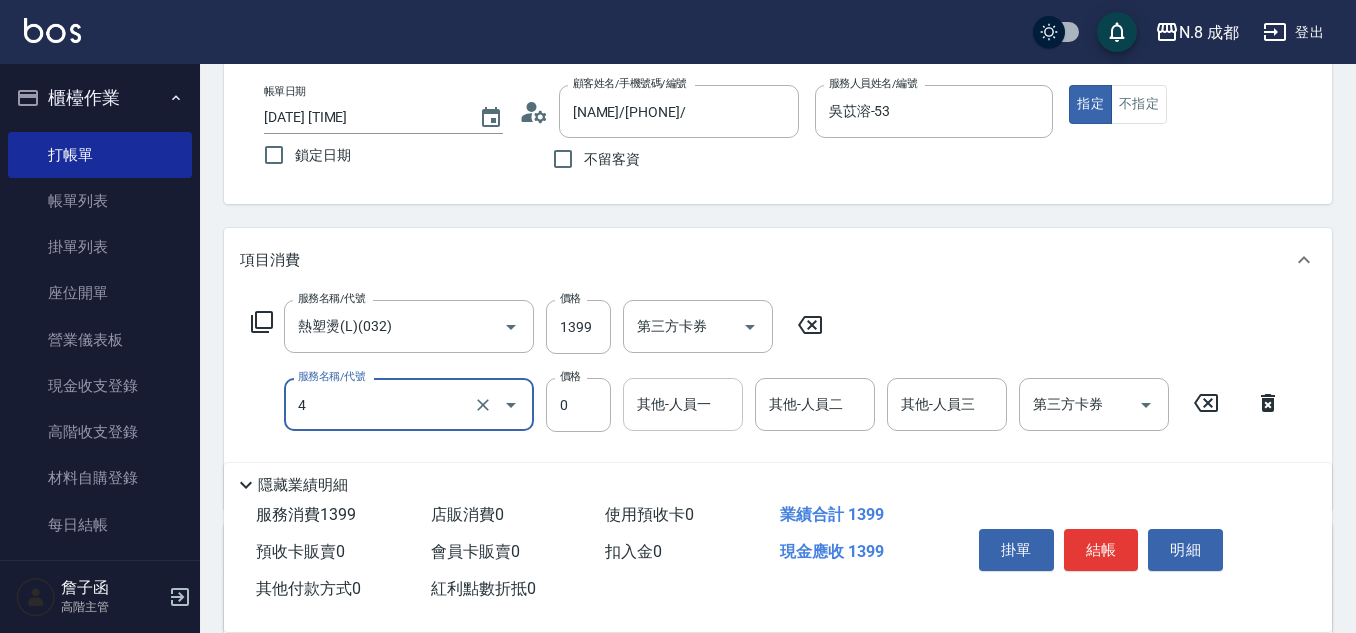 type on "互助4點(4)" 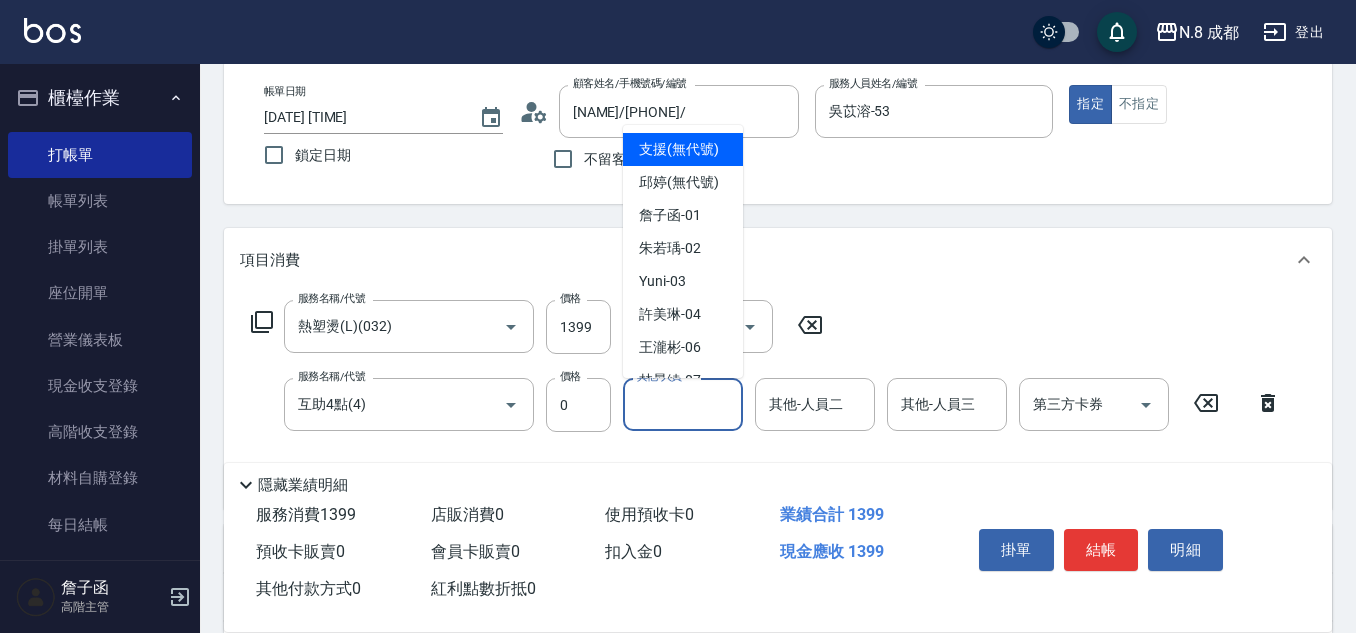 click on "其他-人員一" at bounding box center (683, 404) 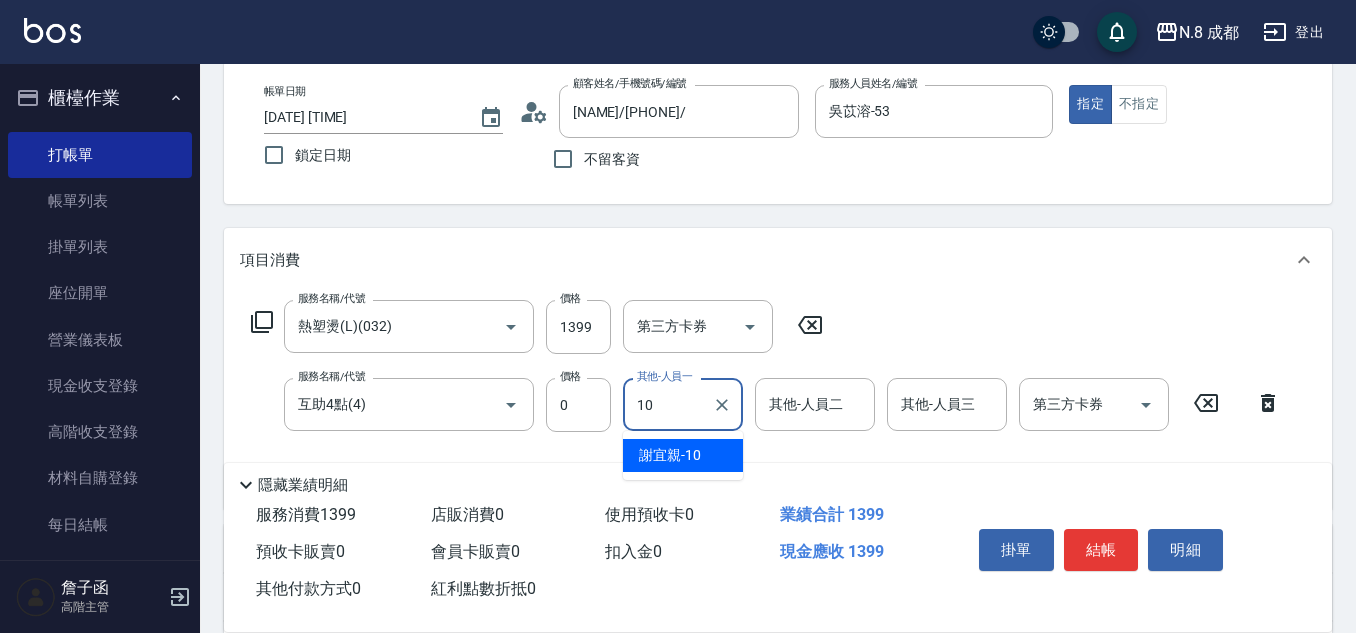 click on "[NAME] -[NUMBER]" at bounding box center (670, 455) 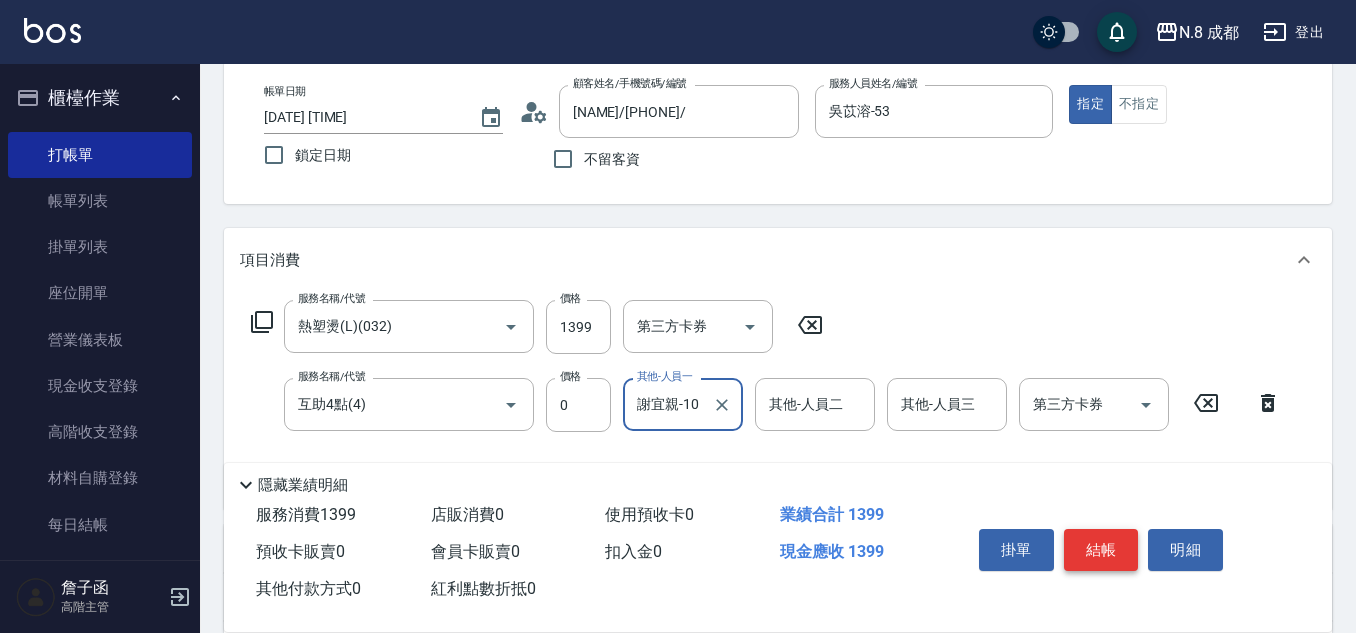 type on "謝宜親-10" 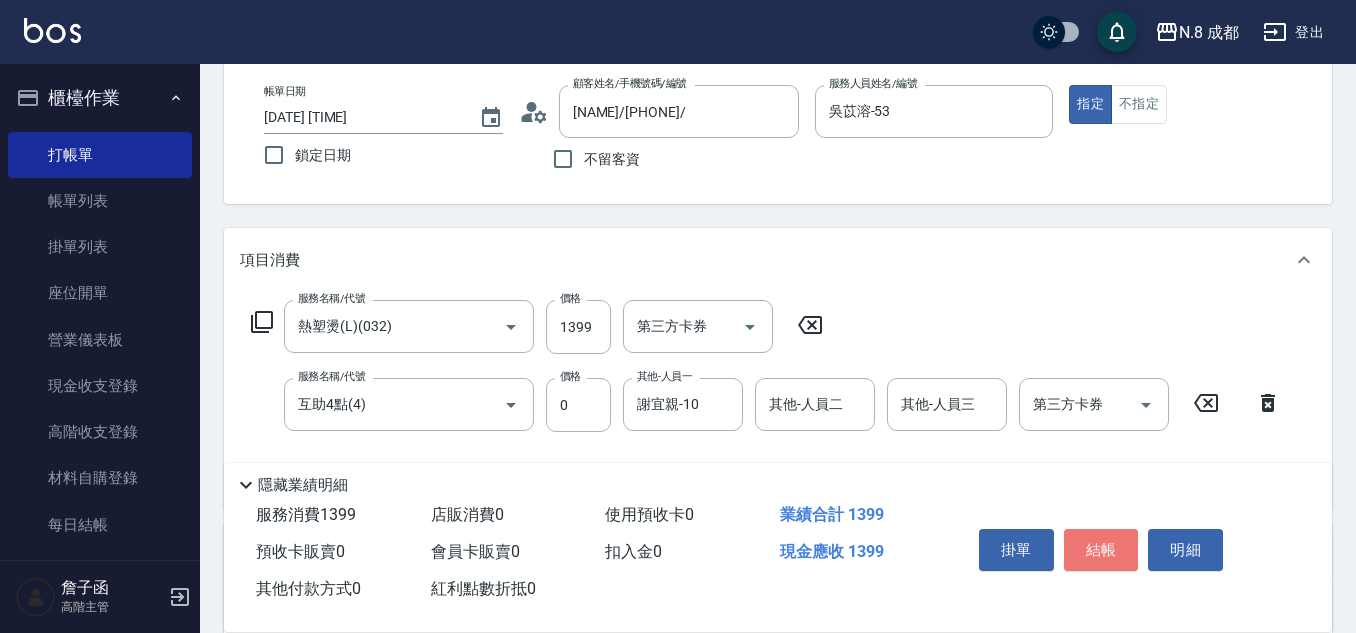 click on "結帳" at bounding box center (1101, 550) 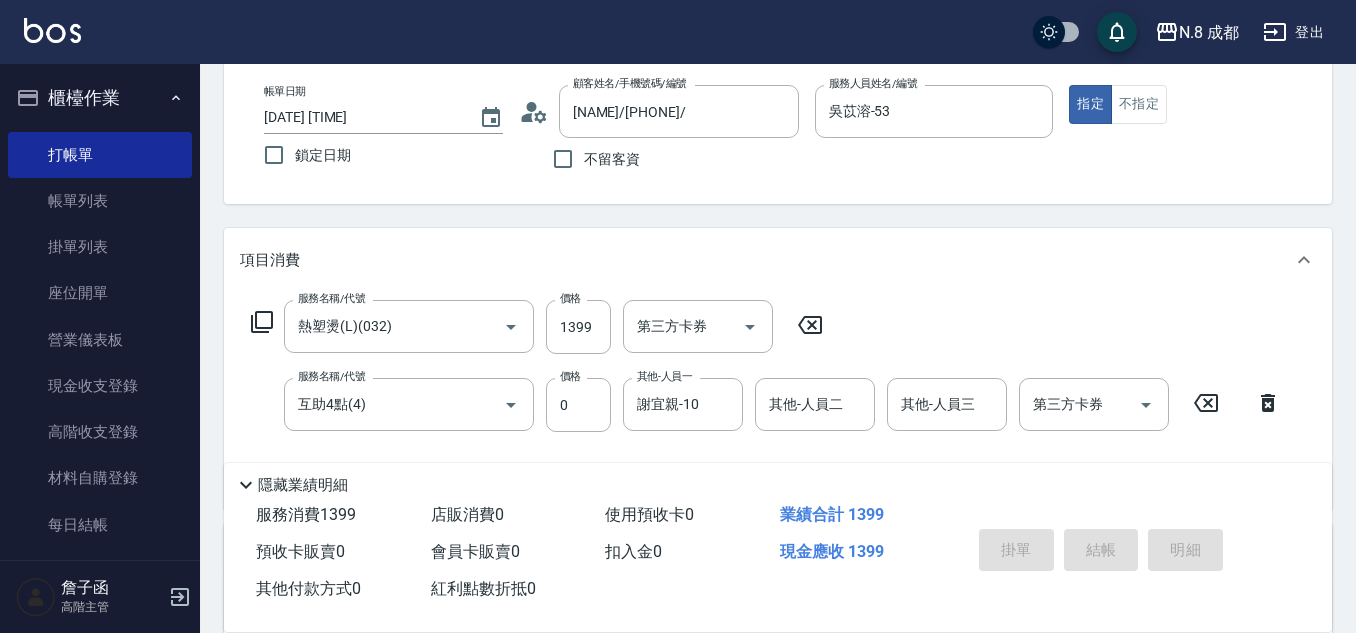 type on "[DATE] [TIME]" 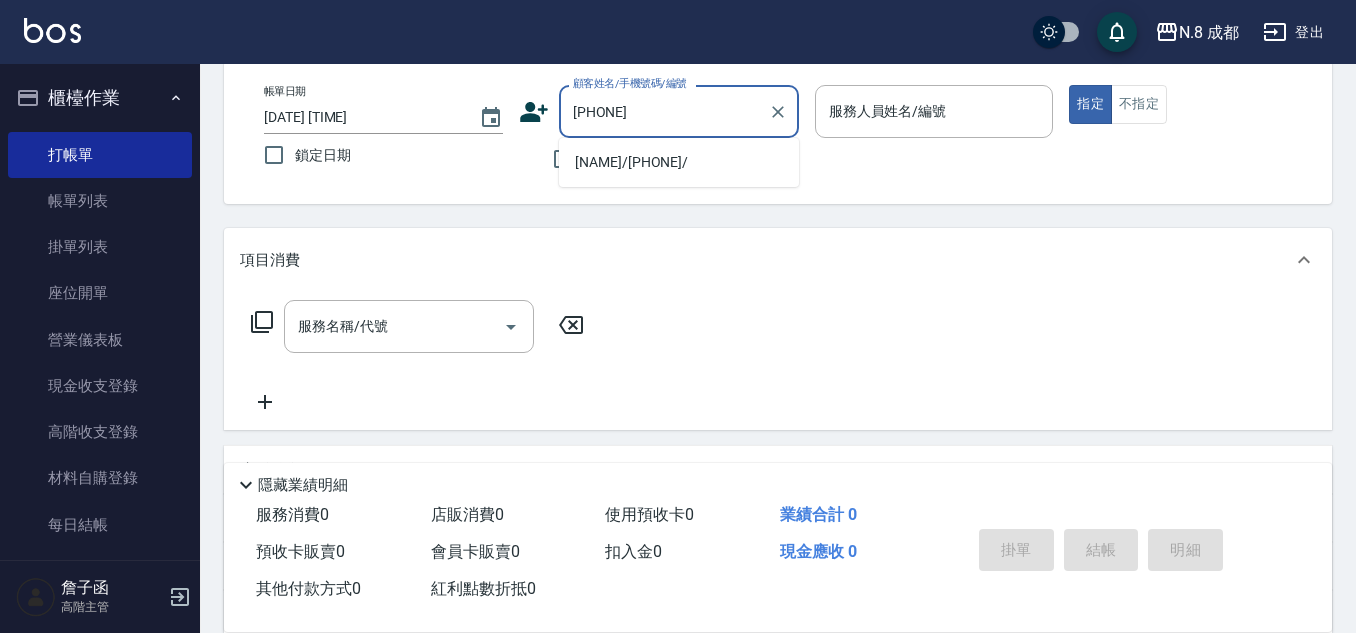 click on "[NAME]/[PHONE]/" at bounding box center (679, 162) 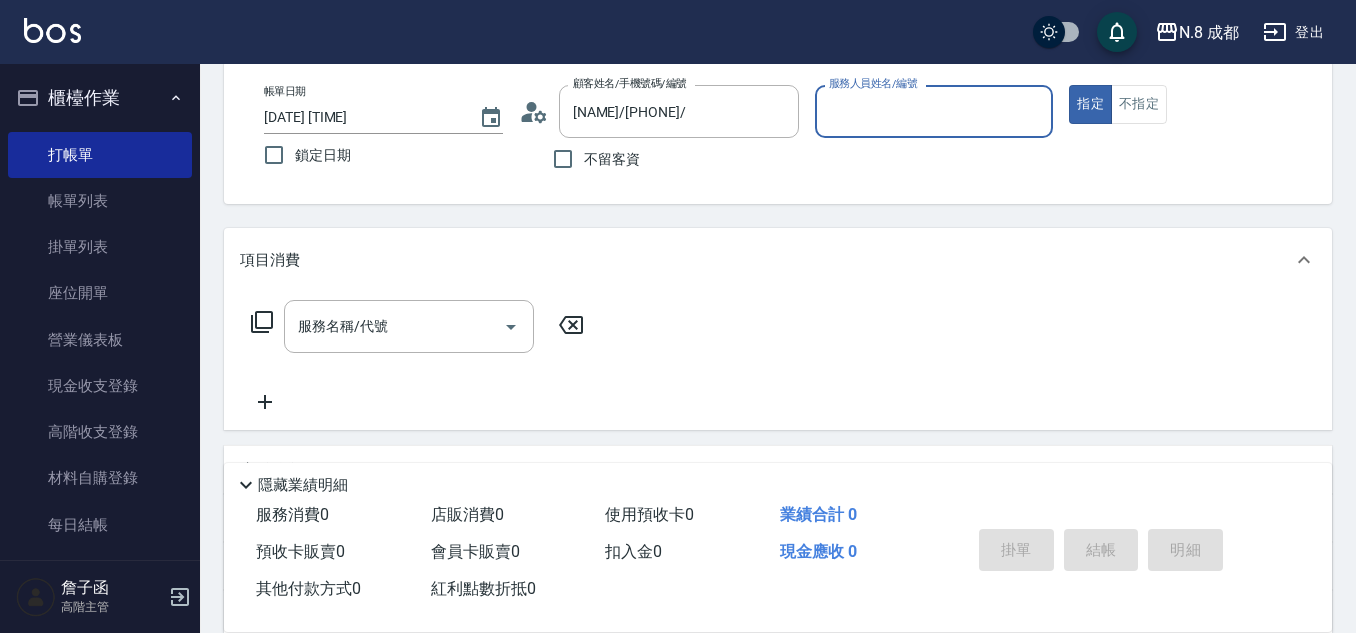 type on "吳苡溶-53" 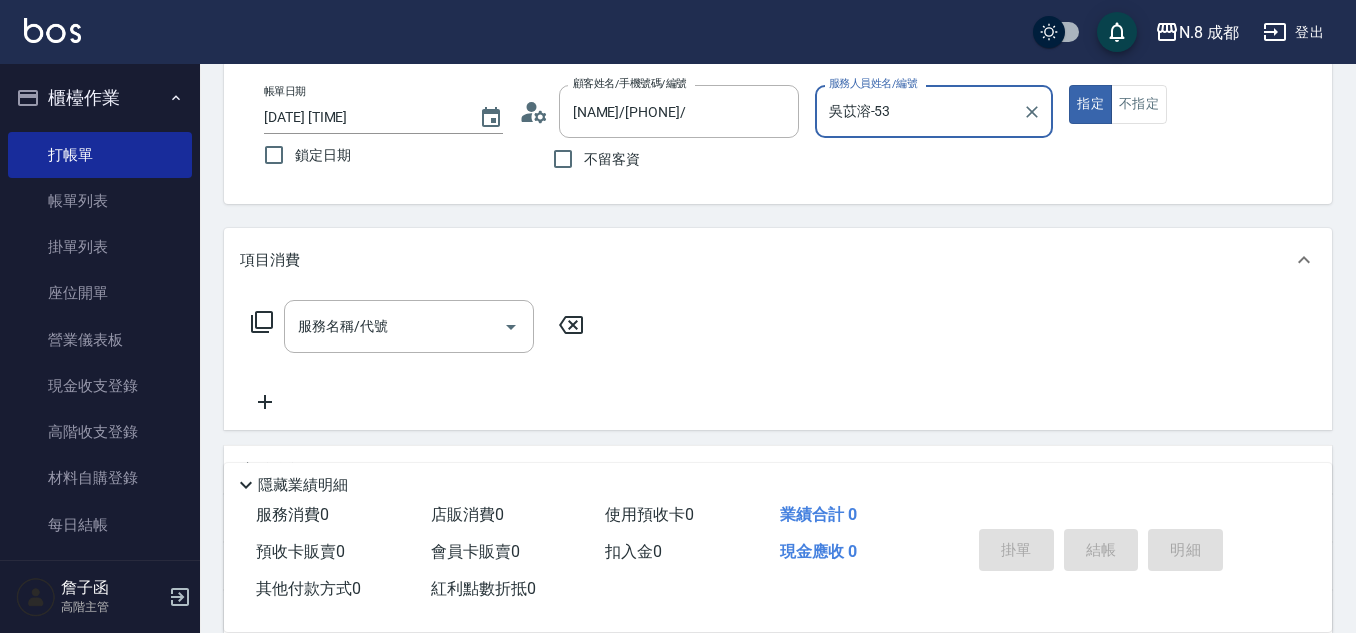 click on "服務名稱/代號" at bounding box center (394, 326) 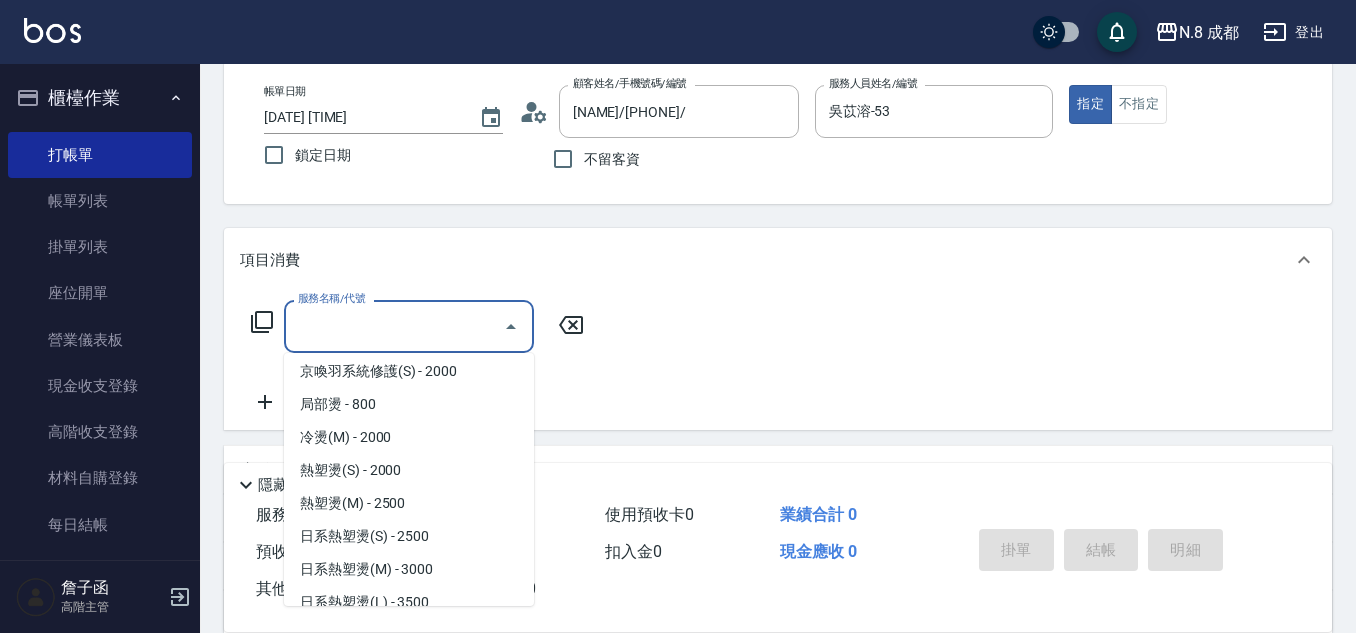 scroll, scrollTop: 400, scrollLeft: 0, axis: vertical 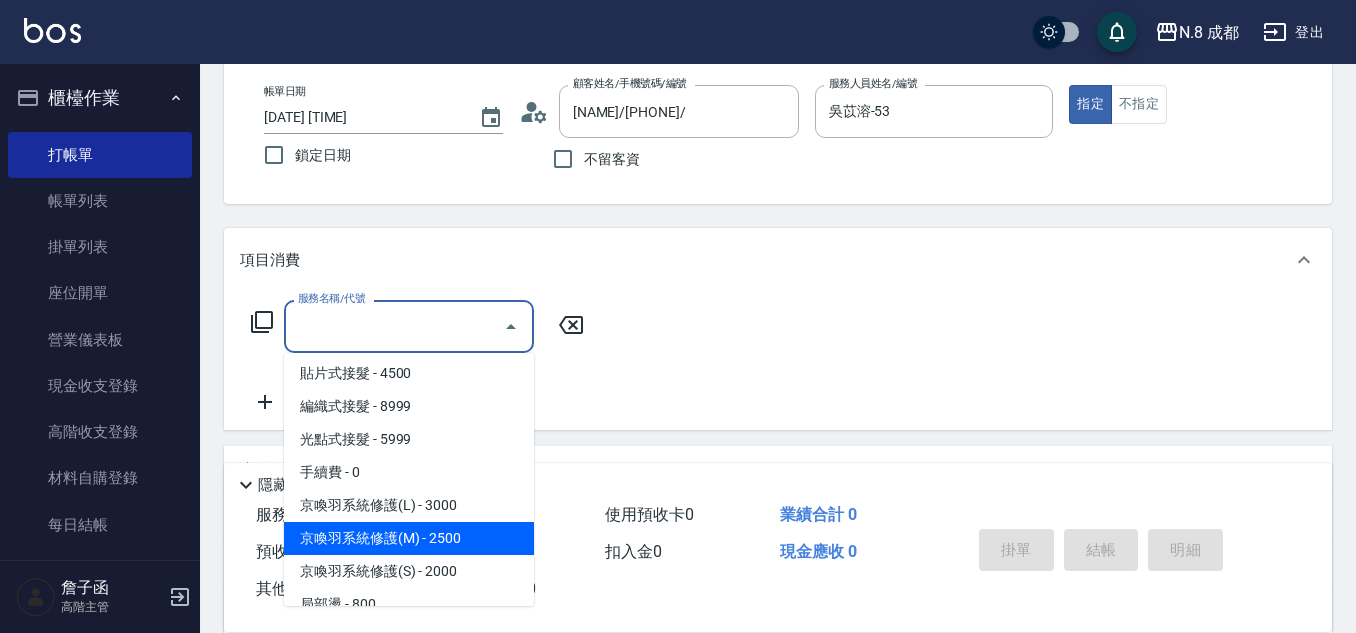 click on "京喚羽系統修護(M) - 2500" at bounding box center (409, 538) 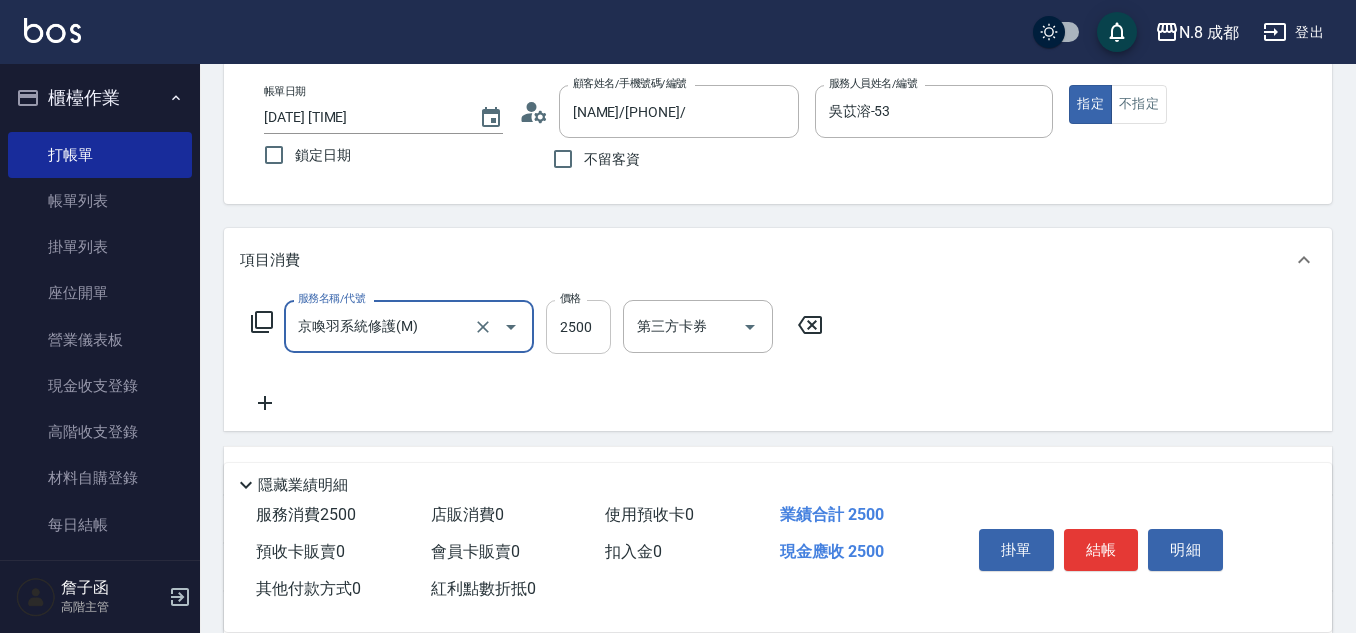 click on "2500" at bounding box center (578, 327) 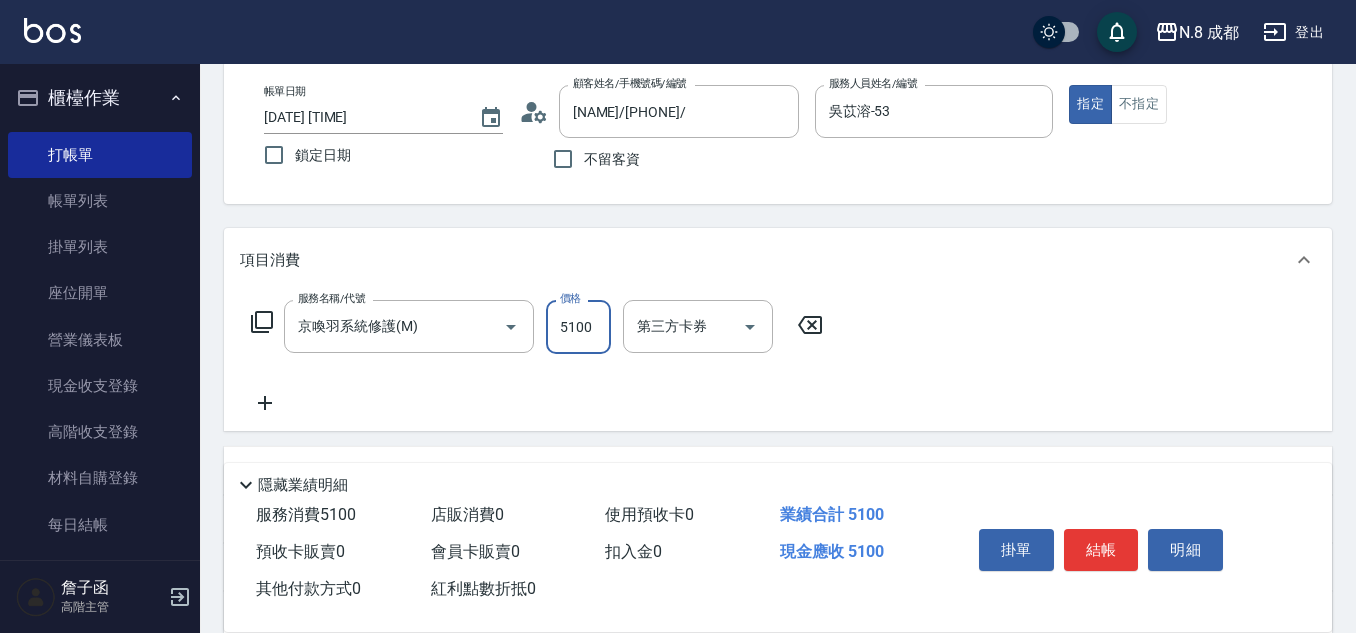 type on "5100" 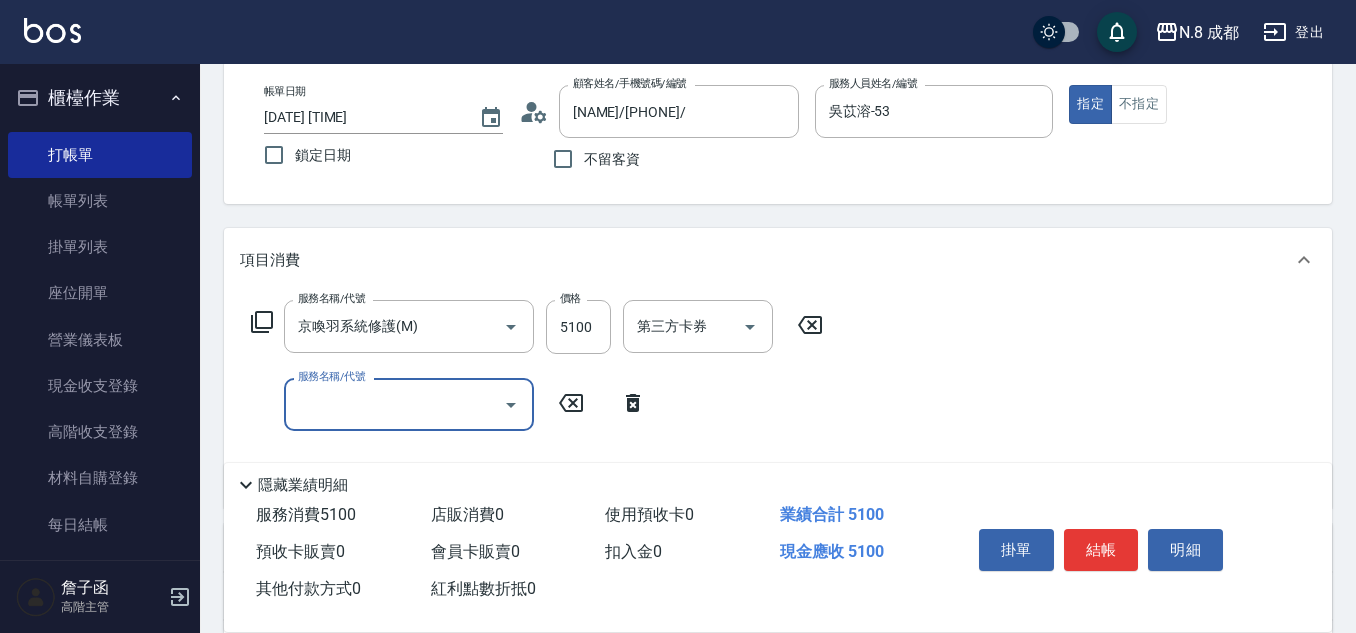 click on "服務名稱/代號" at bounding box center [394, 404] 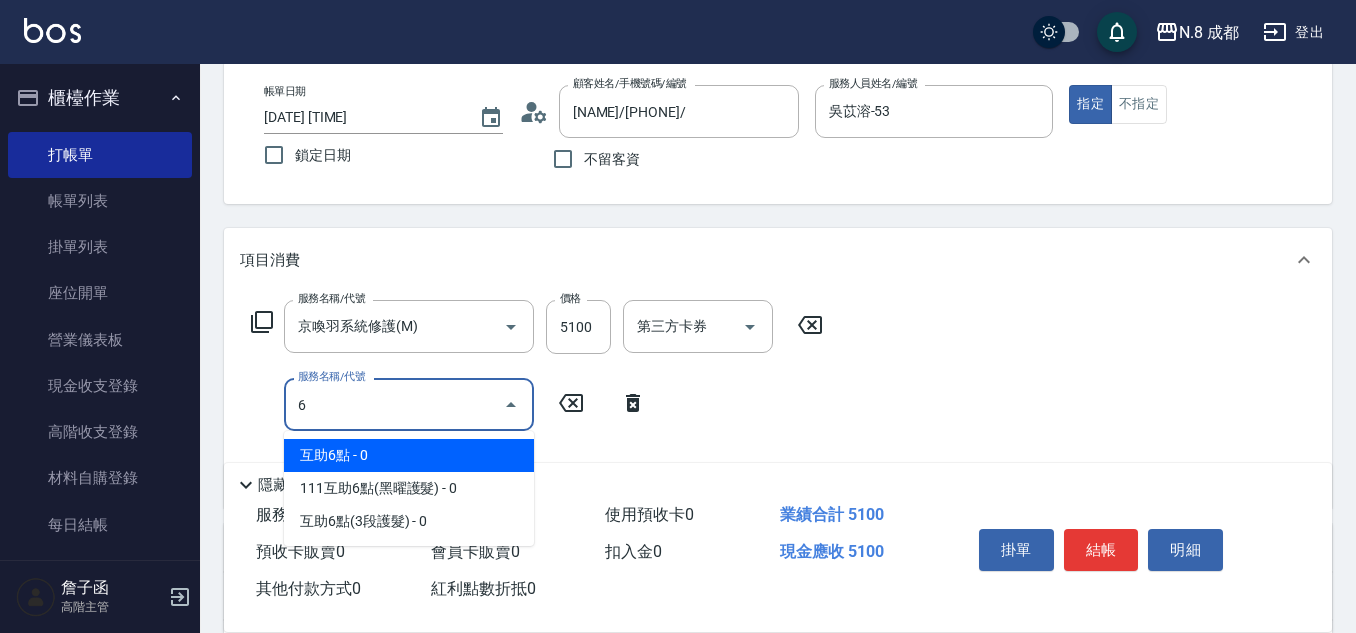 click on "互助6點 - 0" at bounding box center [409, 455] 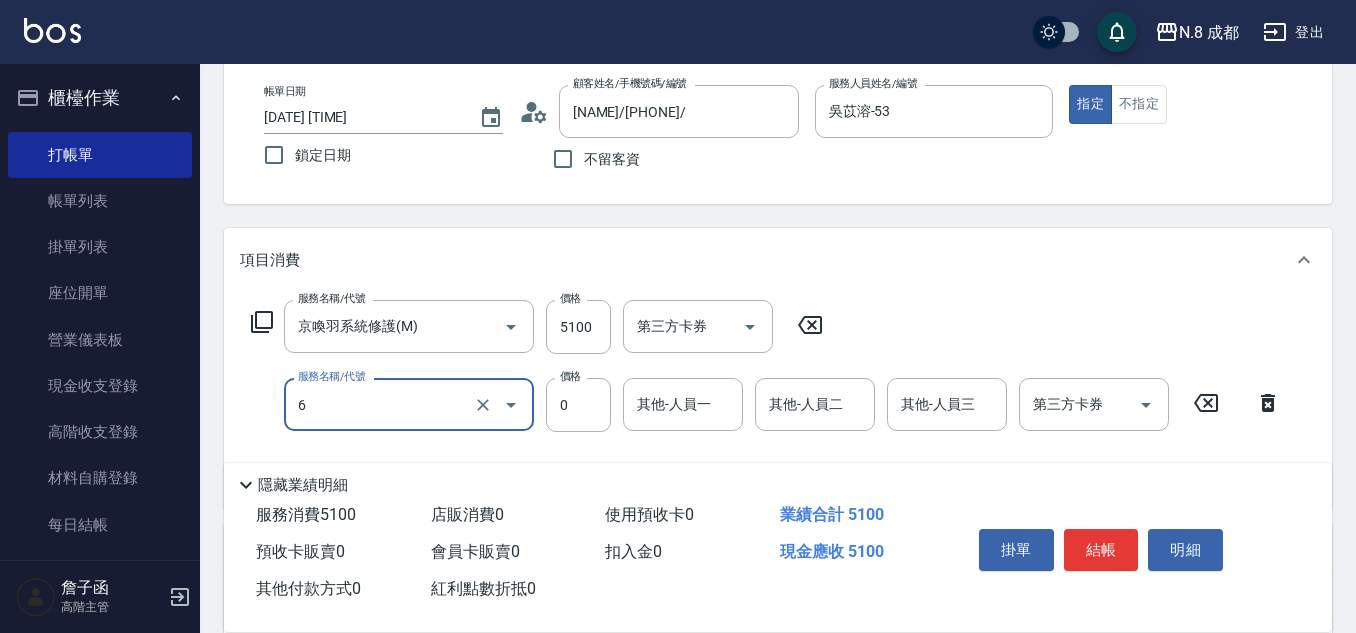 type on "互助6點(6)" 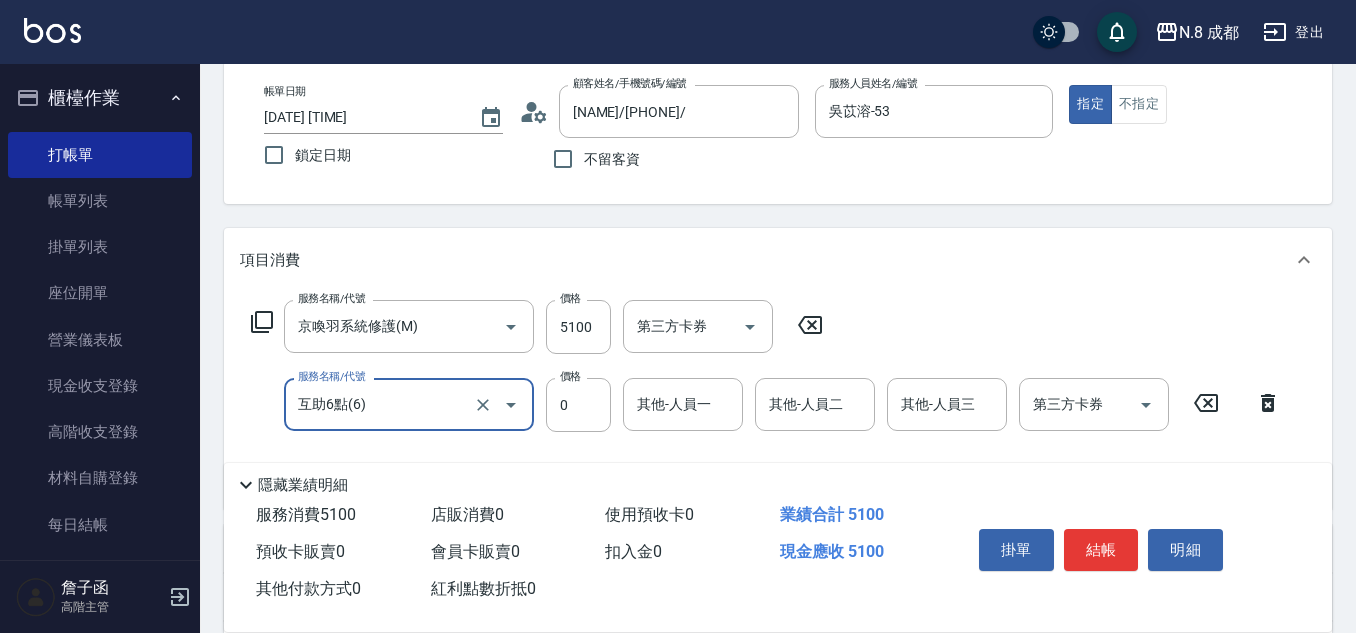 click on "其他-人員一" at bounding box center (683, 404) 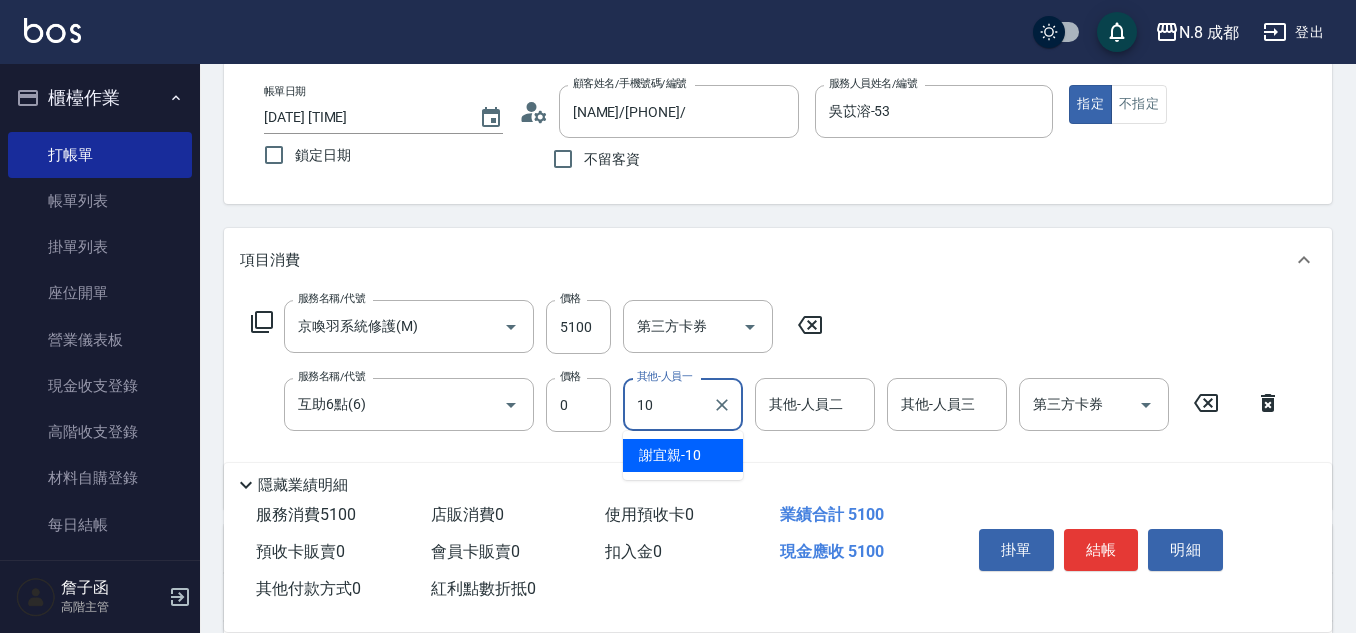 click on "[NAME] -[NUMBER]" at bounding box center (670, 455) 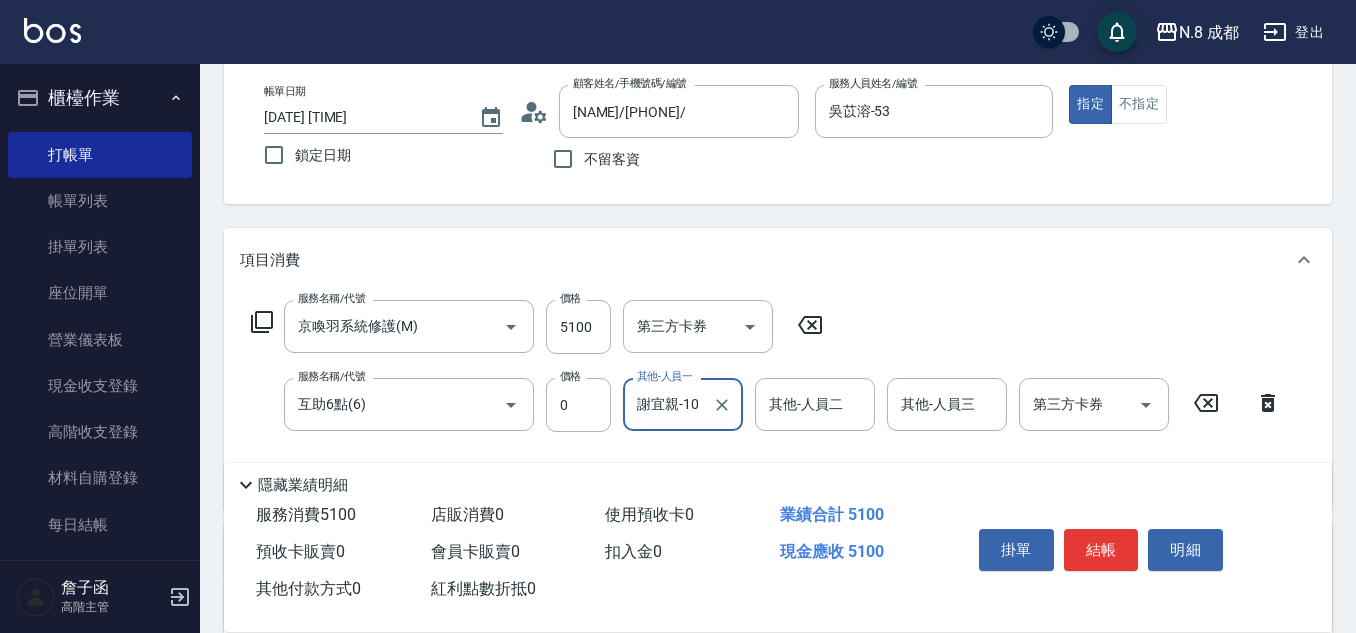 scroll, scrollTop: 424, scrollLeft: 0, axis: vertical 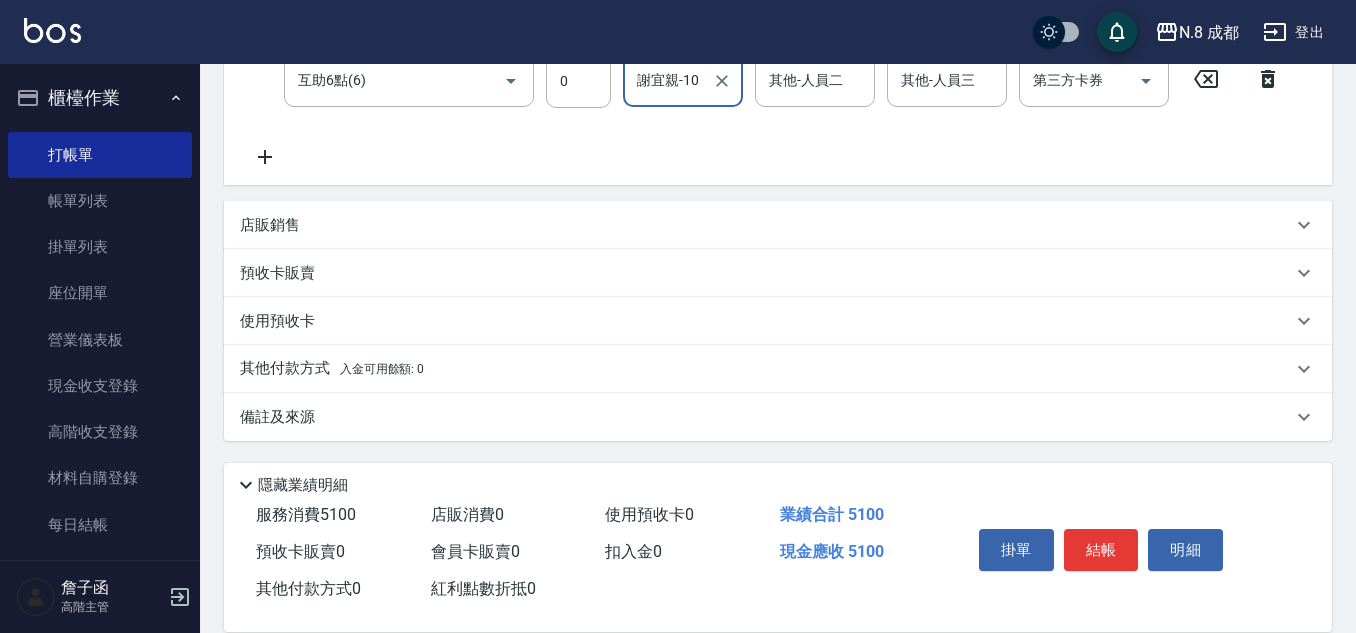 type on "謝宜親-10" 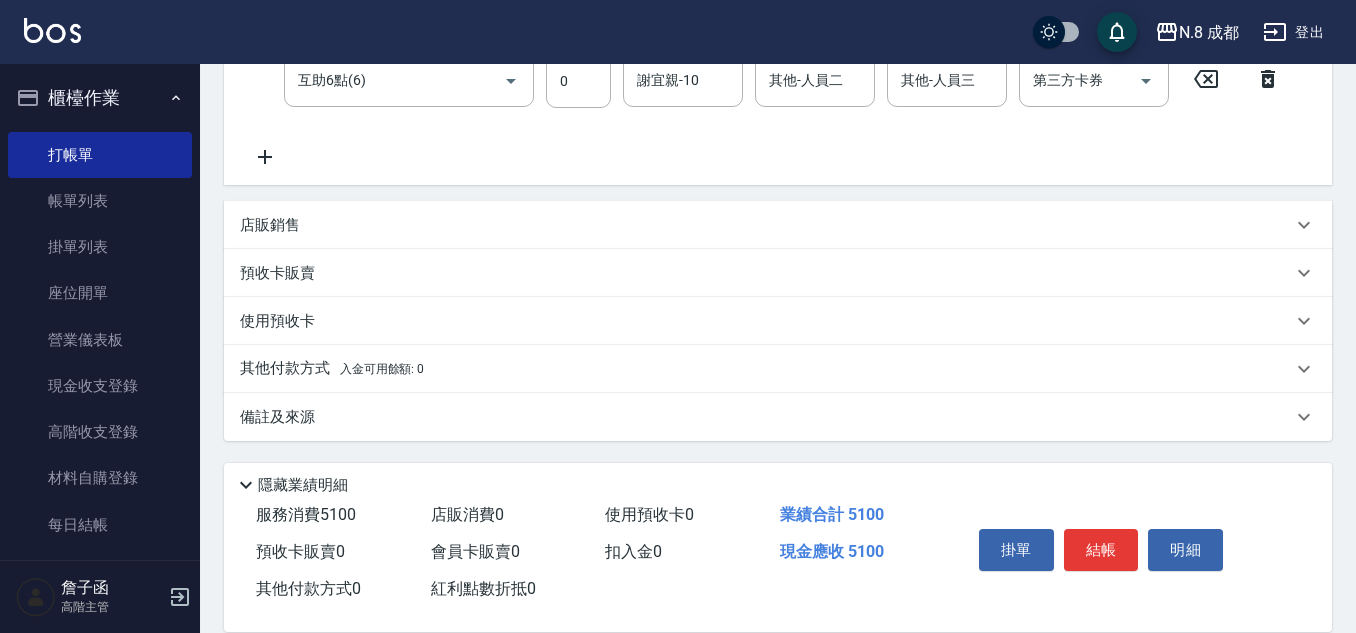 click on "其他付款方式 入金可用餘額: 0" at bounding box center (332, 369) 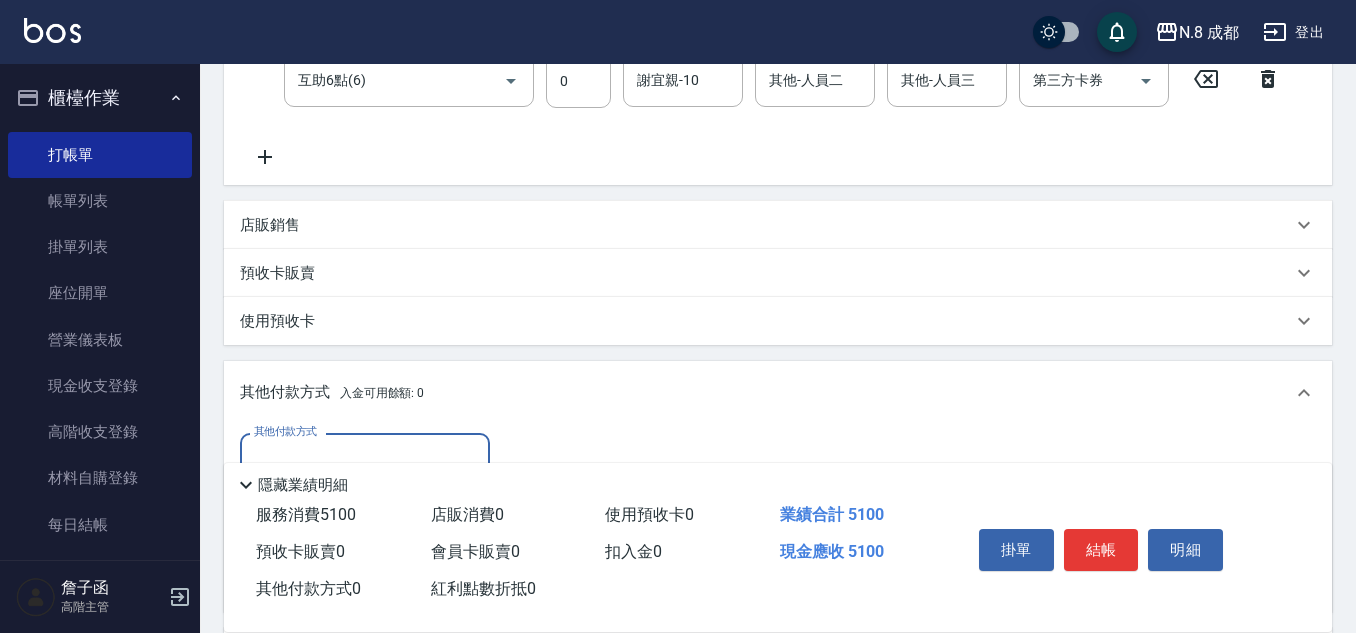 scroll, scrollTop: 524, scrollLeft: 0, axis: vertical 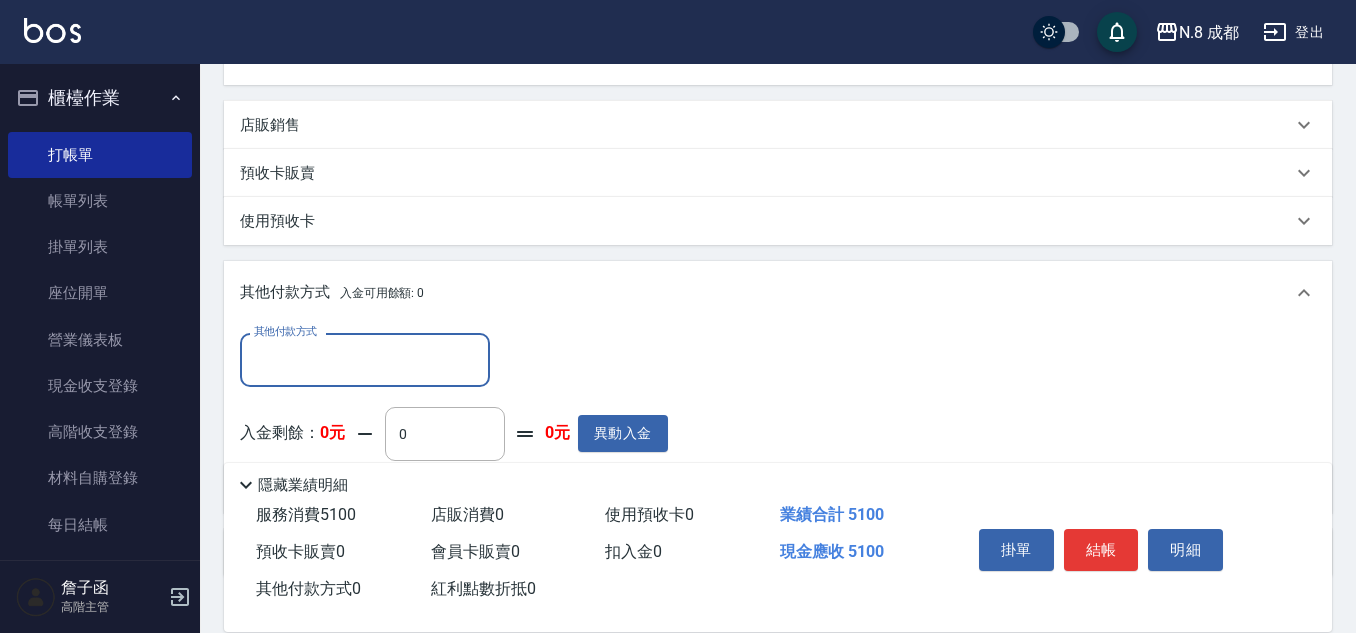 click on "其他付款方式" at bounding box center [365, 359] 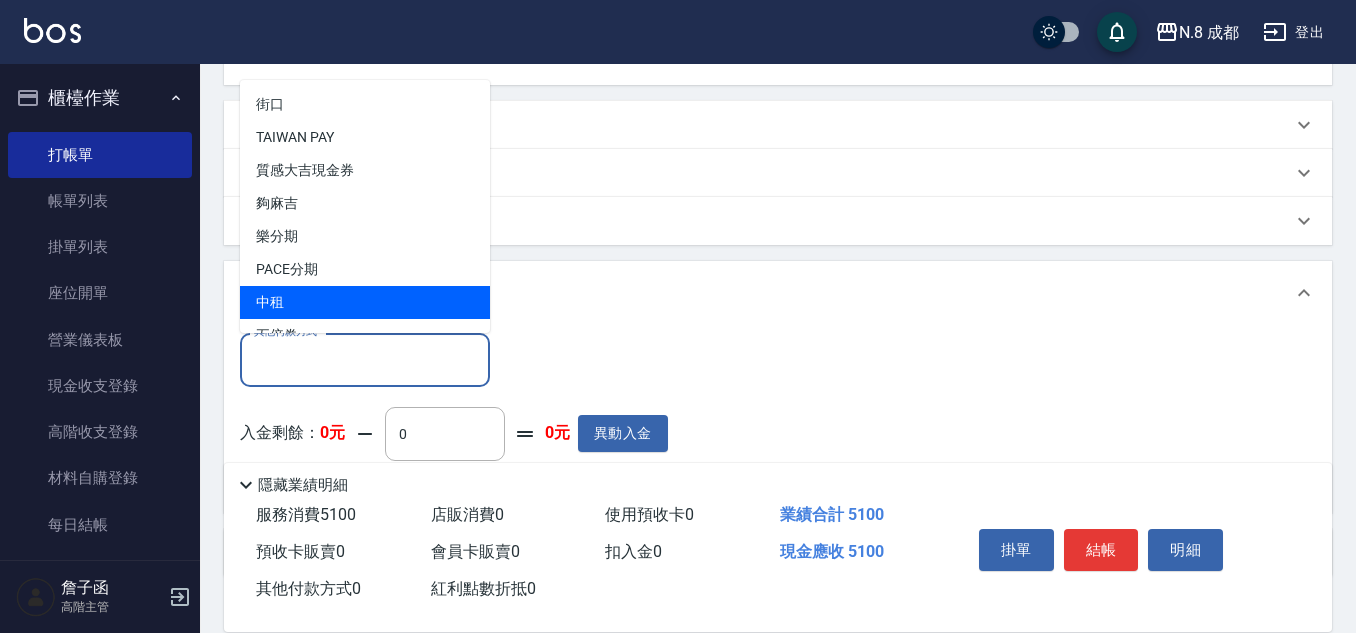 scroll, scrollTop: 60, scrollLeft: 0, axis: vertical 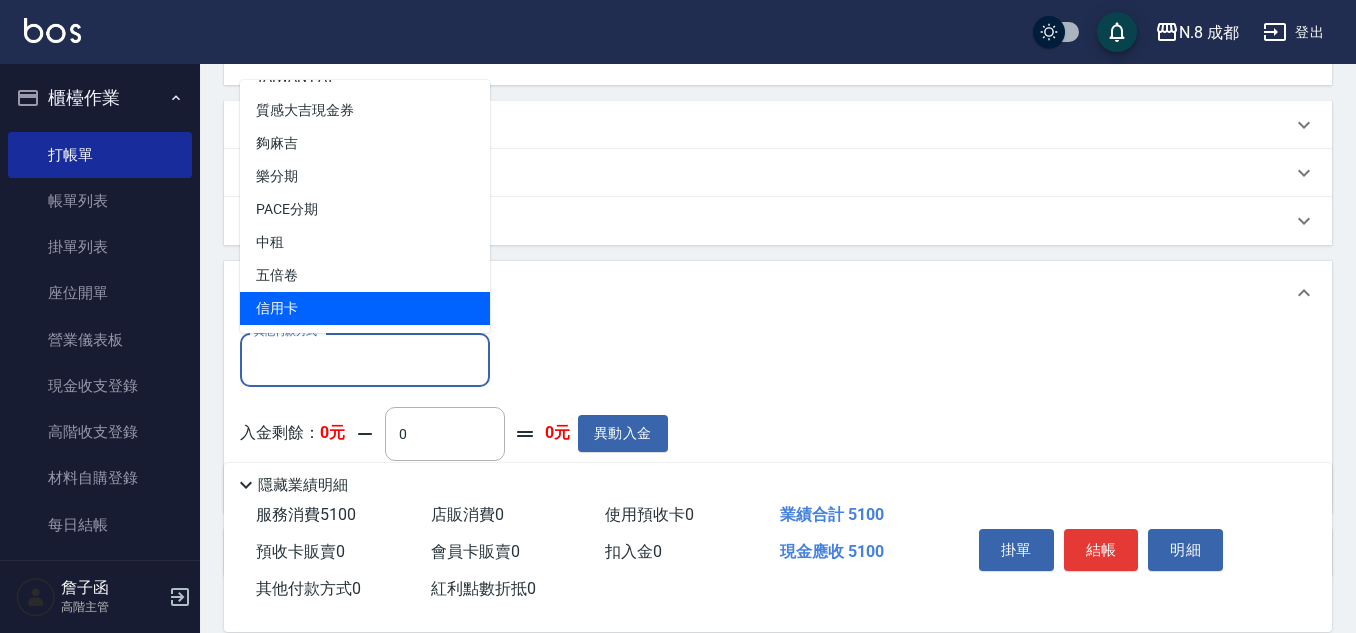 click on "信用卡" at bounding box center [365, 308] 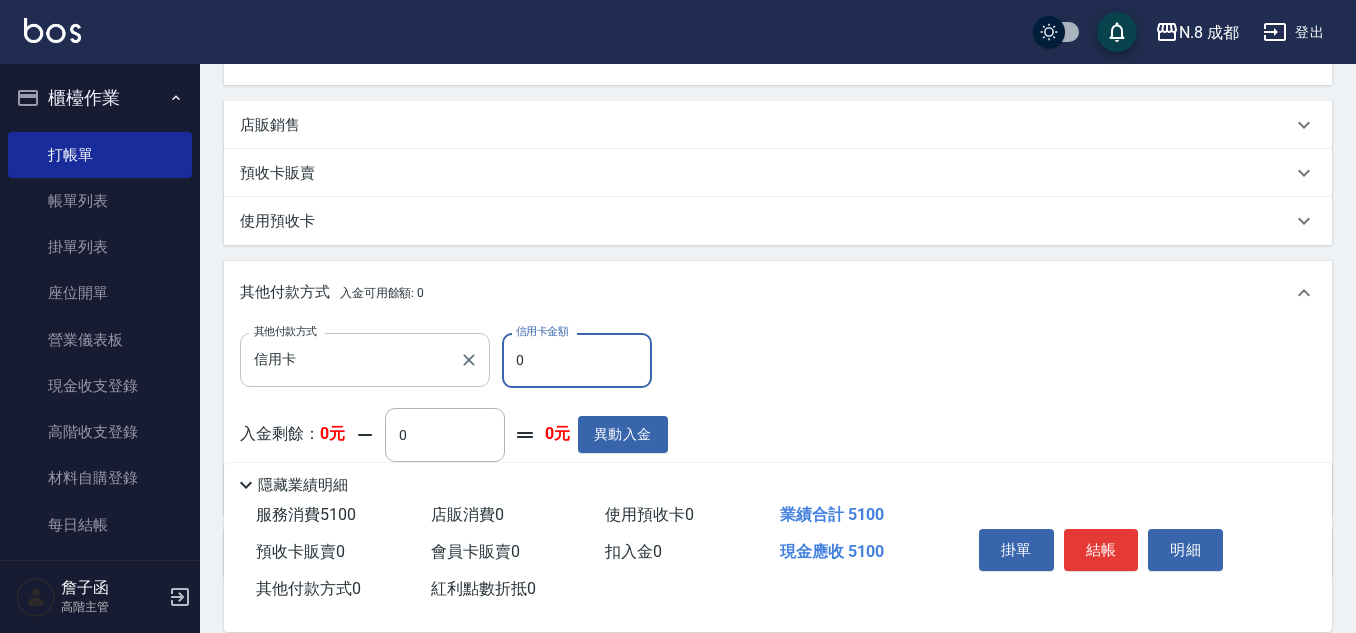 drag, startPoint x: 539, startPoint y: 352, endPoint x: 428, endPoint y: 334, distance: 112.44999 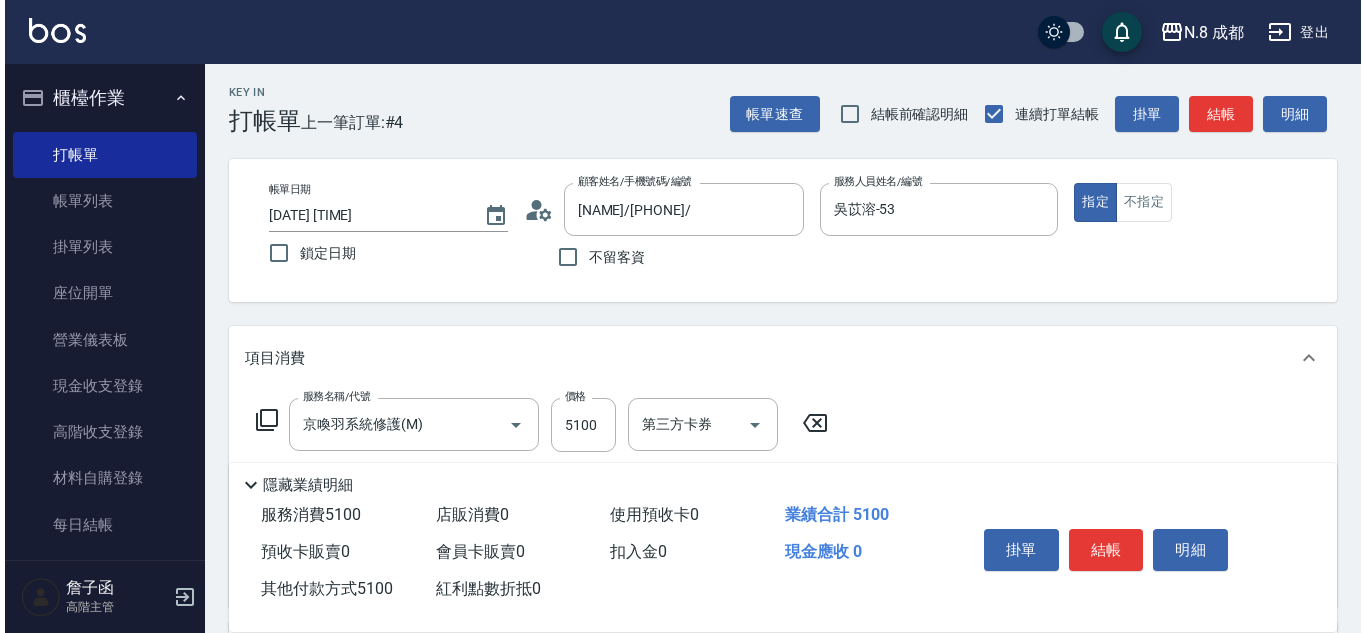 scroll, scrollTop: 0, scrollLeft: 0, axis: both 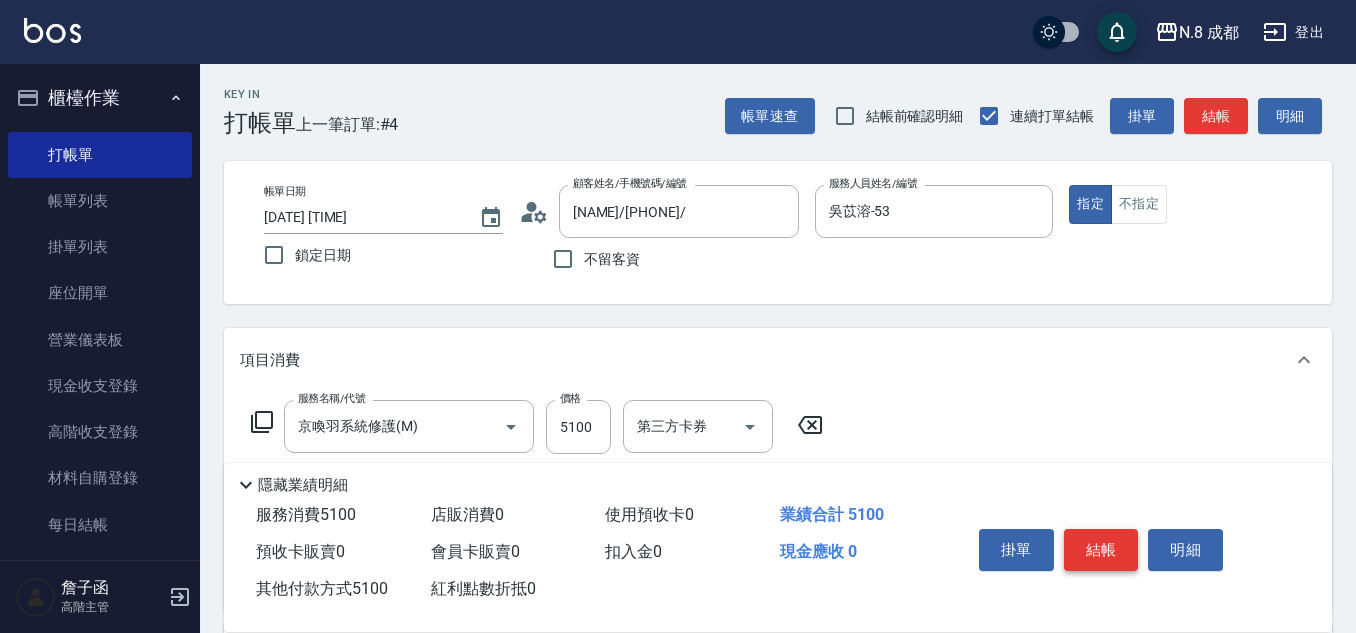 type on "5100" 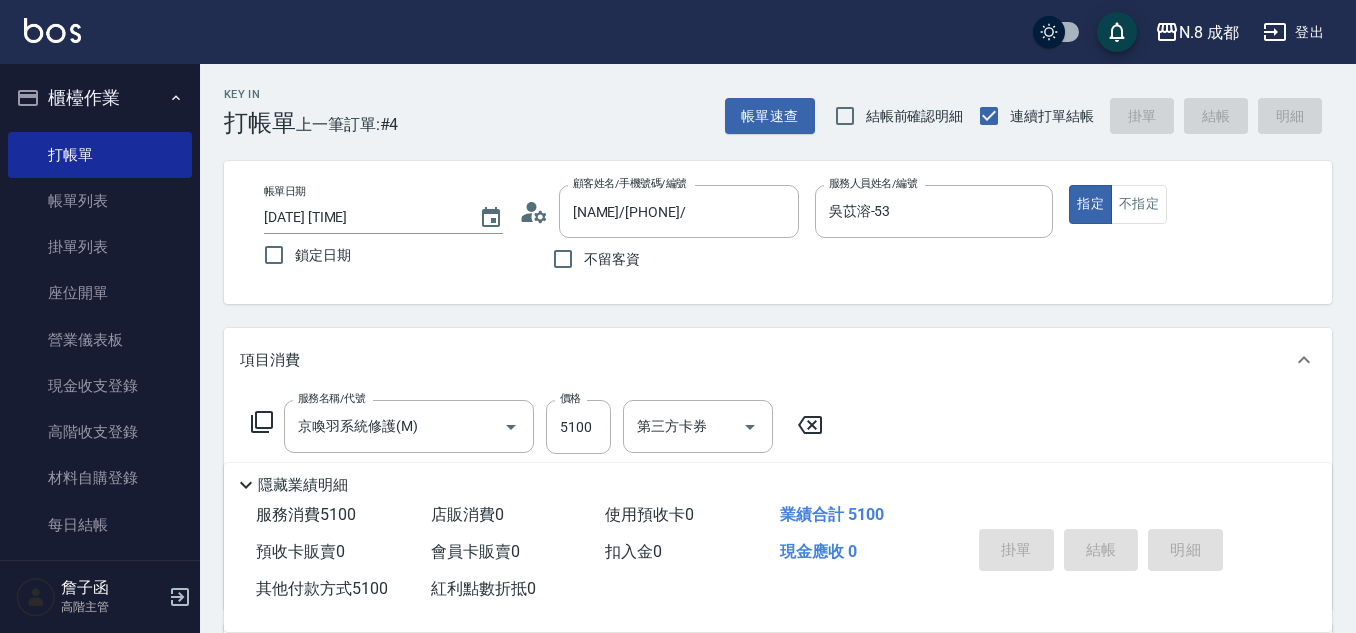 type on "[DATE] [TIME]" 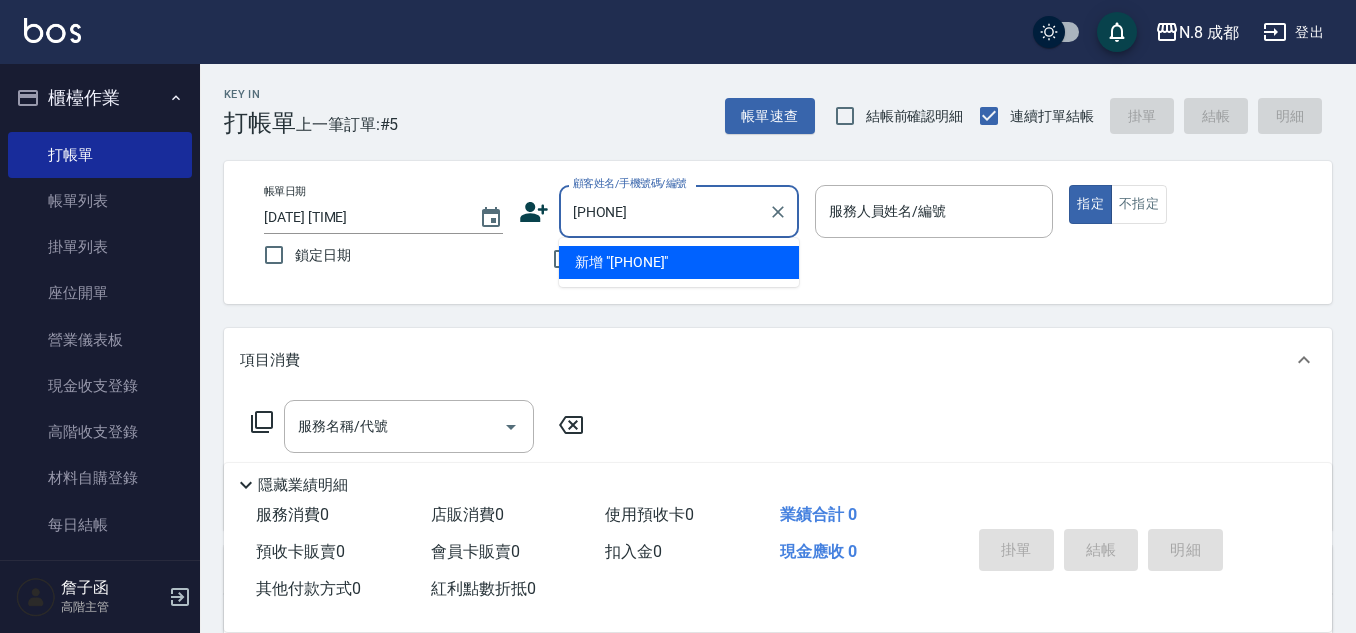 type on "[PHONE]" 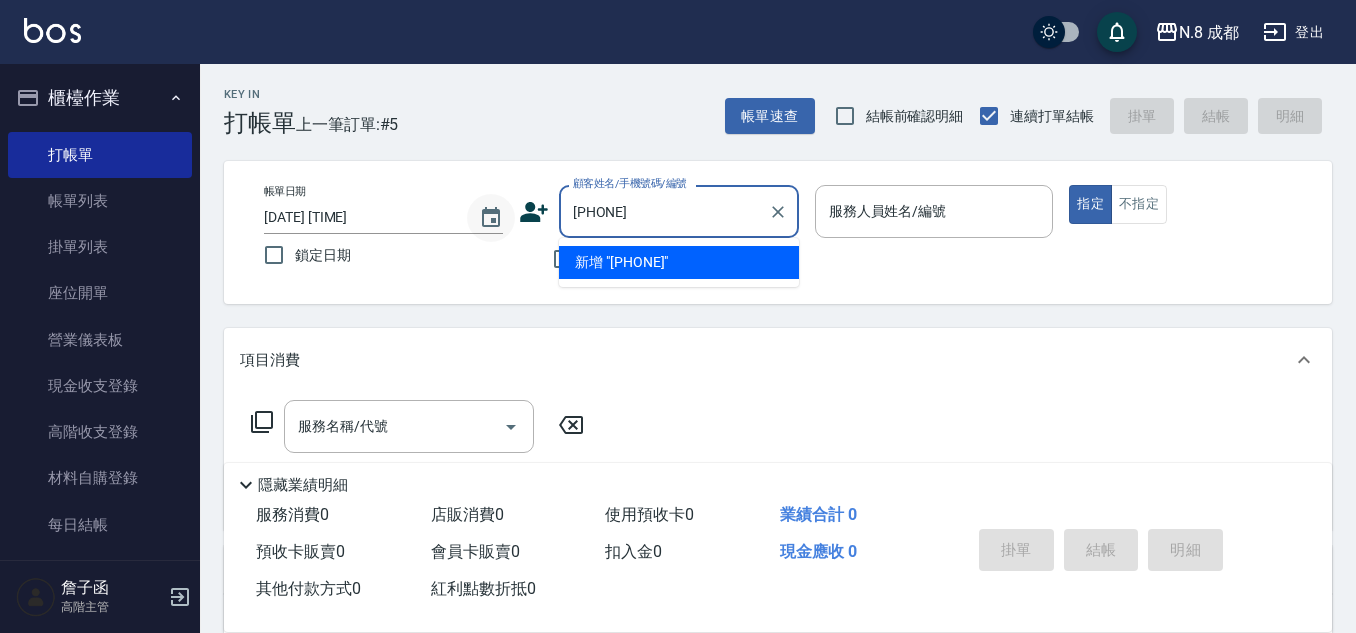 type 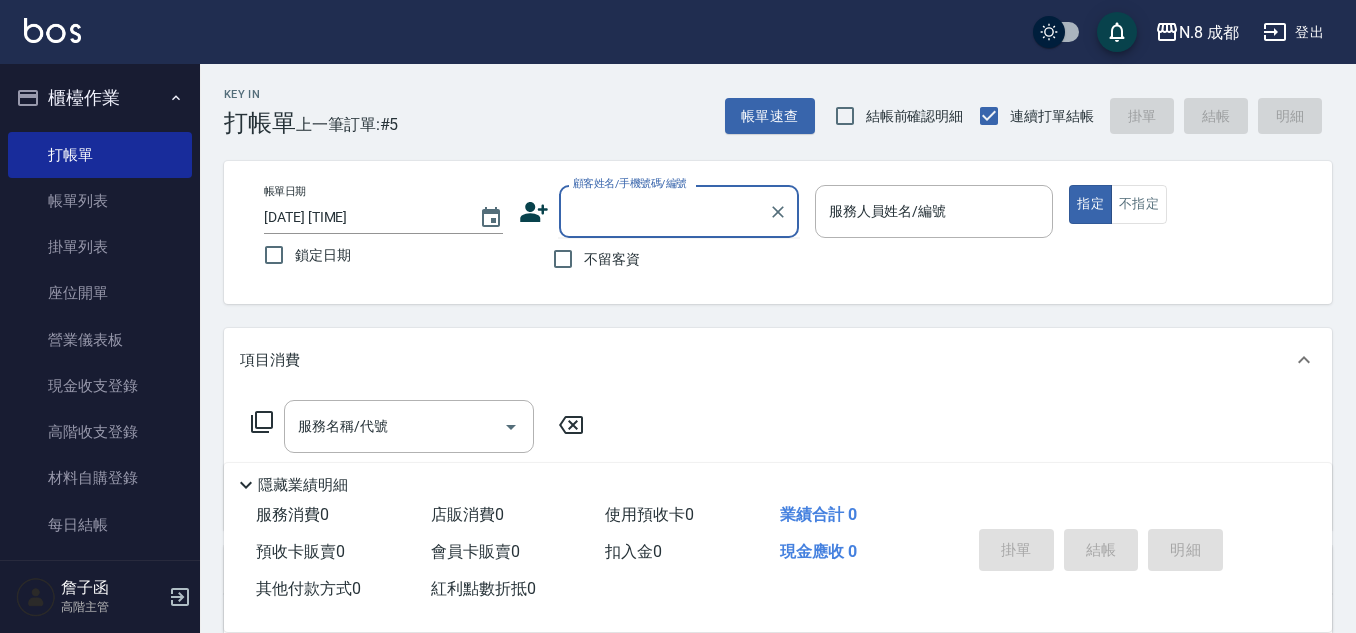 click 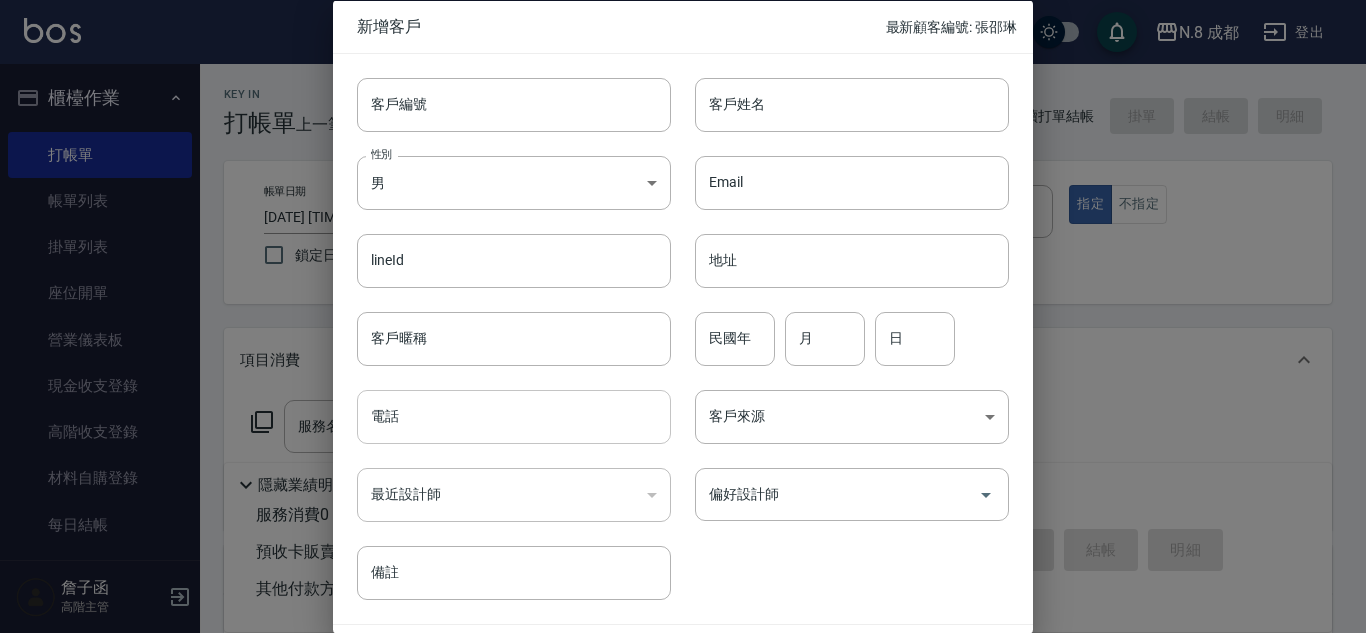 drag, startPoint x: 527, startPoint y: 426, endPoint x: 531, endPoint y: 415, distance: 11.7046995 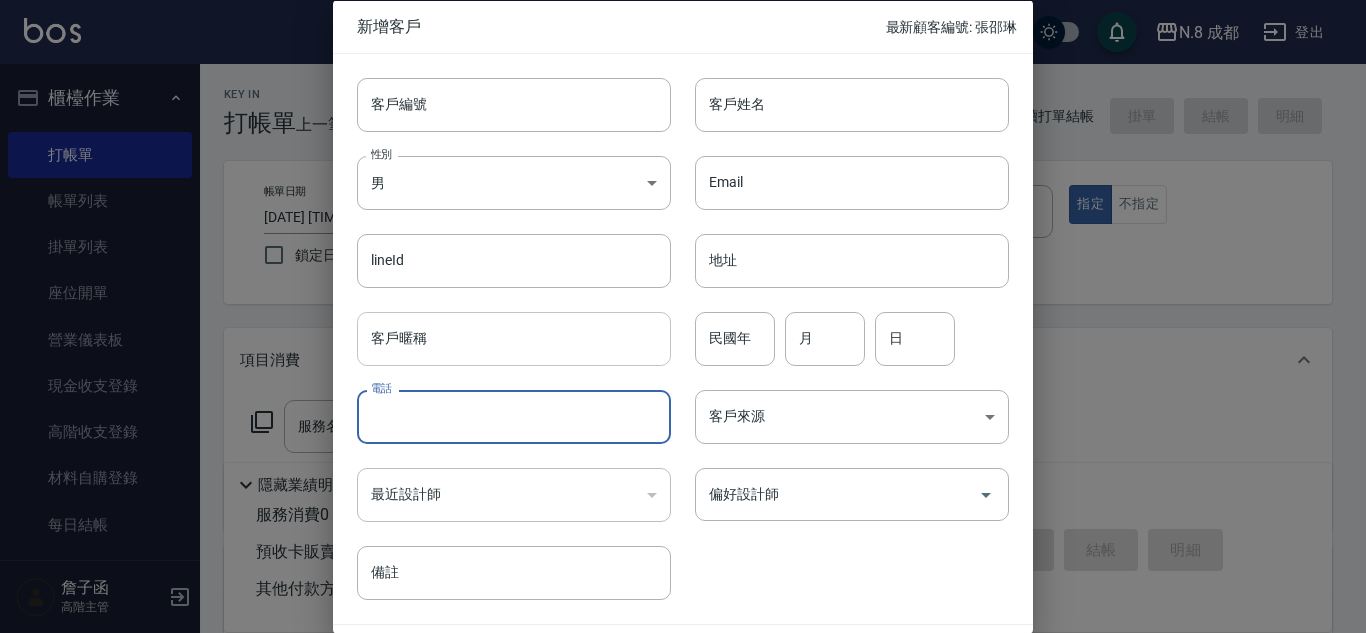 paste on "[PHONE]" 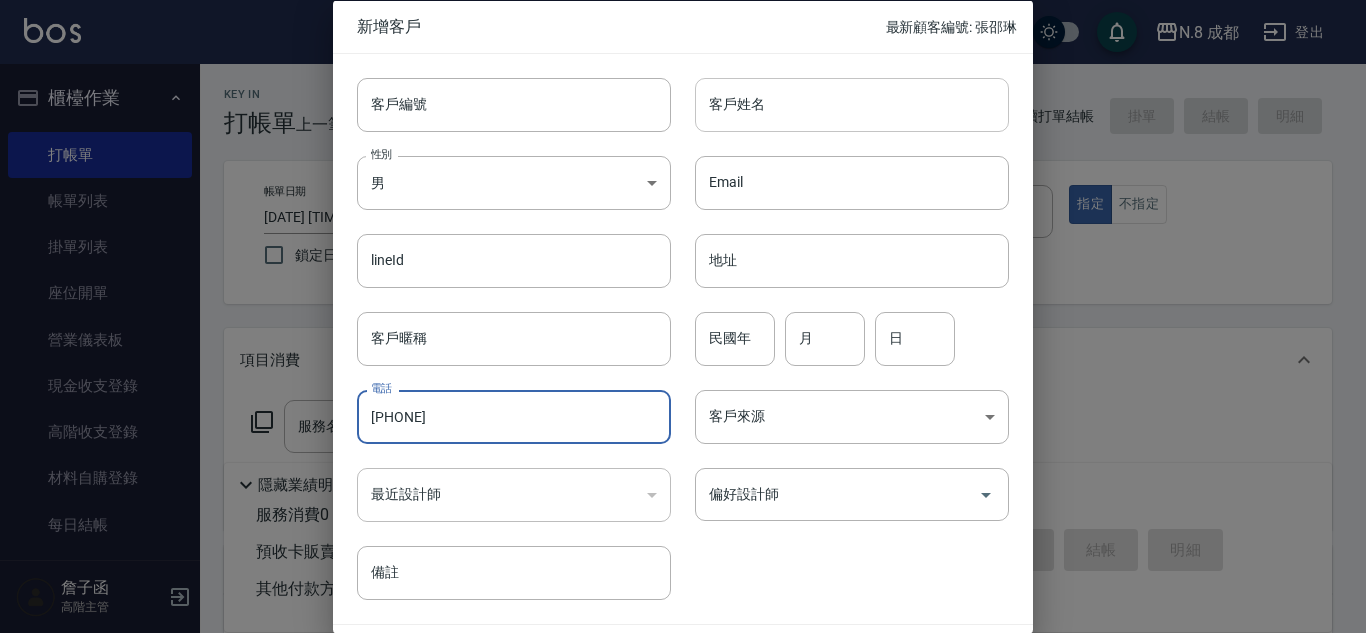 type on "[PHONE]" 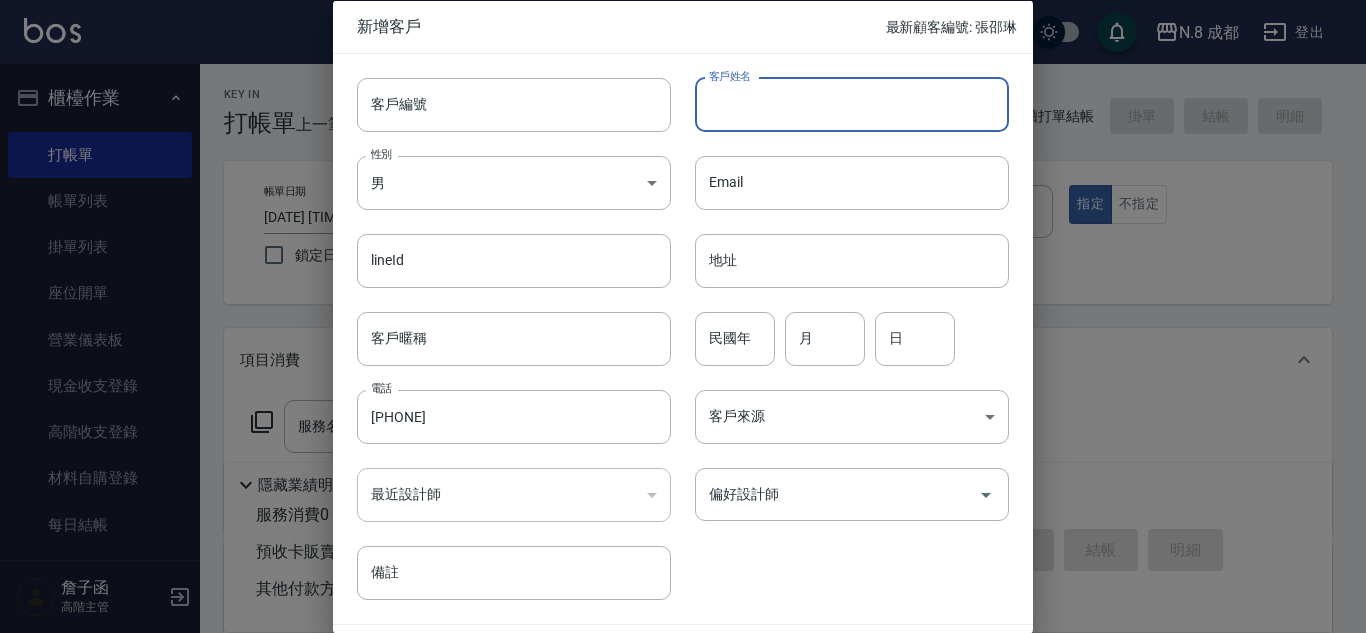 click on "客戶姓名" at bounding box center (852, 104) 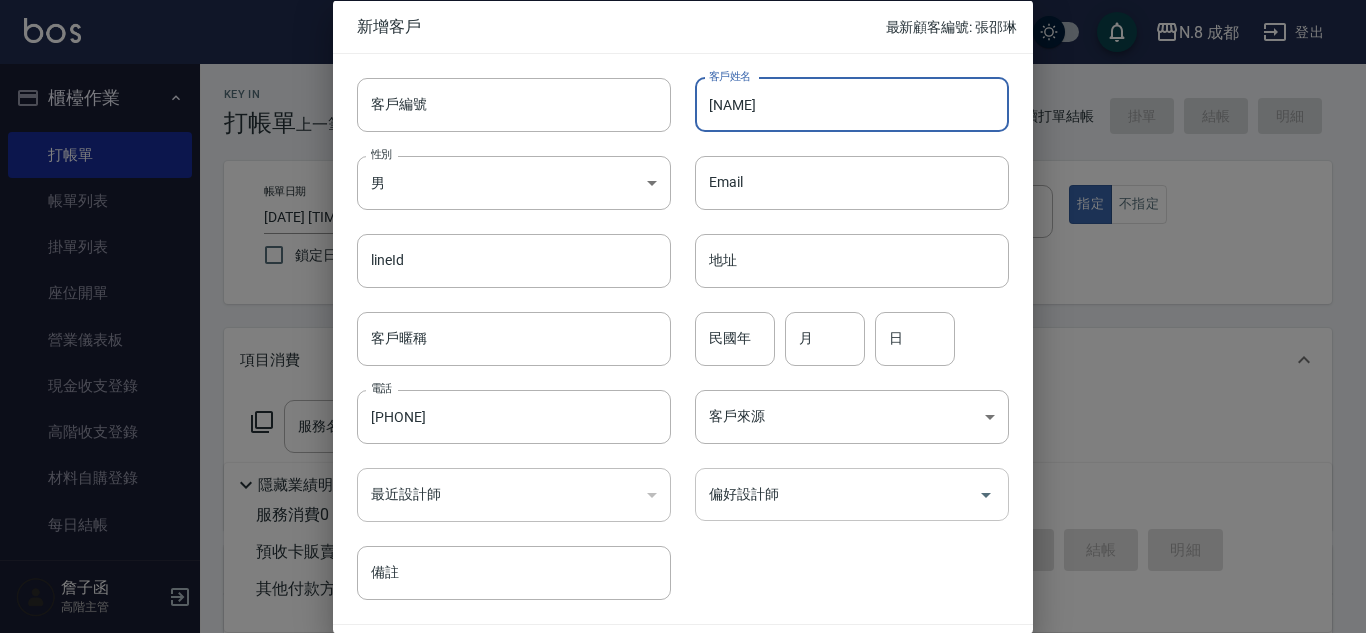 type on "[NAME]" 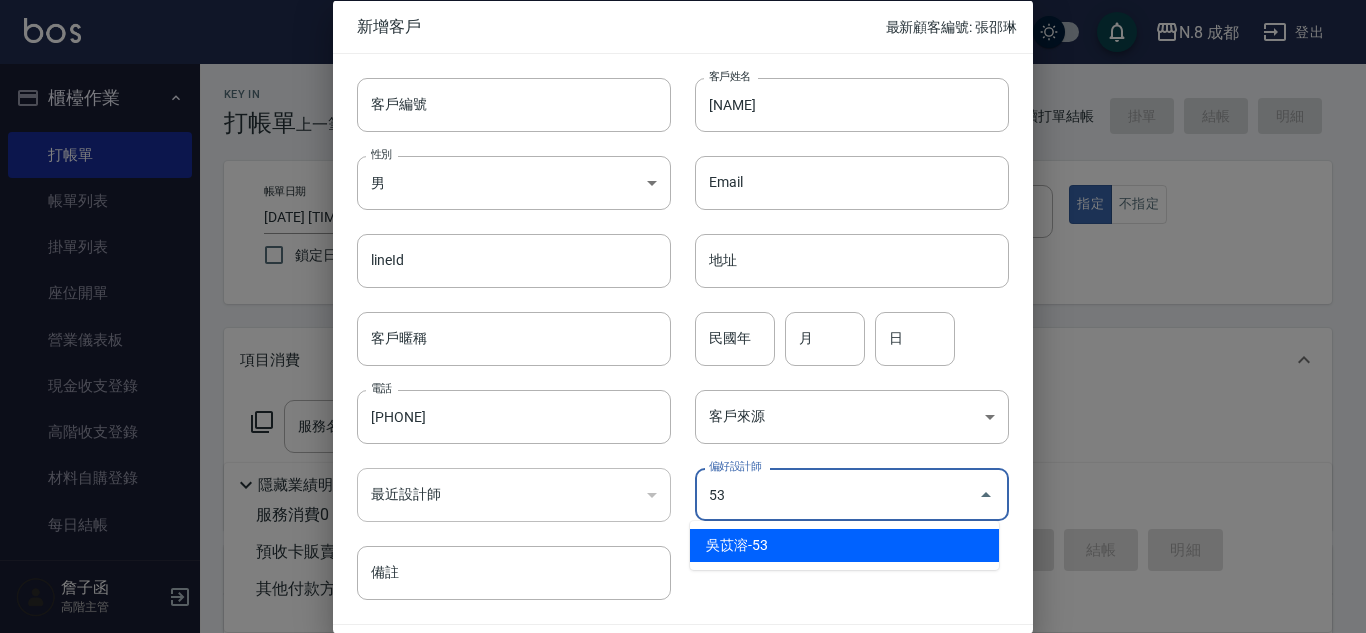 click on "吳苡溶-53" at bounding box center [844, 545] 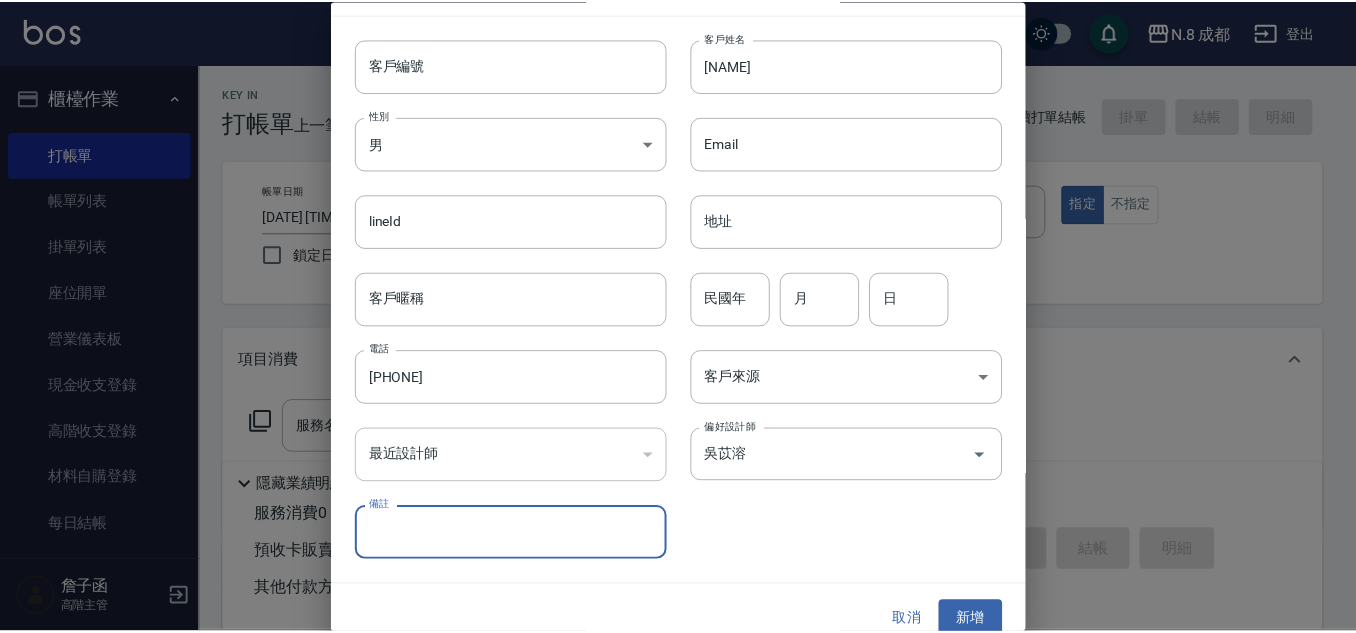 scroll, scrollTop: 60, scrollLeft: 0, axis: vertical 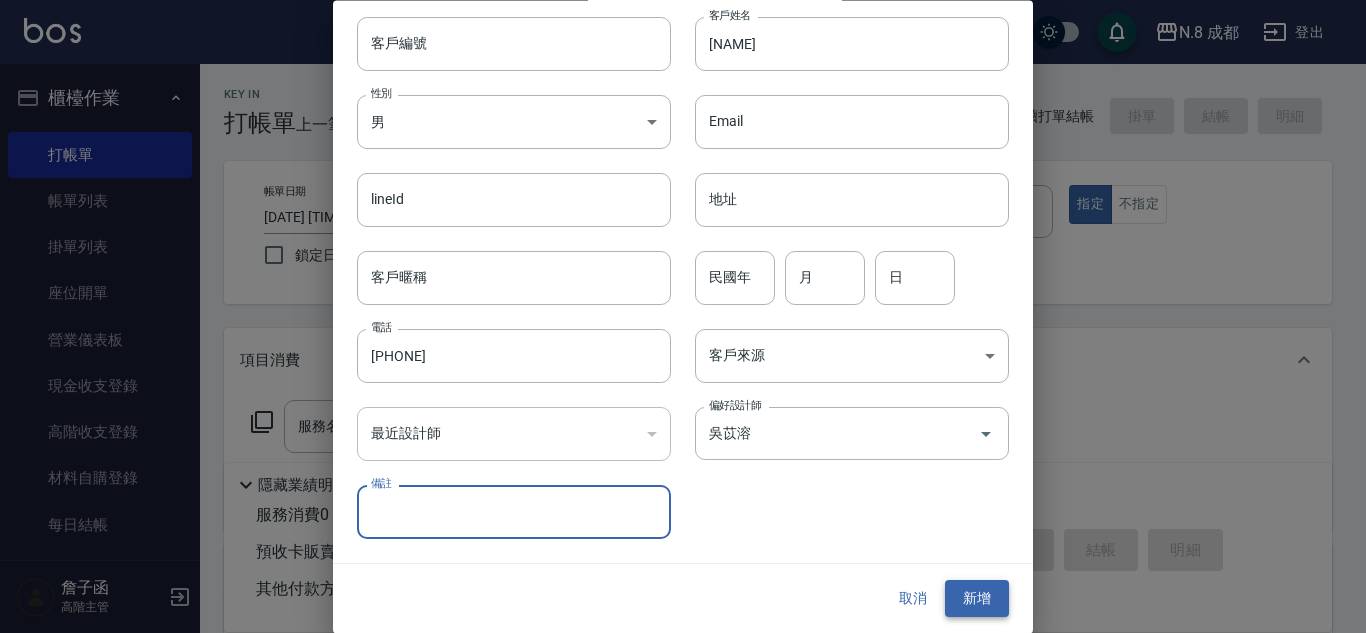 click on "新增" at bounding box center [977, 599] 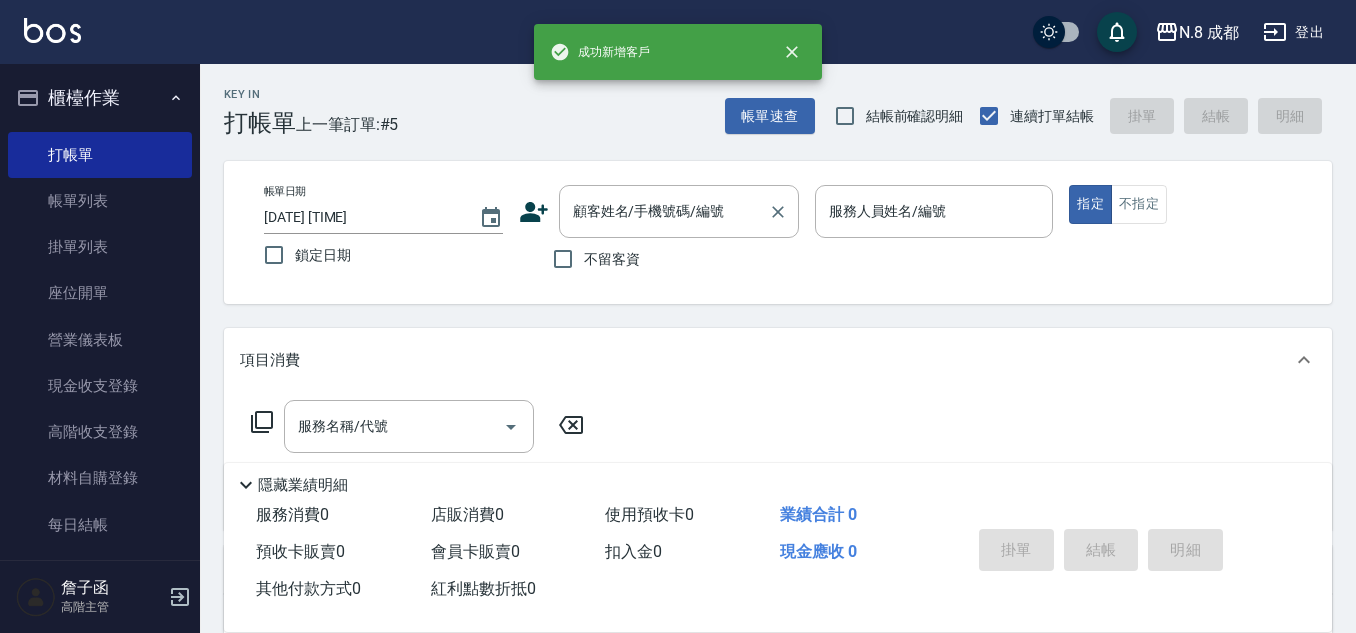 click on "顧客姓名/手機號碼/編號" at bounding box center [664, 211] 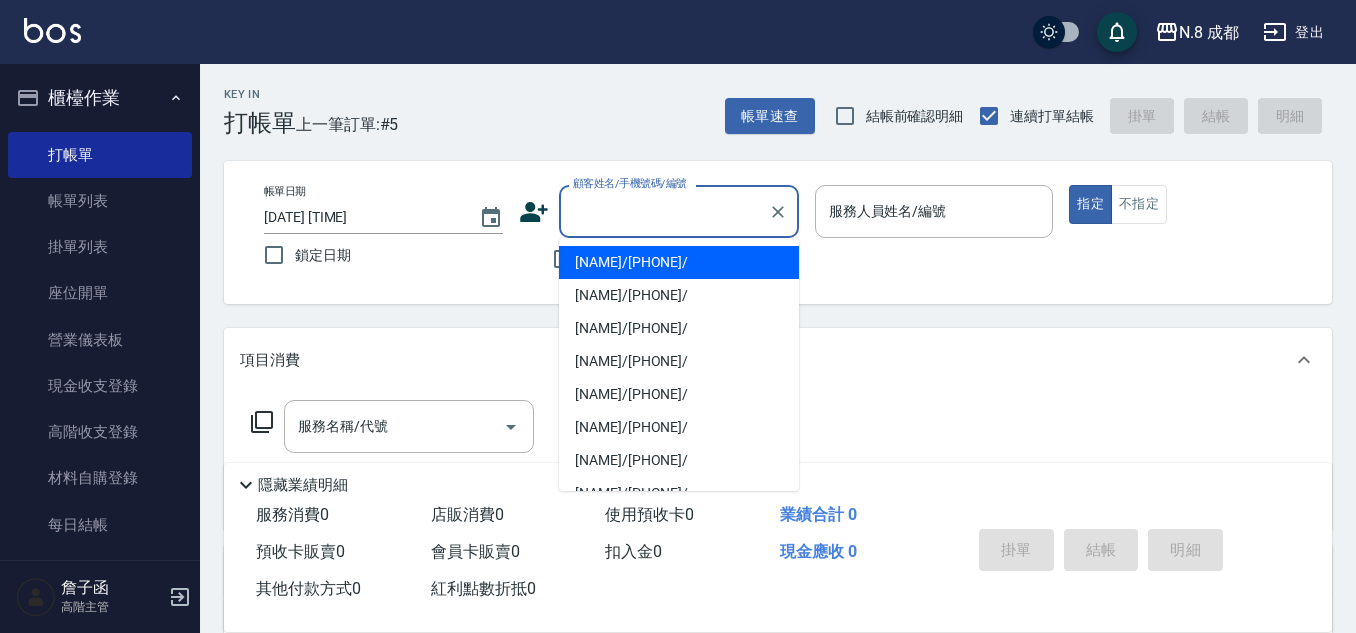 paste on "[PHONE]" 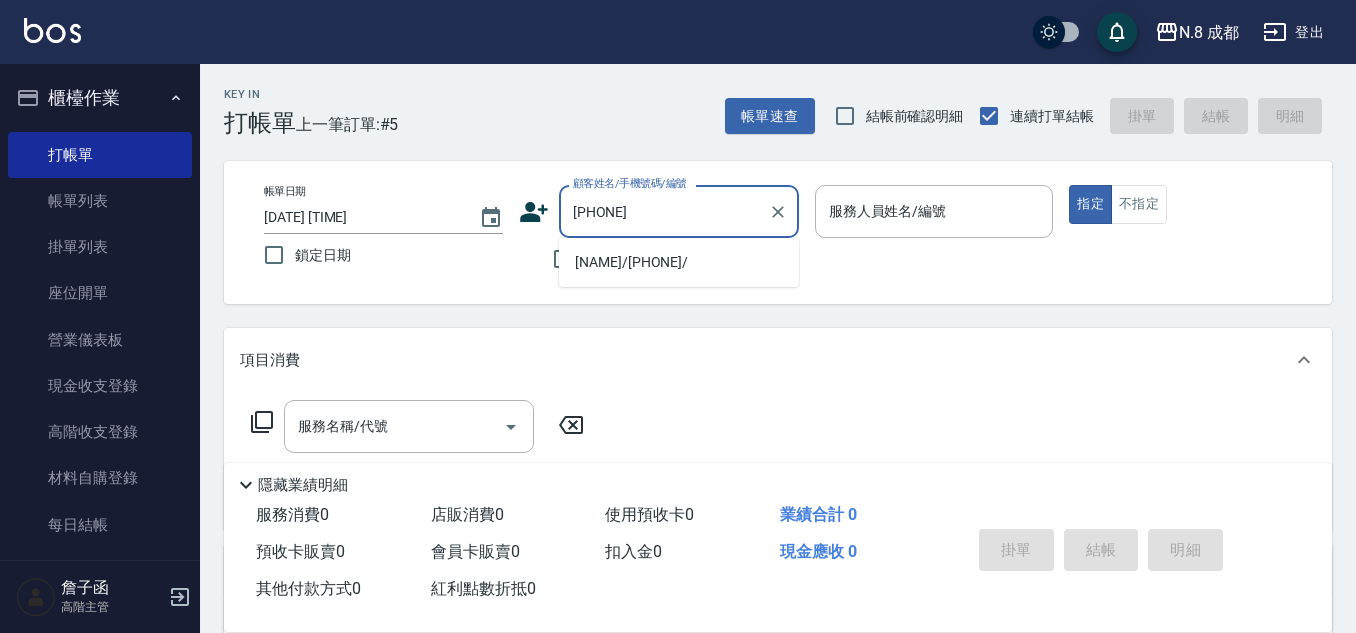 click on "[NAME]/[PHONE]/" at bounding box center [679, 262] 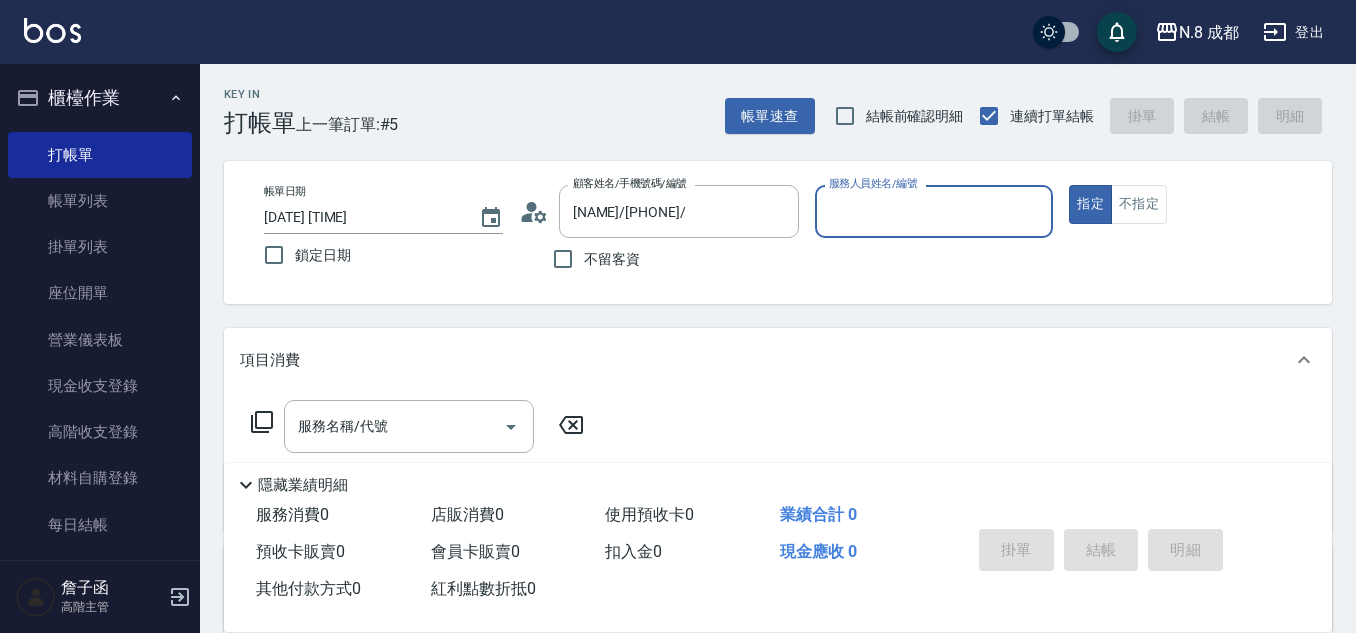 type on "吳苡溶-53" 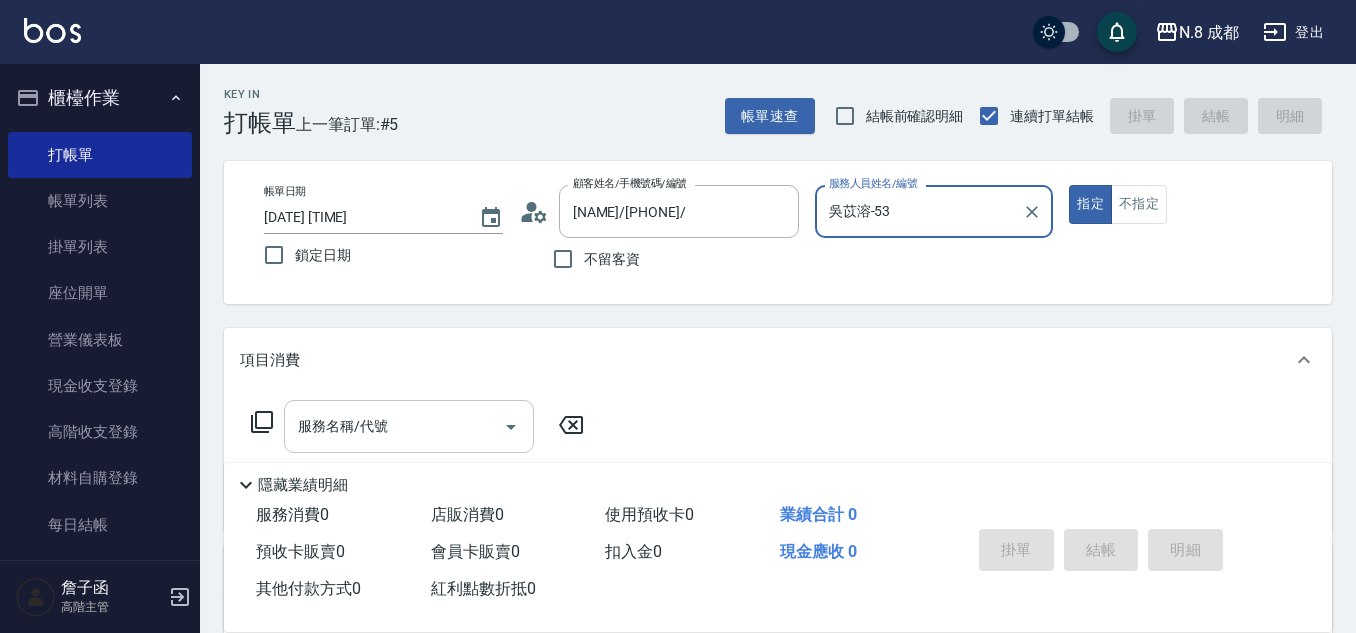 click on "服務名稱/代號" at bounding box center [394, 426] 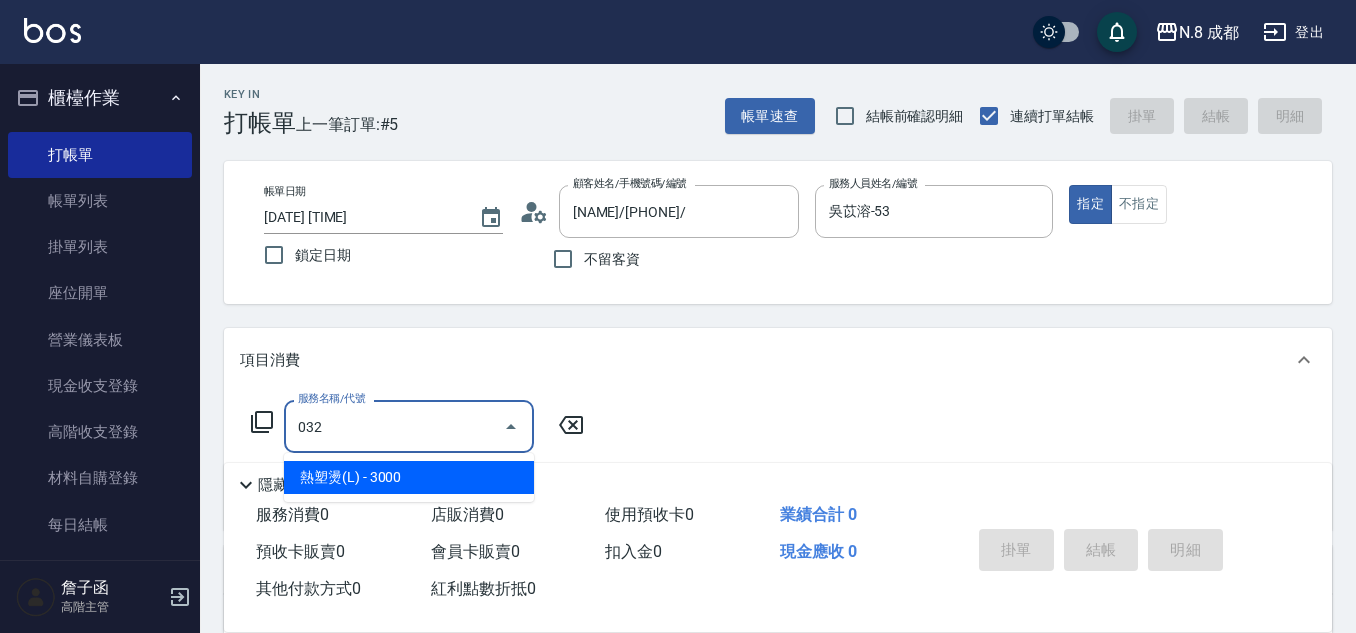 click on "熱塑燙(L) - 3000" at bounding box center [409, 477] 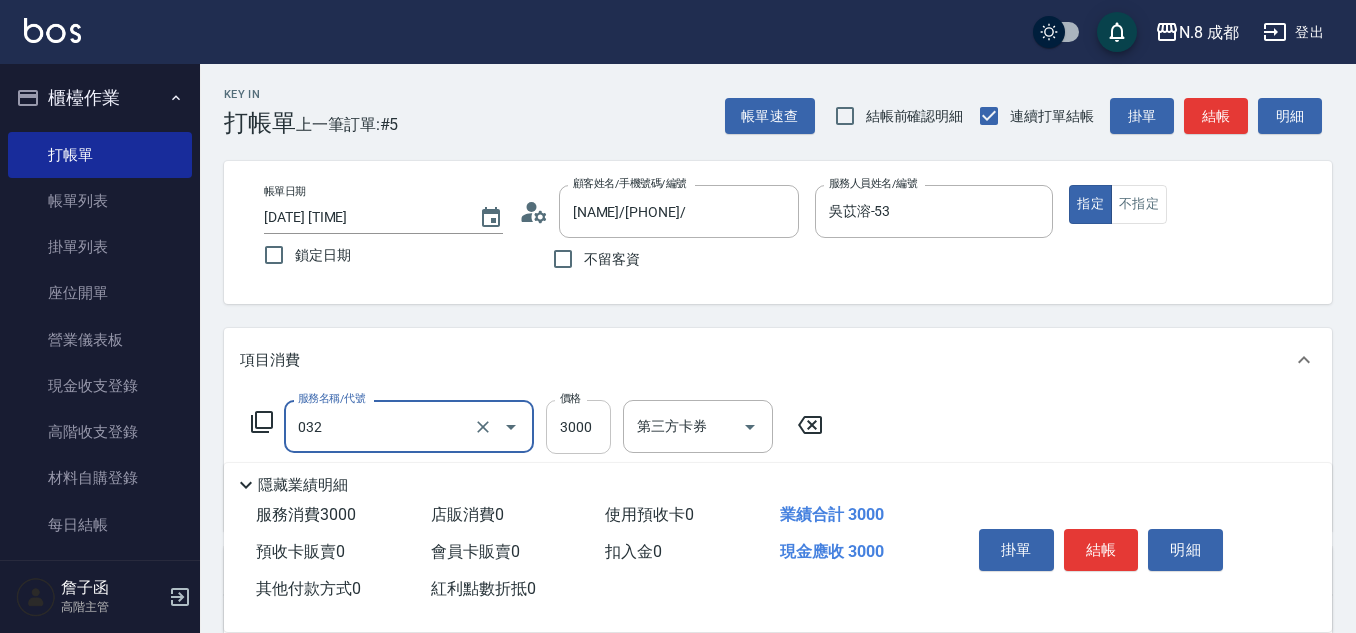 type on "熱塑燙(L)(032)" 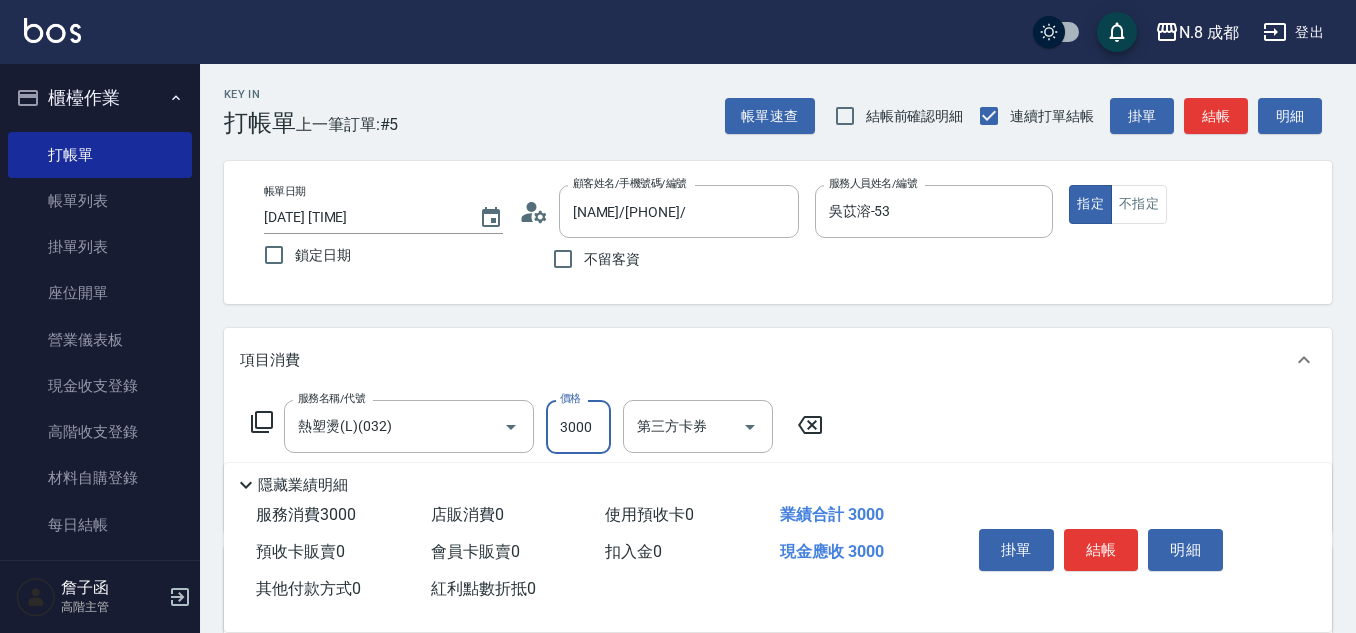 click on "3000" at bounding box center [578, 427] 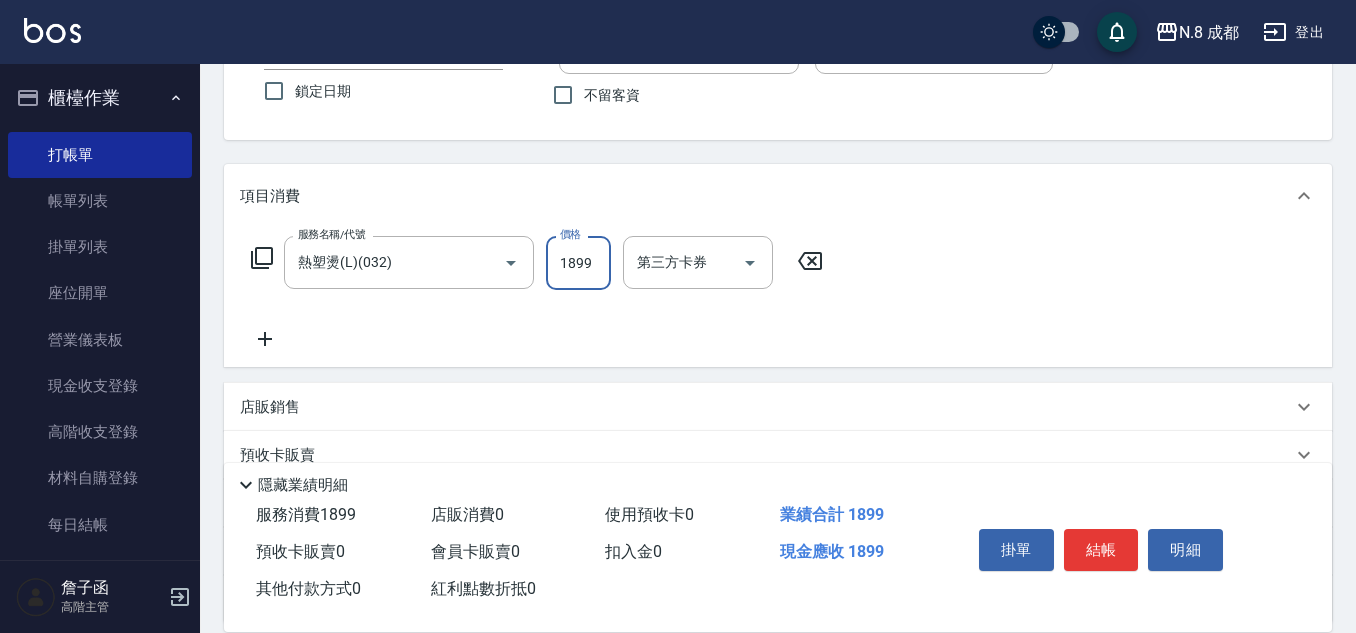 scroll, scrollTop: 200, scrollLeft: 0, axis: vertical 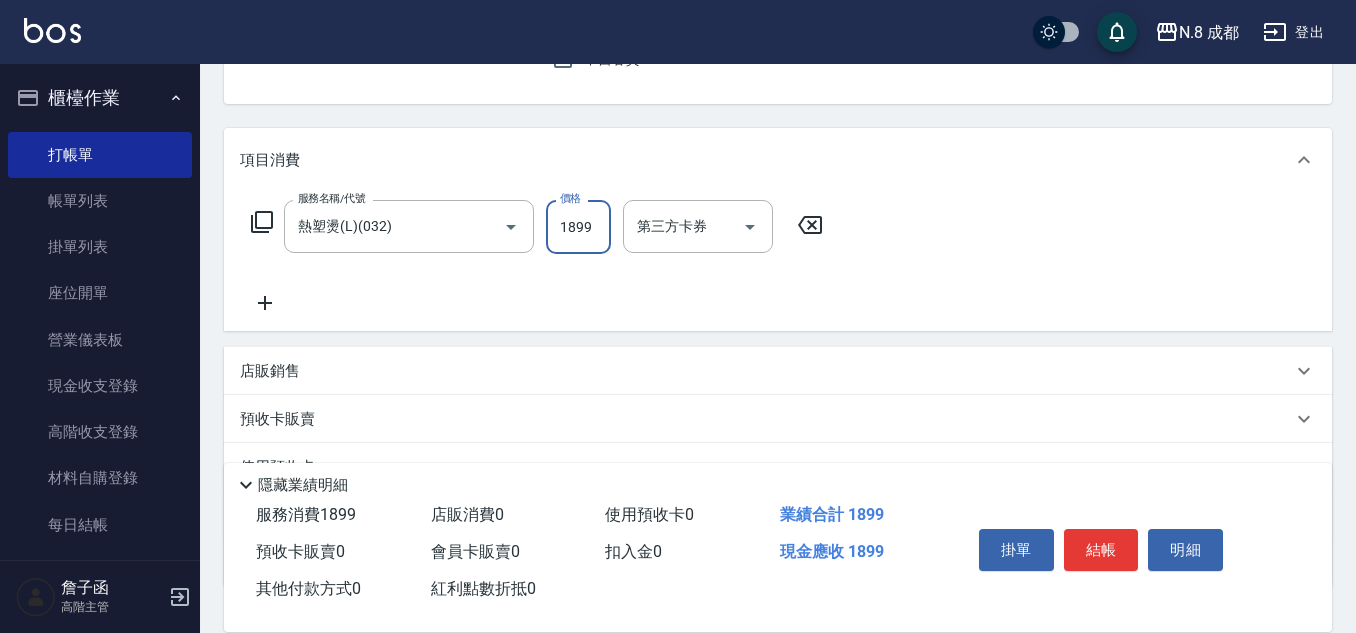 type on "1899" 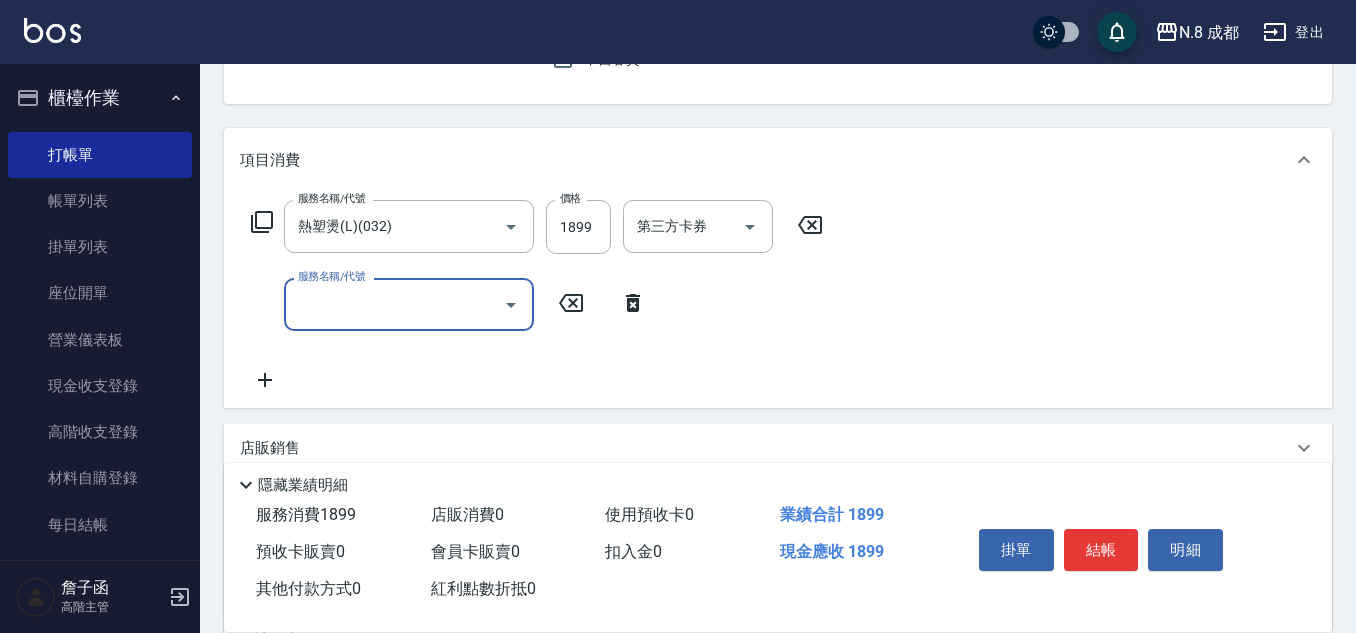 click on "服務名稱/代號" at bounding box center (394, 304) 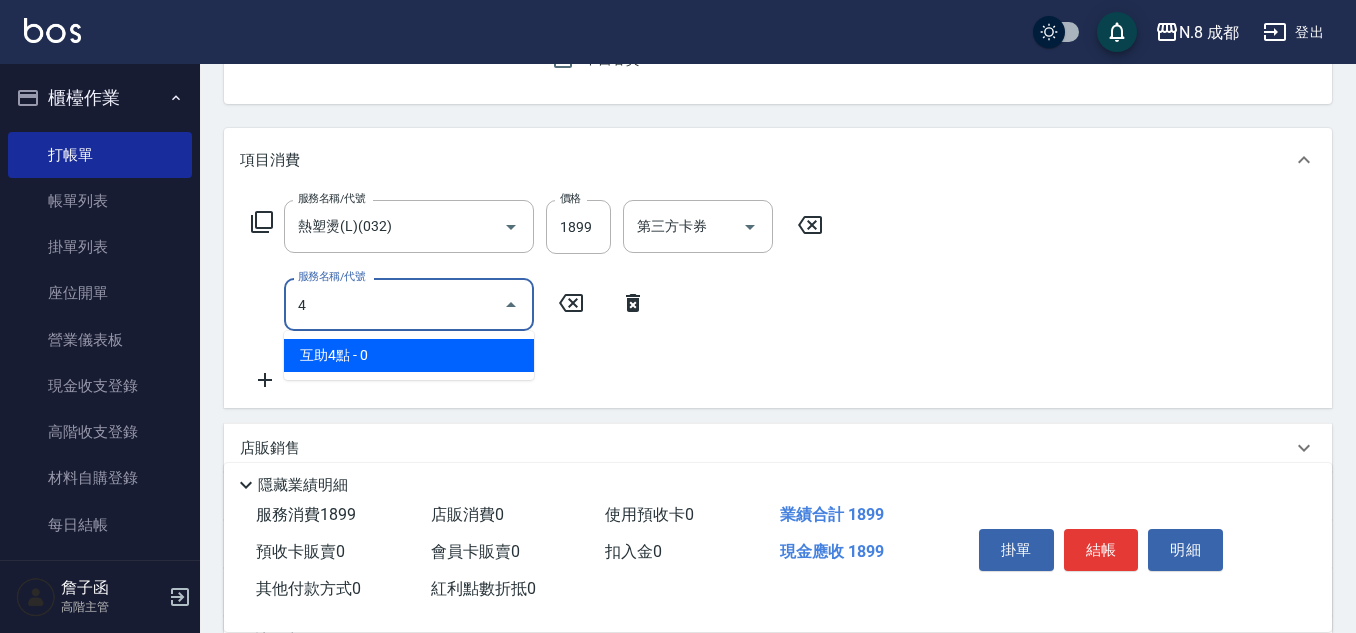 click on "互助4點 - 0" at bounding box center (409, 355) 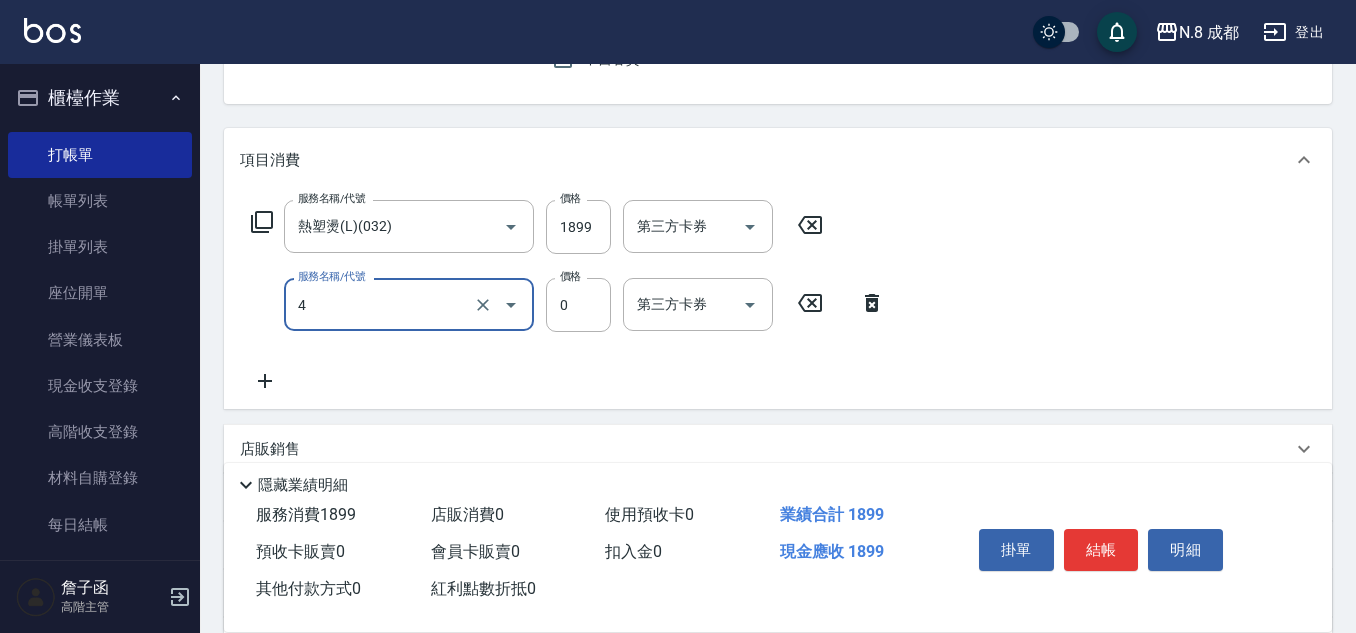 type on "互助4點(4)" 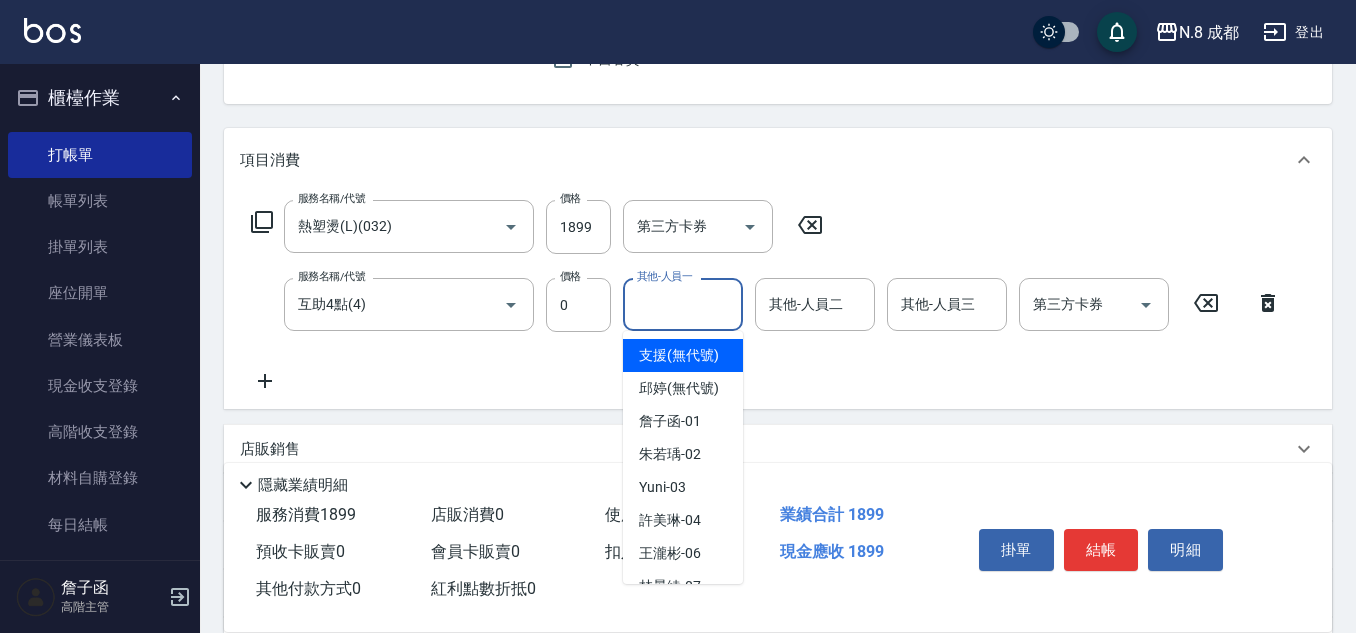 click on "其他-人員一" at bounding box center [683, 304] 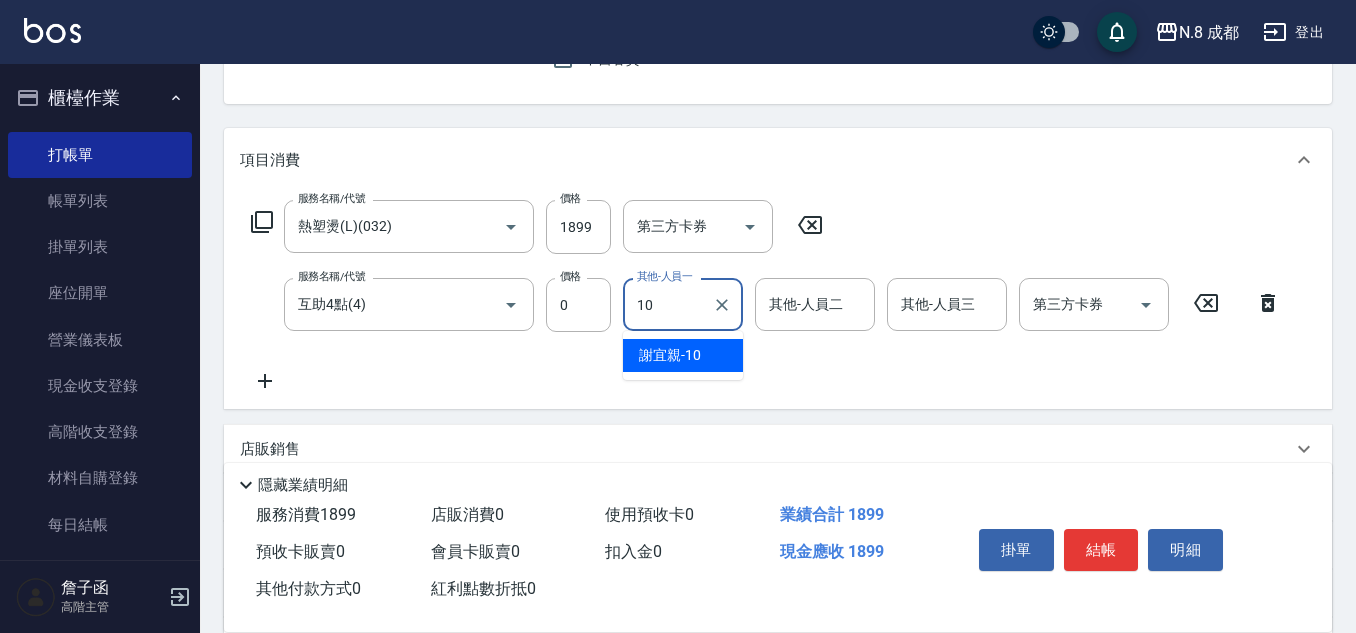 click on "[NAME] -[NUMBER]" at bounding box center (670, 355) 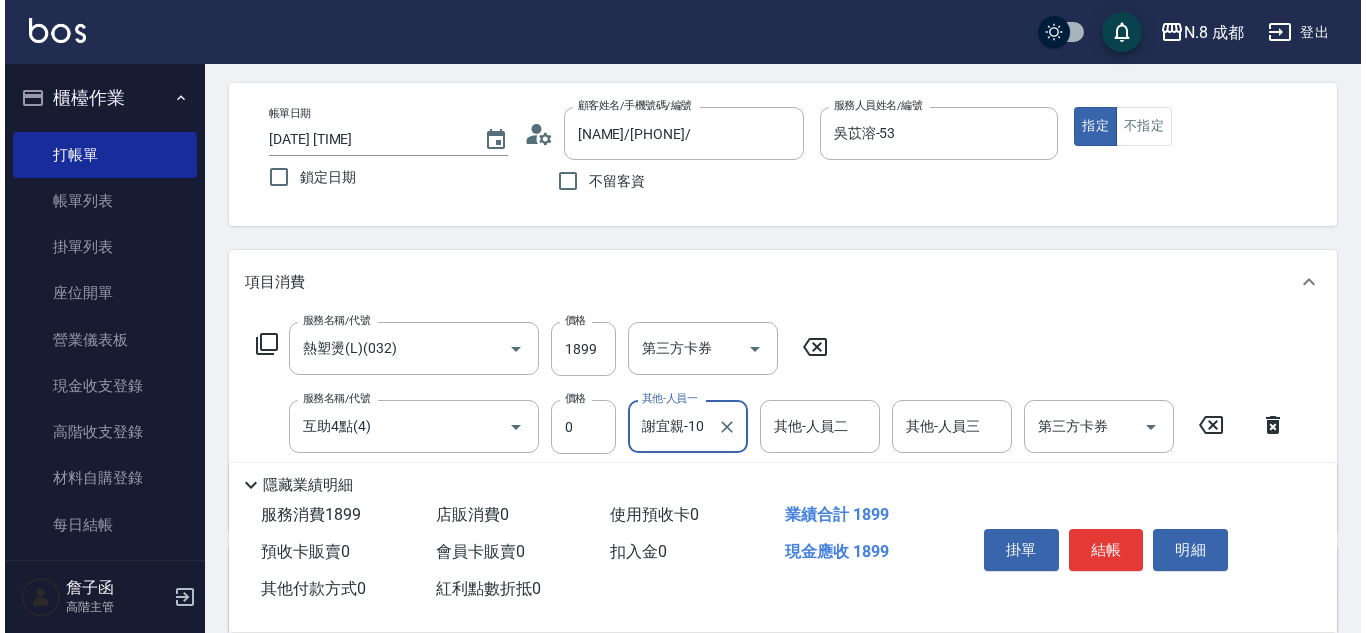 scroll, scrollTop: 0, scrollLeft: 0, axis: both 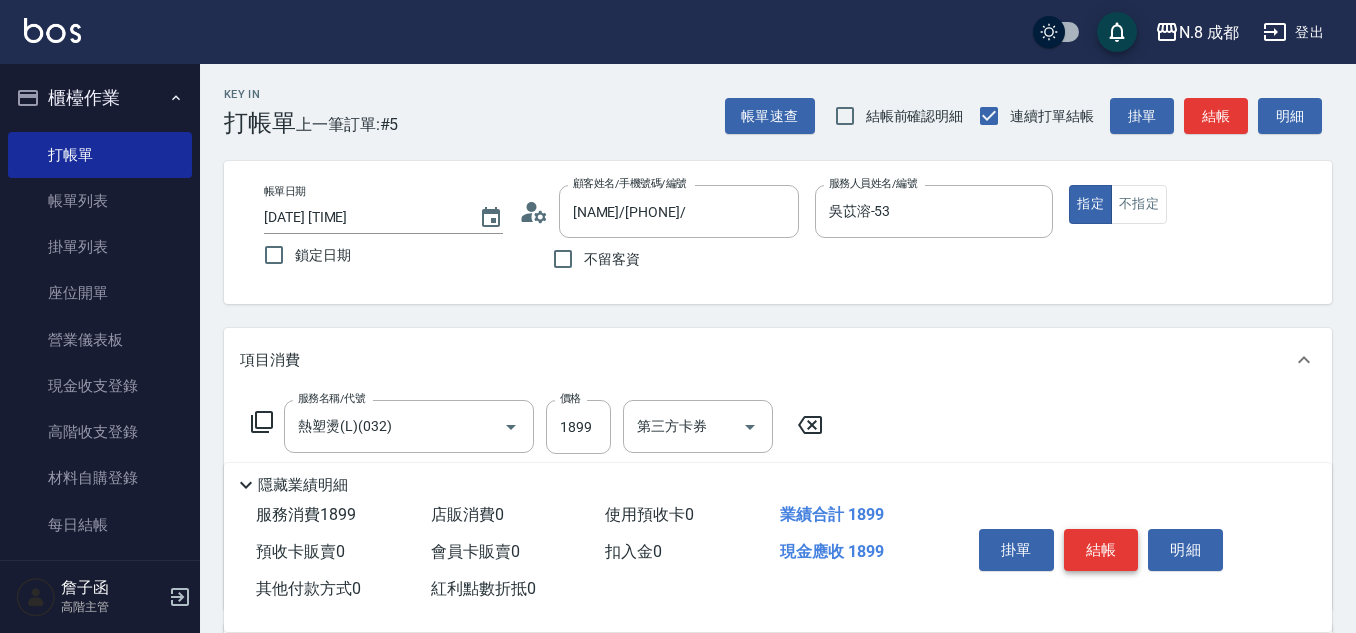 type on "謝宜親-10" 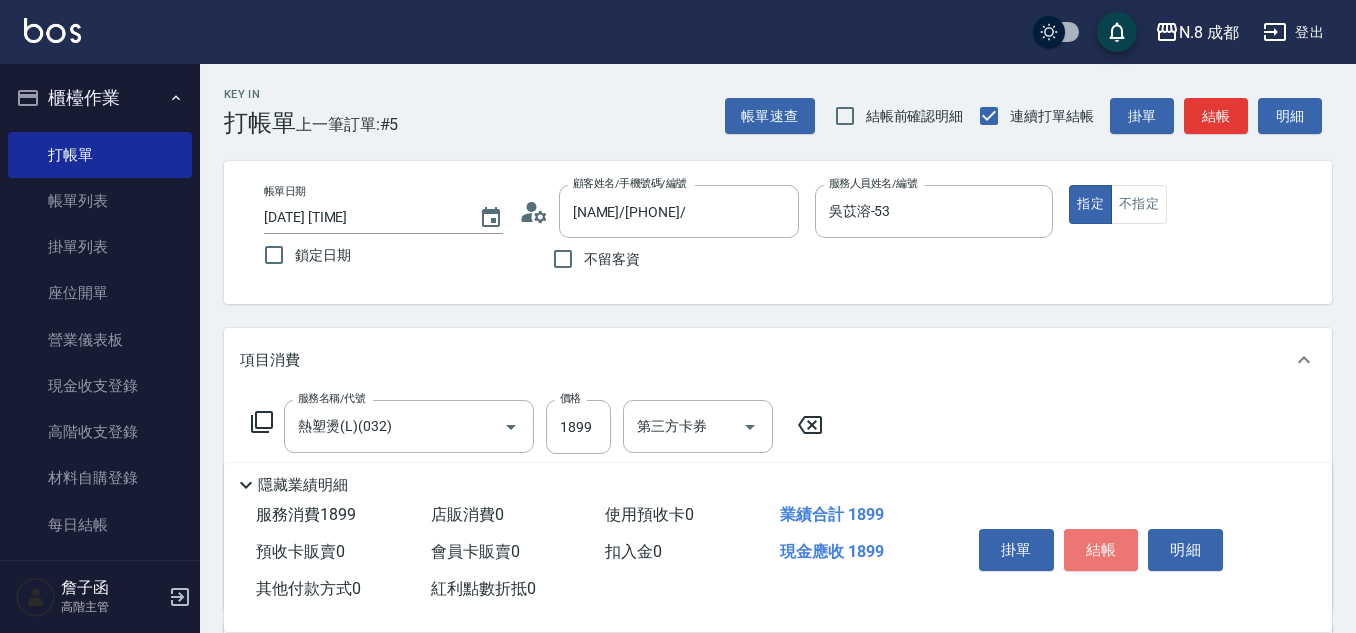 click on "結帳" at bounding box center (1101, 550) 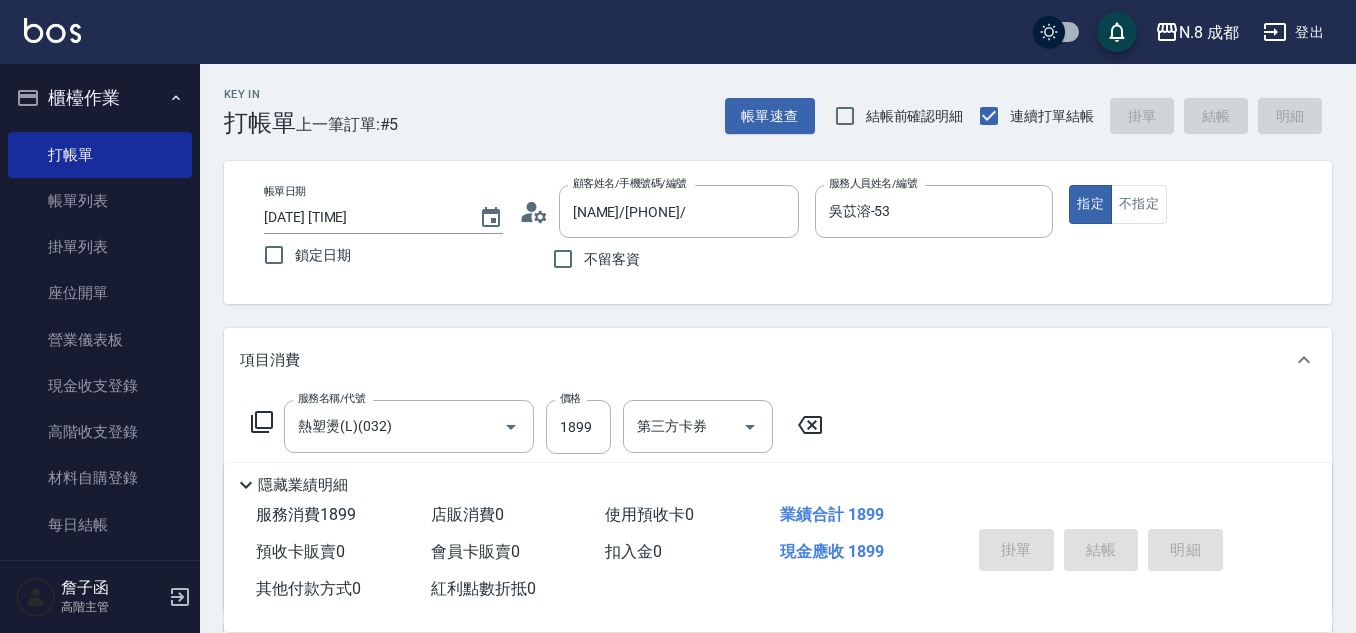 type on "[DATE] [TIME]" 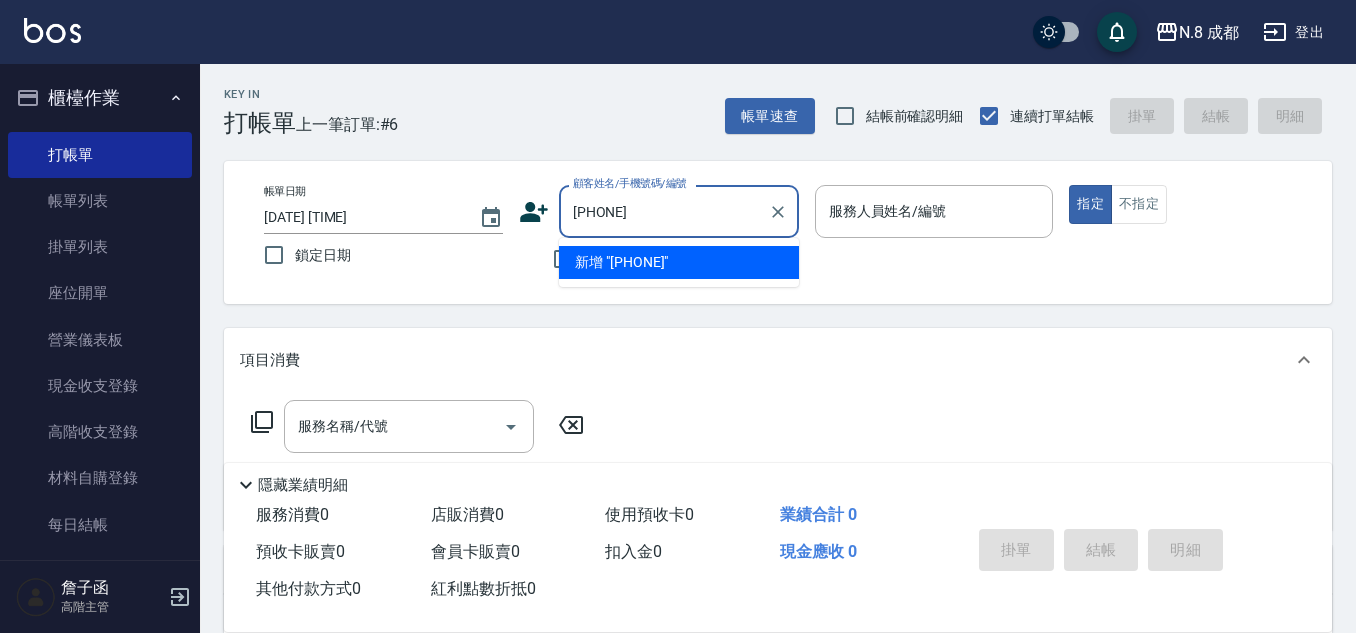 type on "[PHONE]" 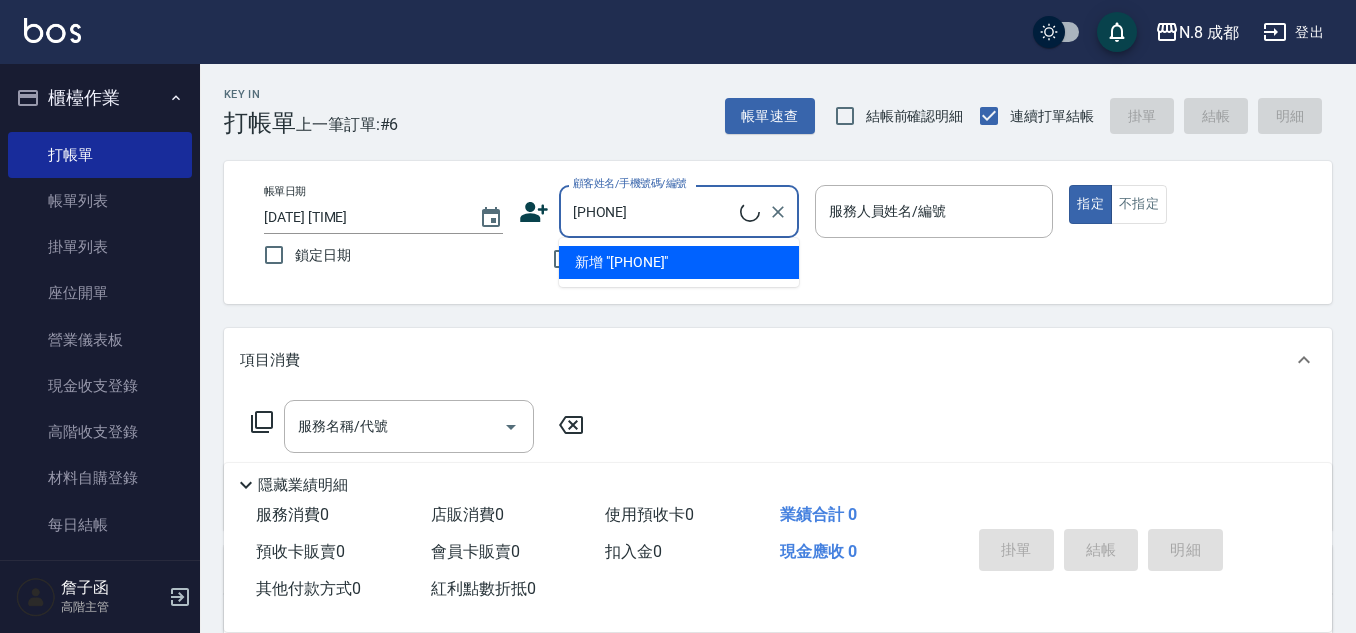 drag, startPoint x: 665, startPoint y: 218, endPoint x: 407, endPoint y: 225, distance: 258.09494 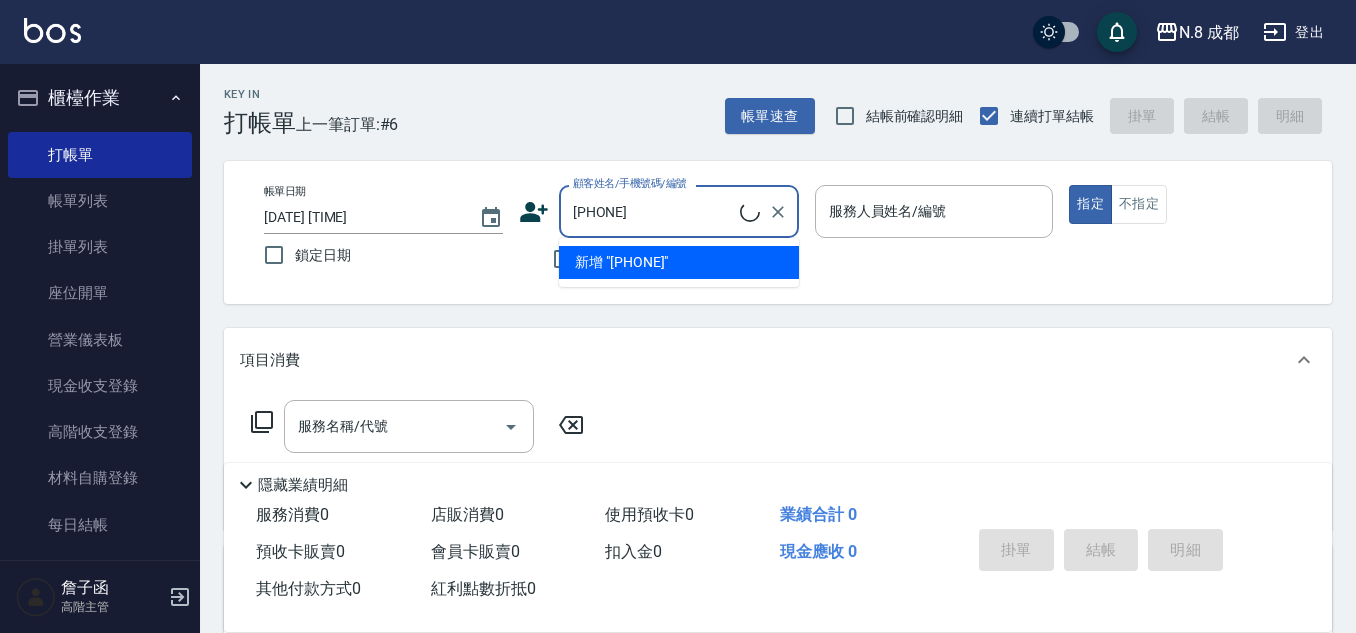 click on "帳單日期 [DATE] [TIME] 鎖定日期 顧客姓名/手機號碼/編號 [PHONE] 顧客姓名/手機號碼/編號 不留客資 服務人員姓名/編號 服務人員姓名/編號 指定 不指定" at bounding box center [778, 232] 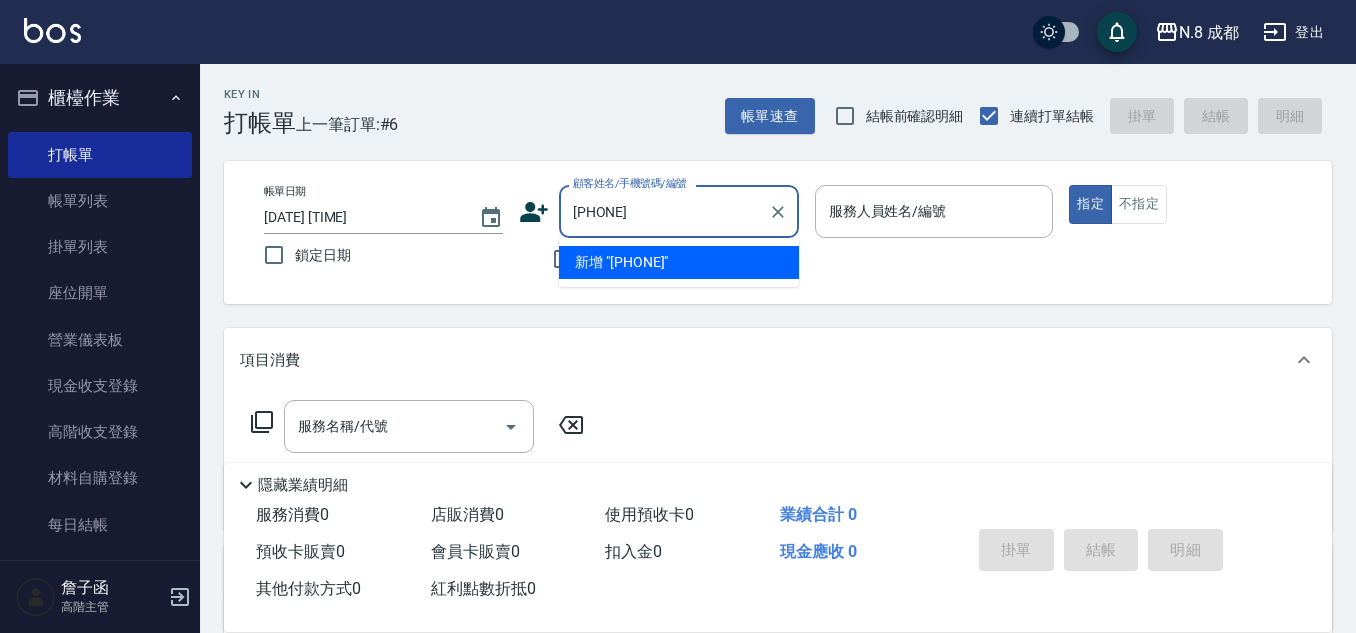 type 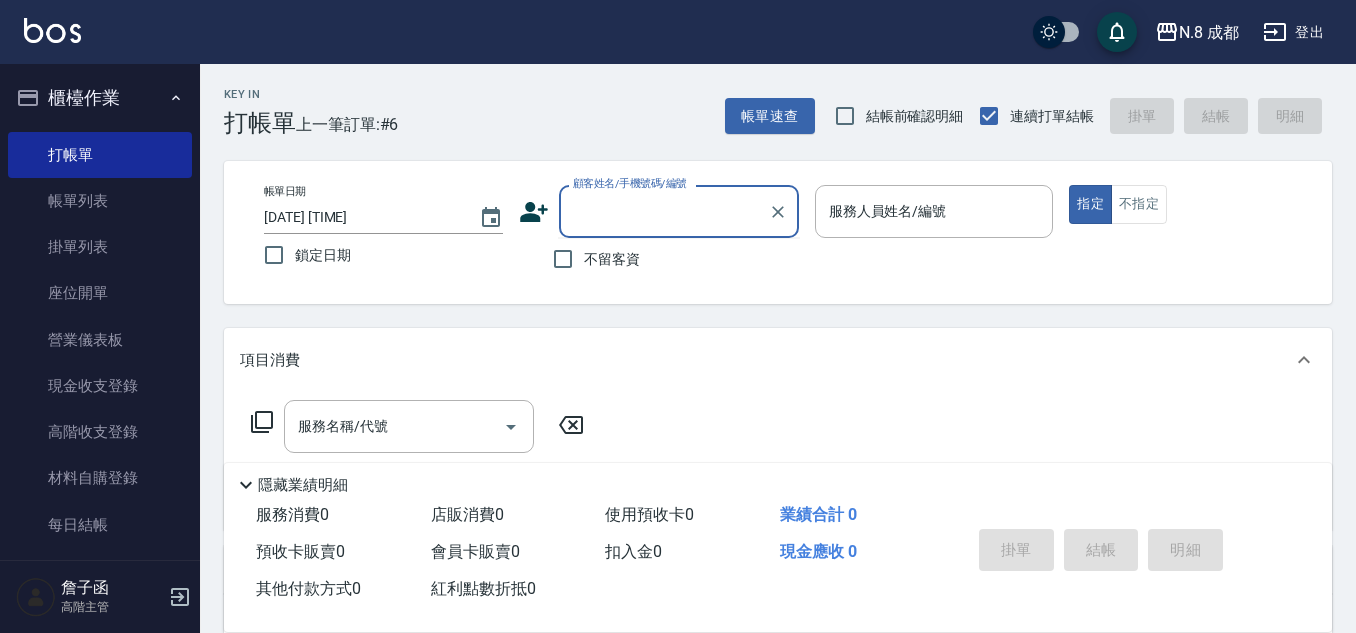 click 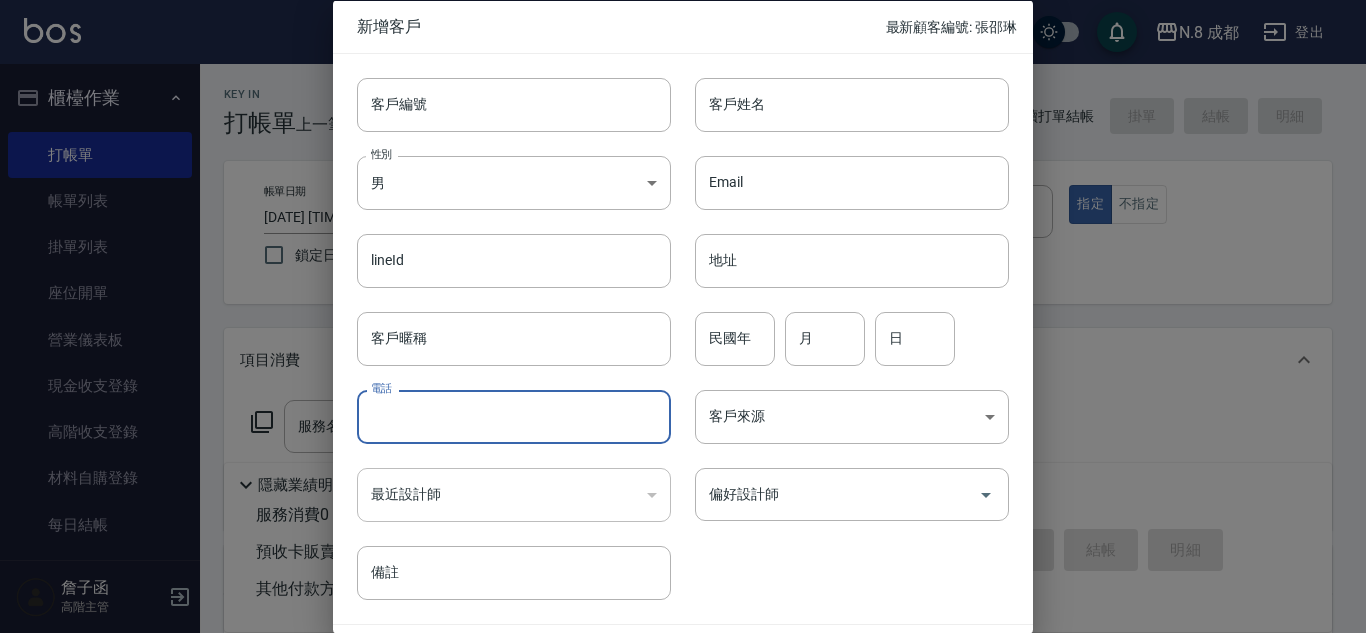 click on "電話" at bounding box center [514, 417] 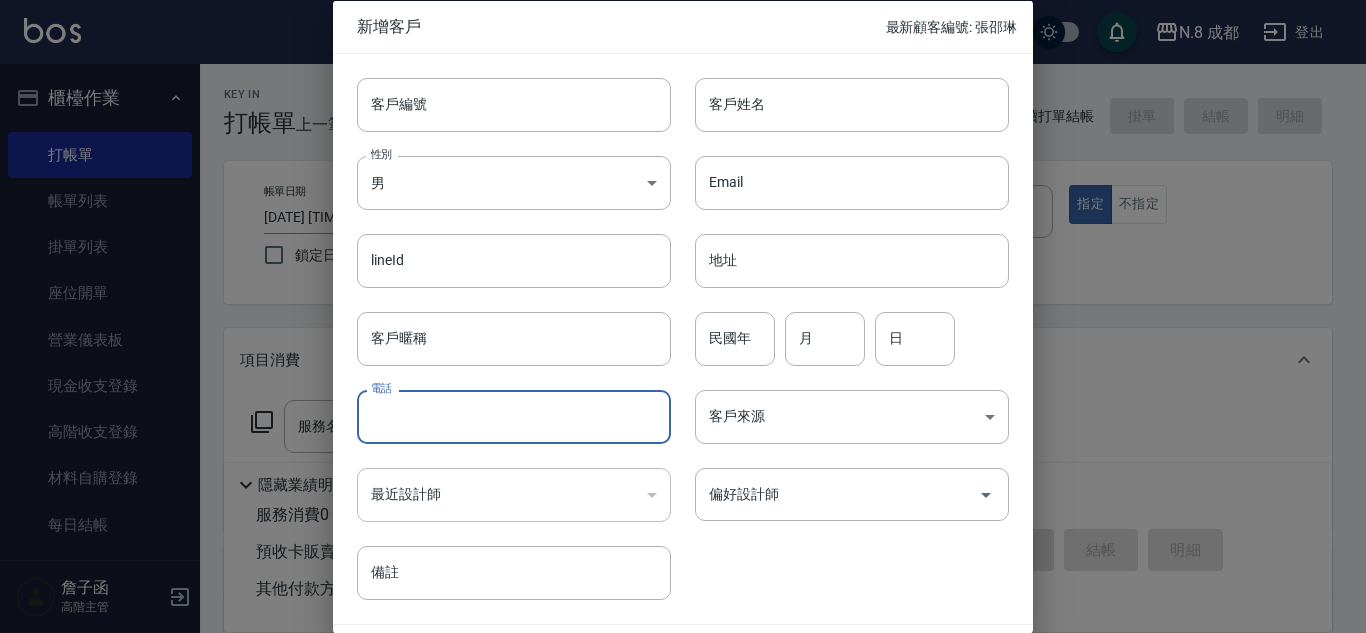 paste on "[PHONE]" 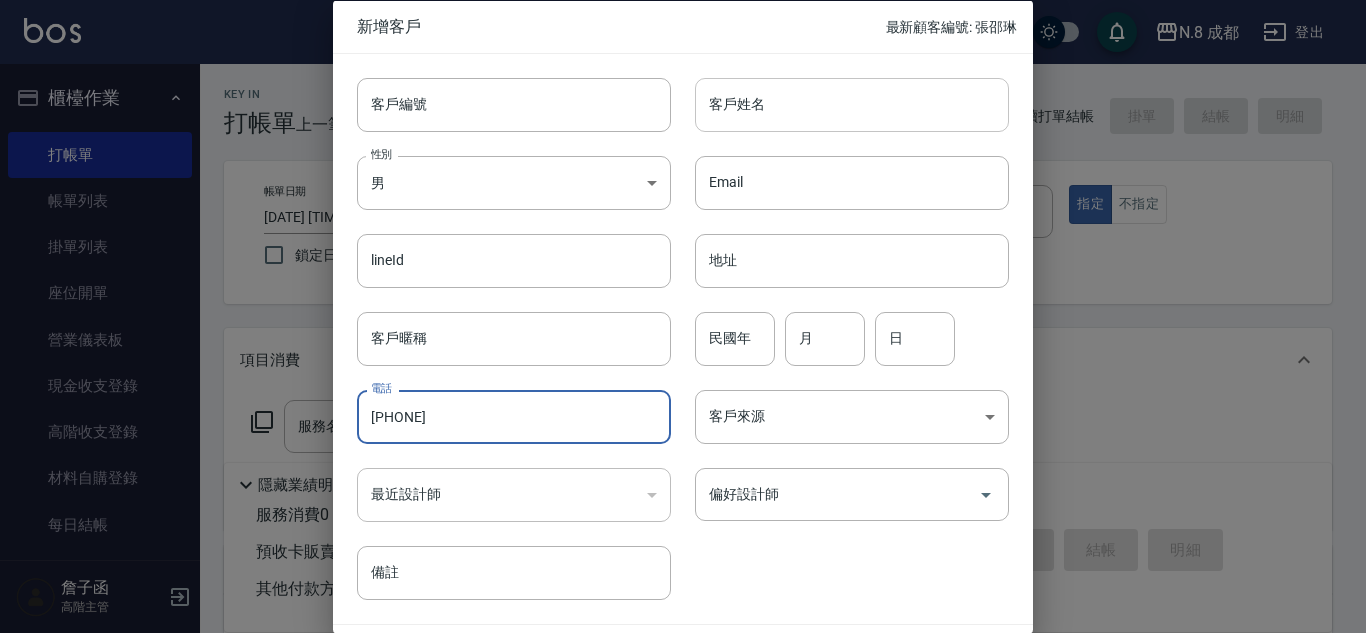 type on "[PHONE]" 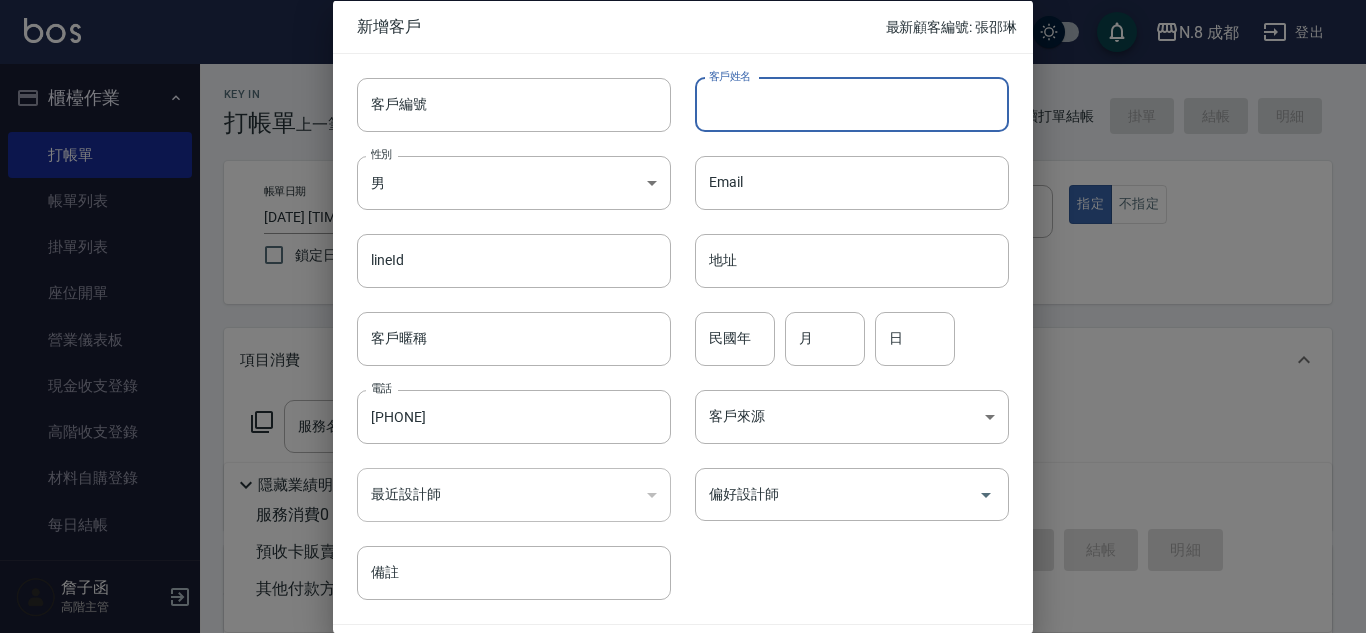 click on "客戶姓名" at bounding box center (852, 104) 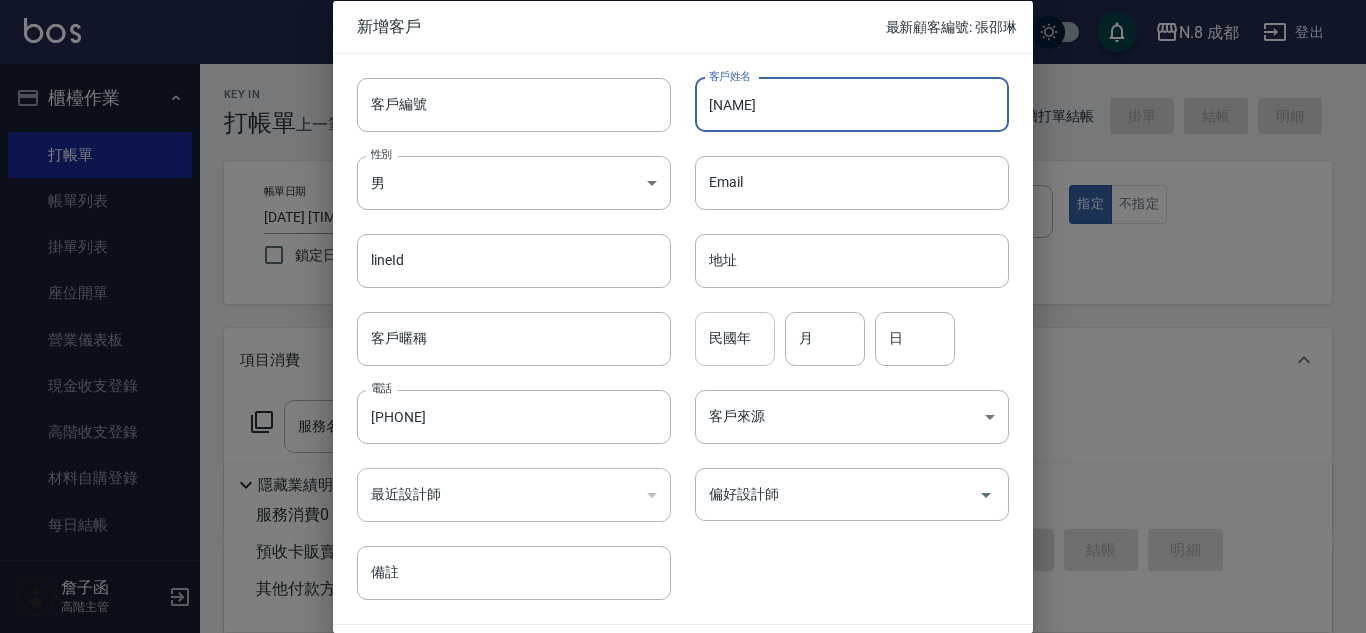 type on "[NAME]" 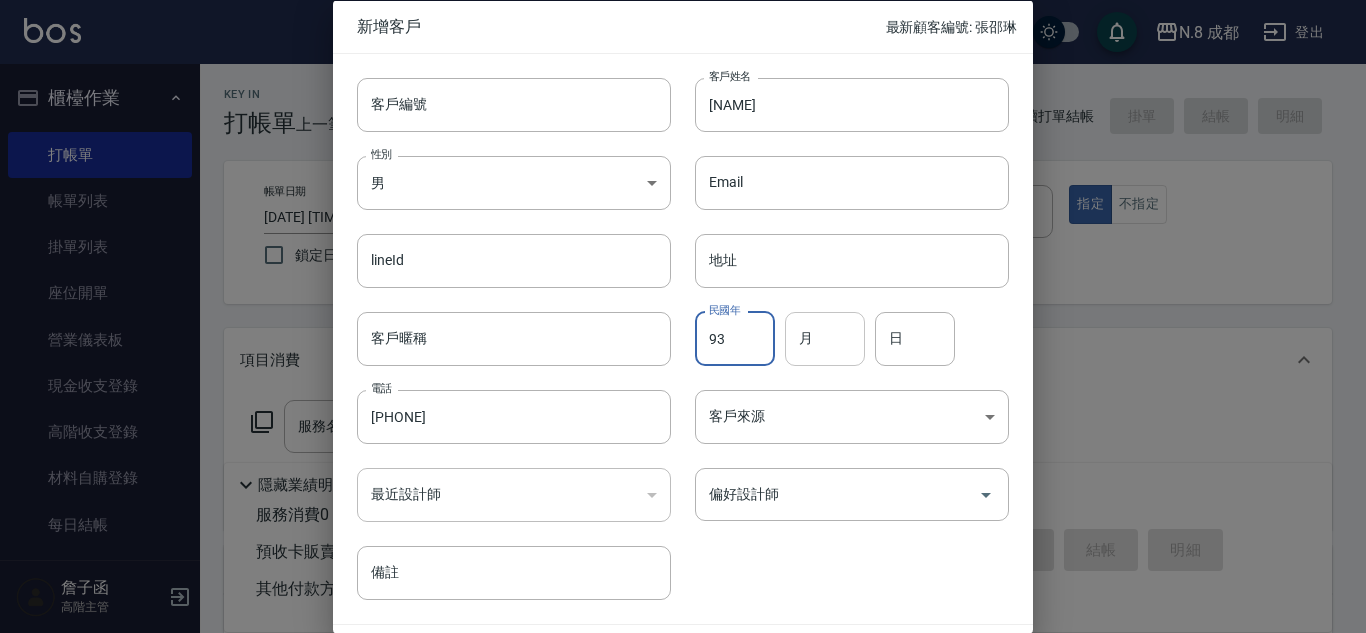 type on "93" 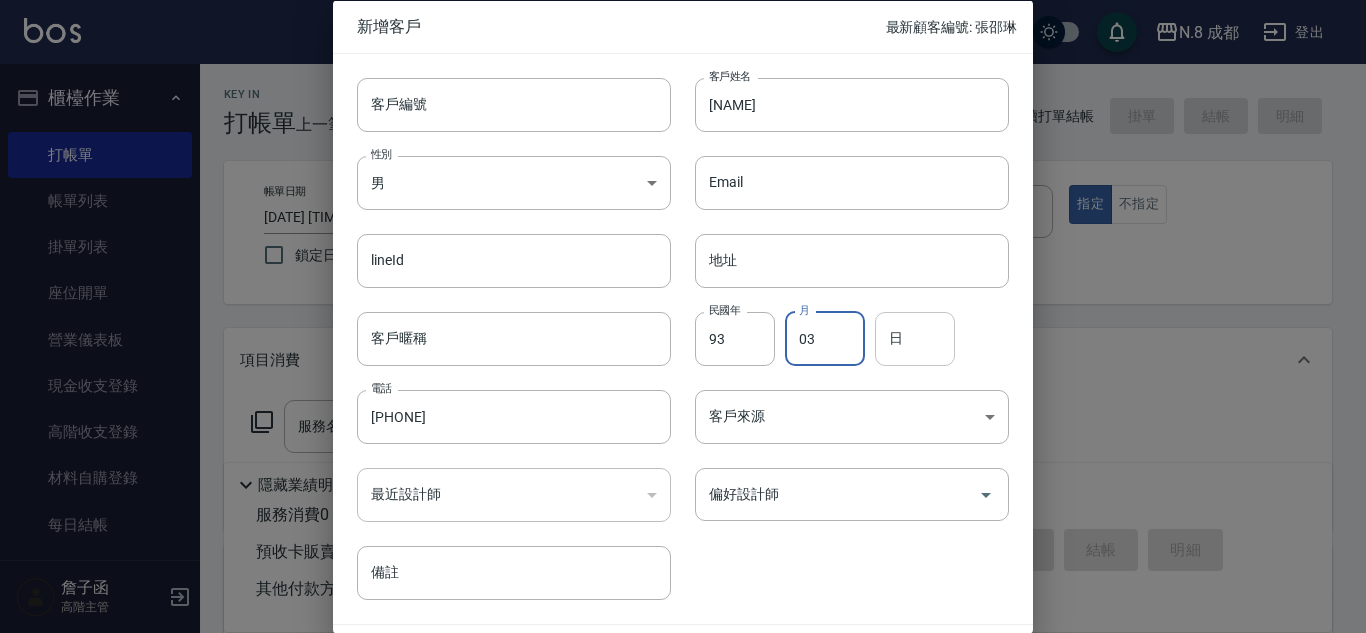 type on "03" 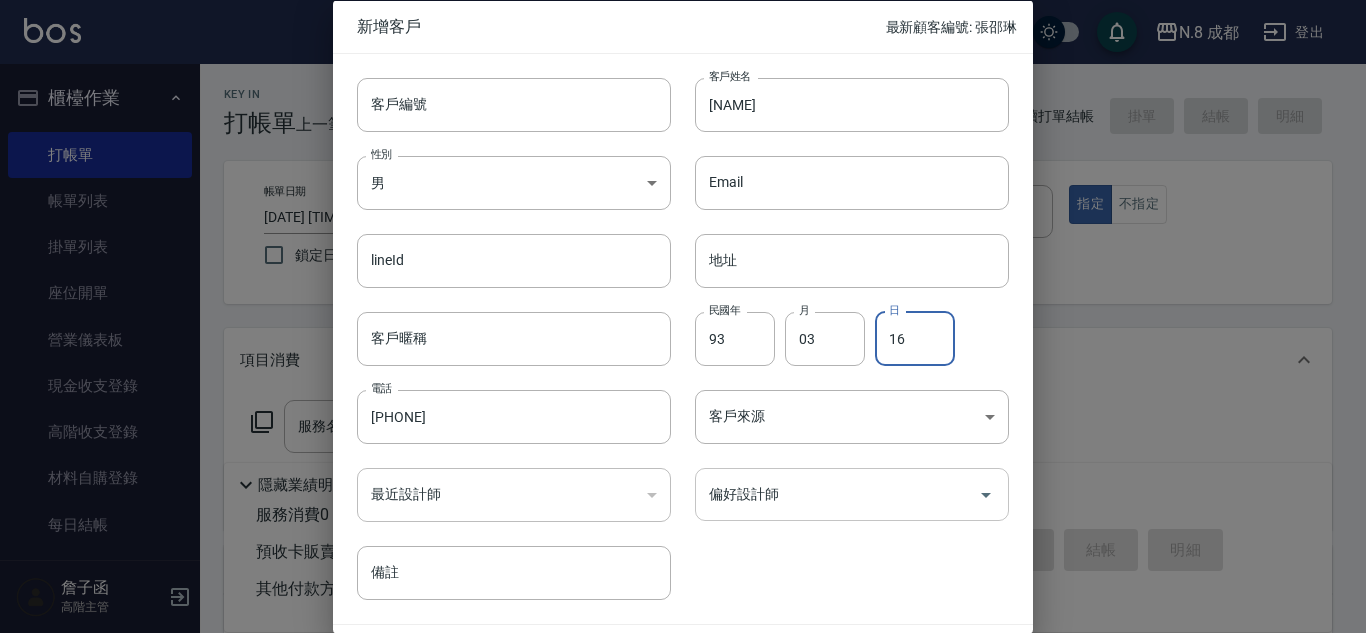 type on "16" 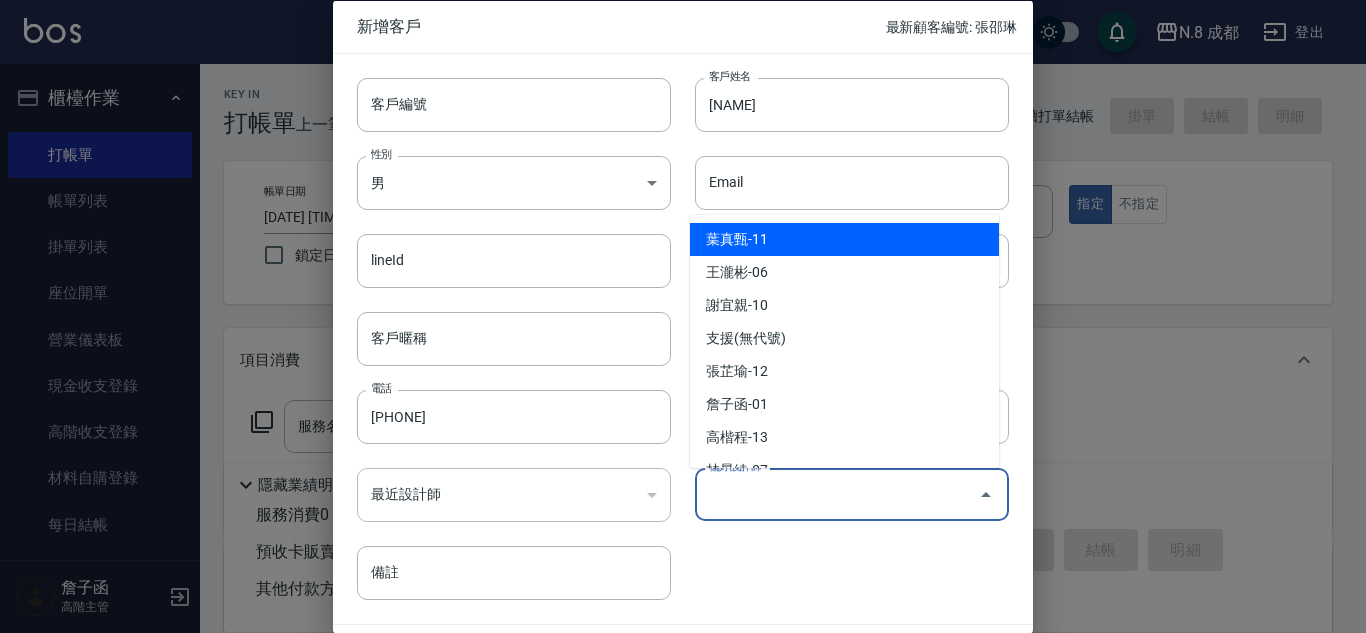click on "偏好設計師" at bounding box center (837, 494) 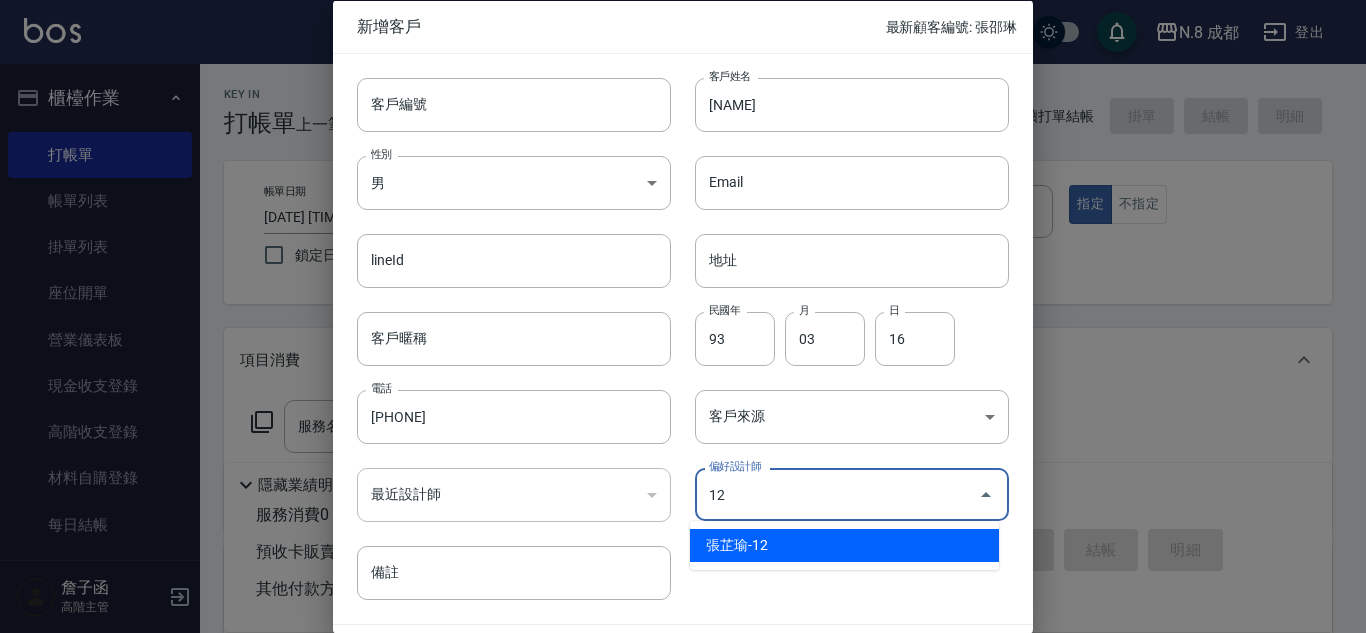 click on "張芷瑜-12" at bounding box center (844, 545) 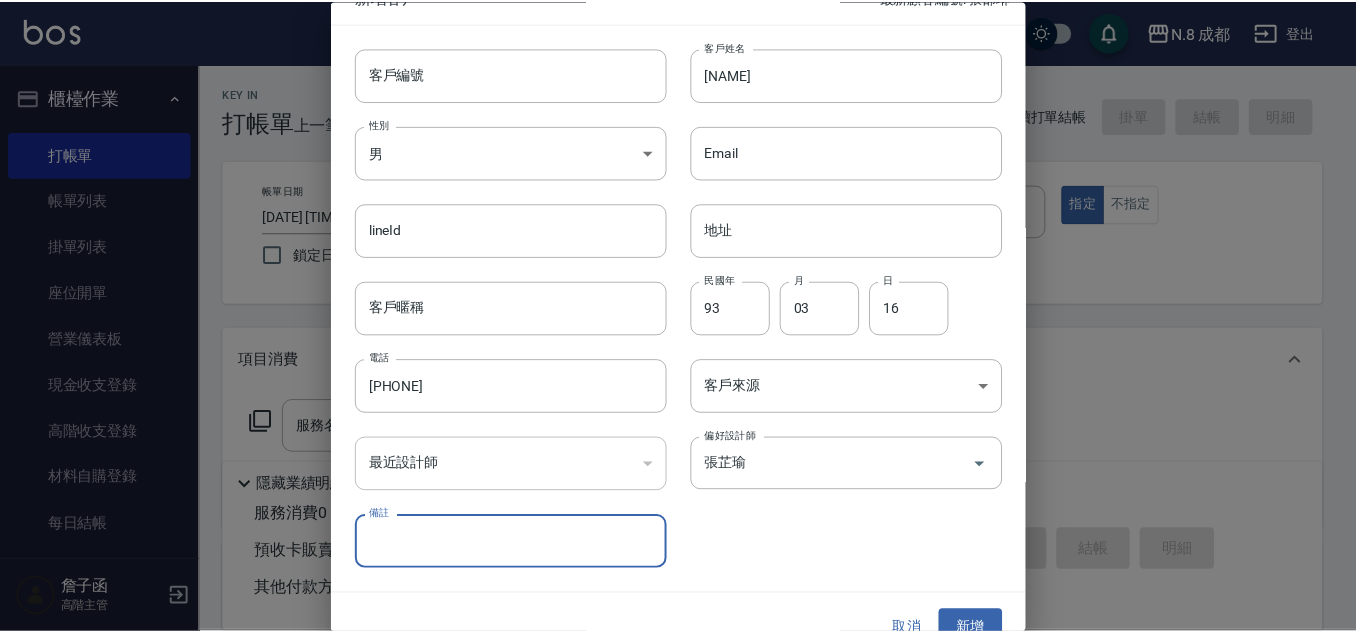 scroll, scrollTop: 60, scrollLeft: 0, axis: vertical 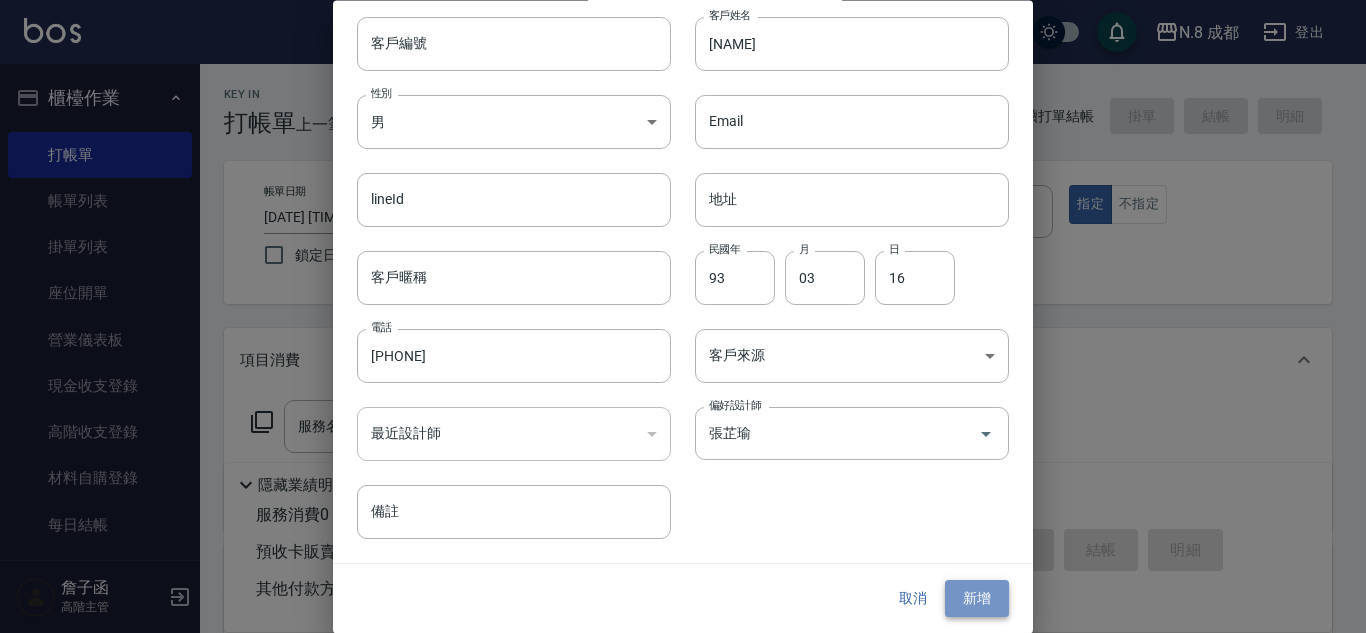 click on "新增" at bounding box center (977, 599) 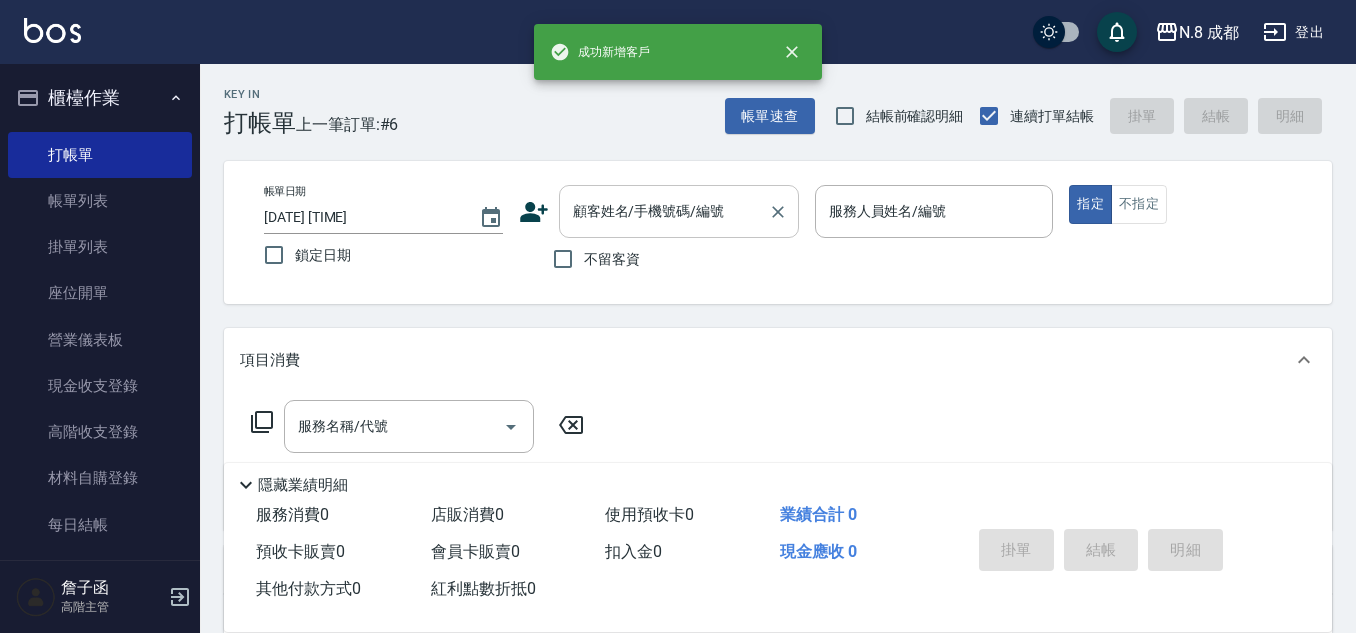 click on "顧客姓名/手機號碼/編號" at bounding box center [679, 211] 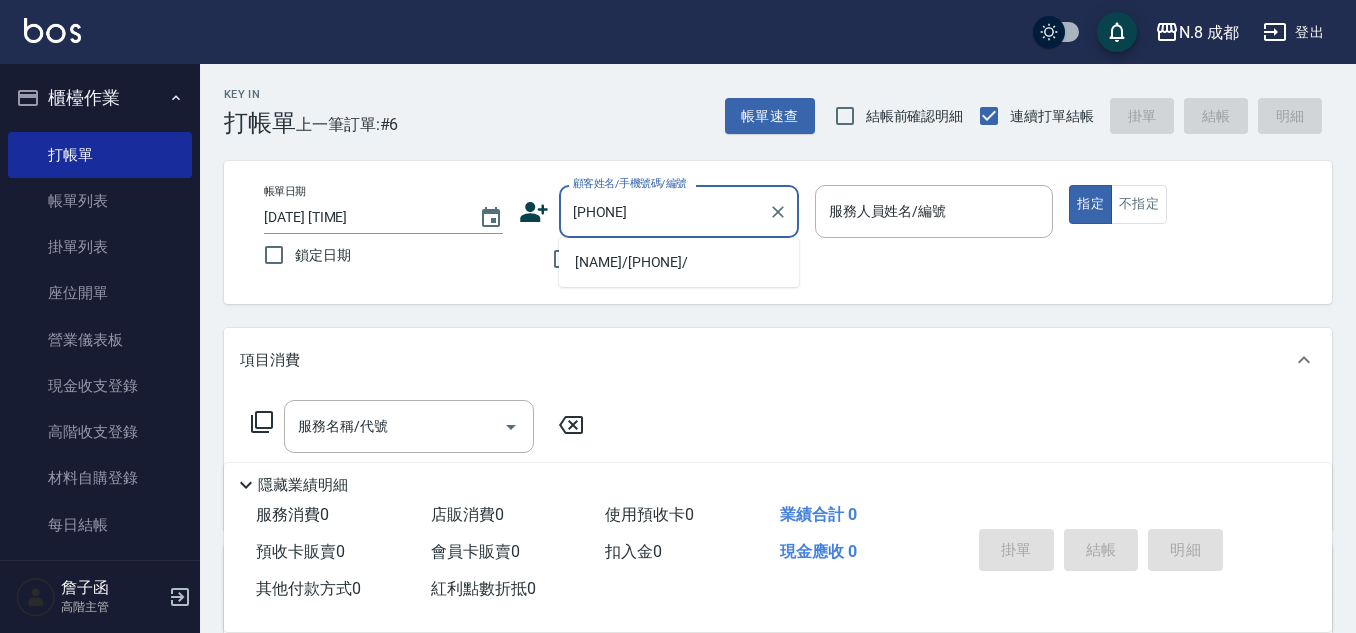 click on "[NAME]/[PHONE]/" at bounding box center [679, 262] 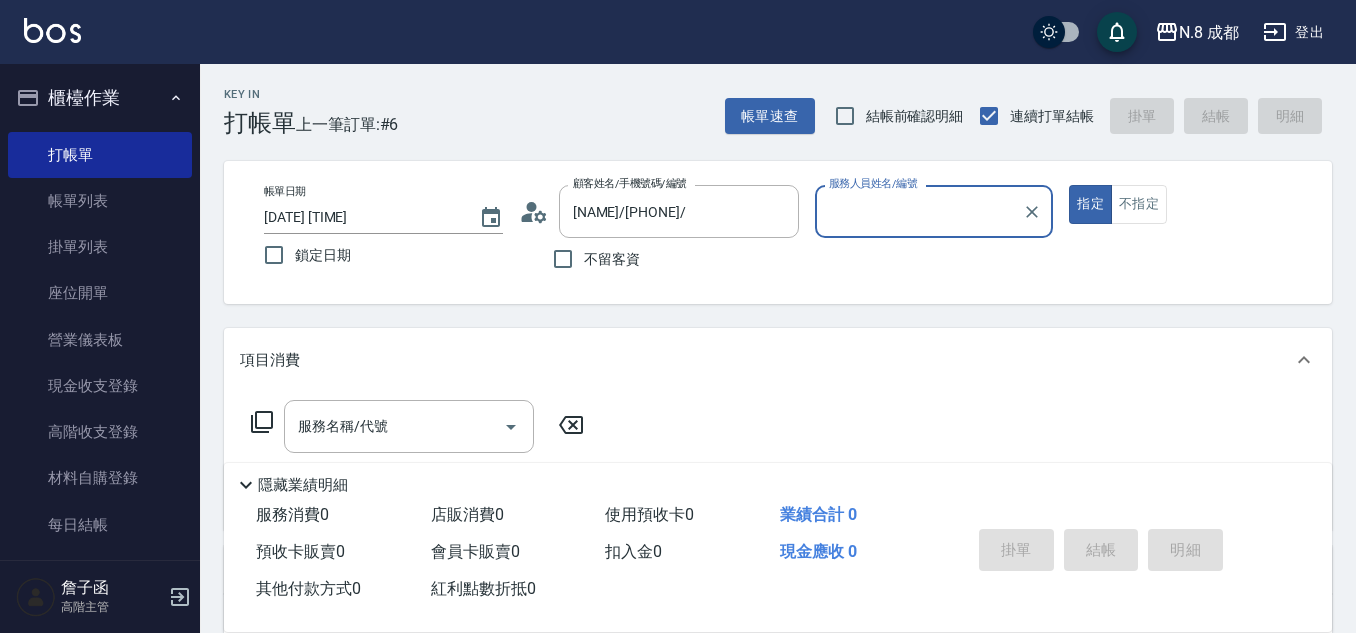 type on "張芷瑜-12" 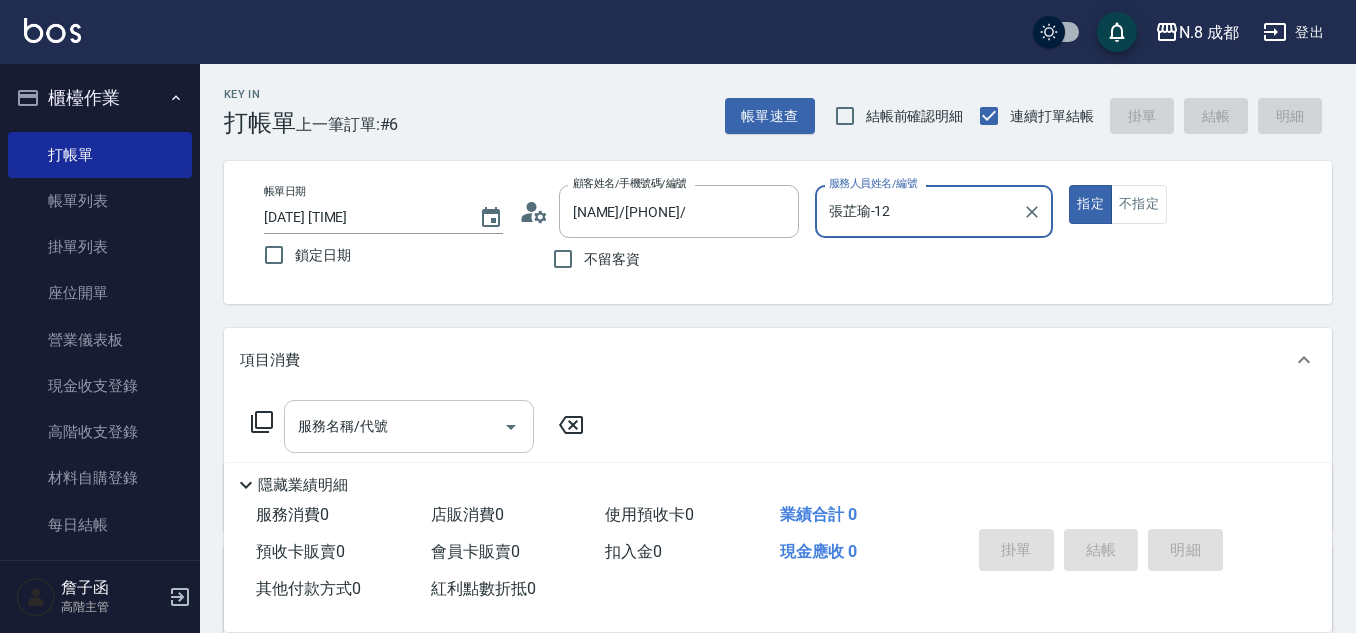 click on "服務名稱/代號" at bounding box center (409, 426) 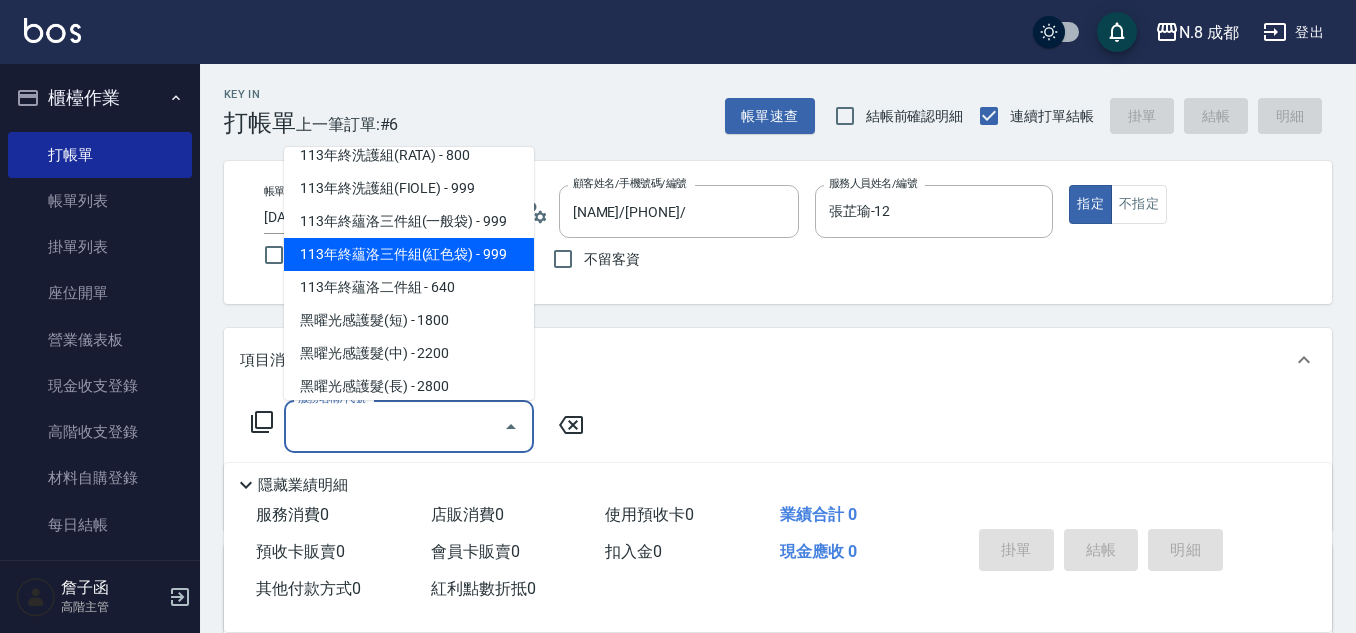 scroll, scrollTop: 2697, scrollLeft: 0, axis: vertical 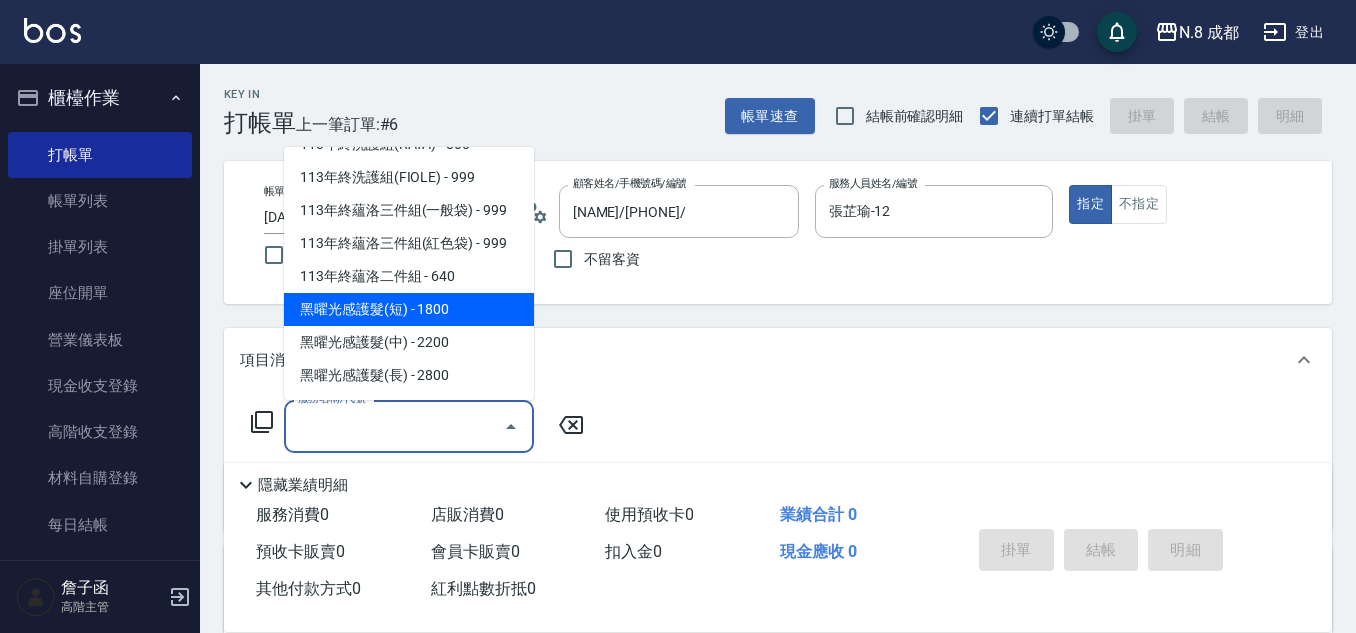 click on "黑曜光感護髮(短) - 1800" at bounding box center [409, 309] 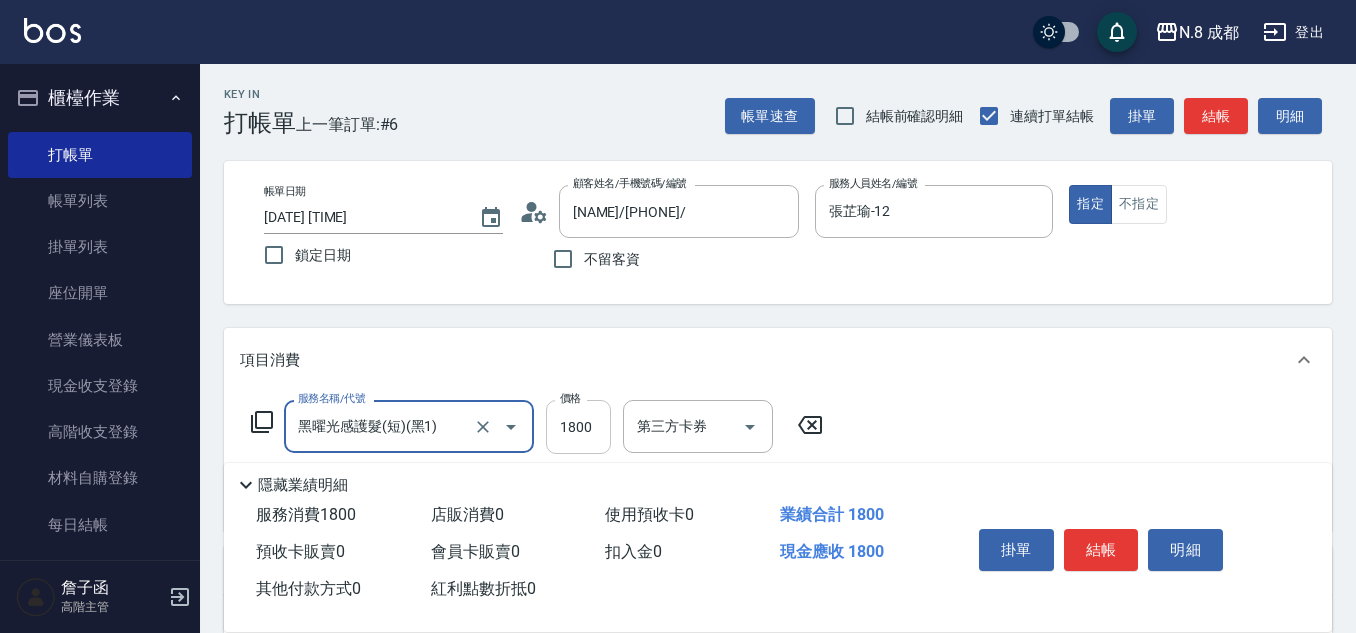 click on "1800" at bounding box center [578, 427] 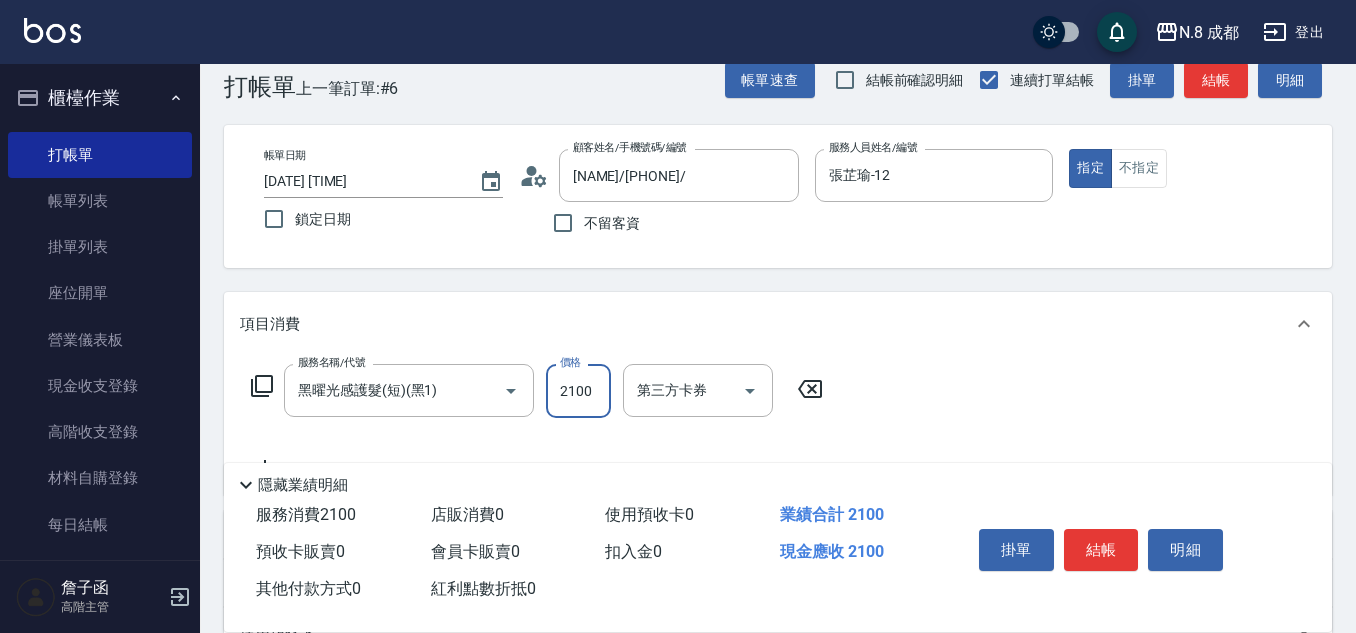 scroll, scrollTop: 100, scrollLeft: 0, axis: vertical 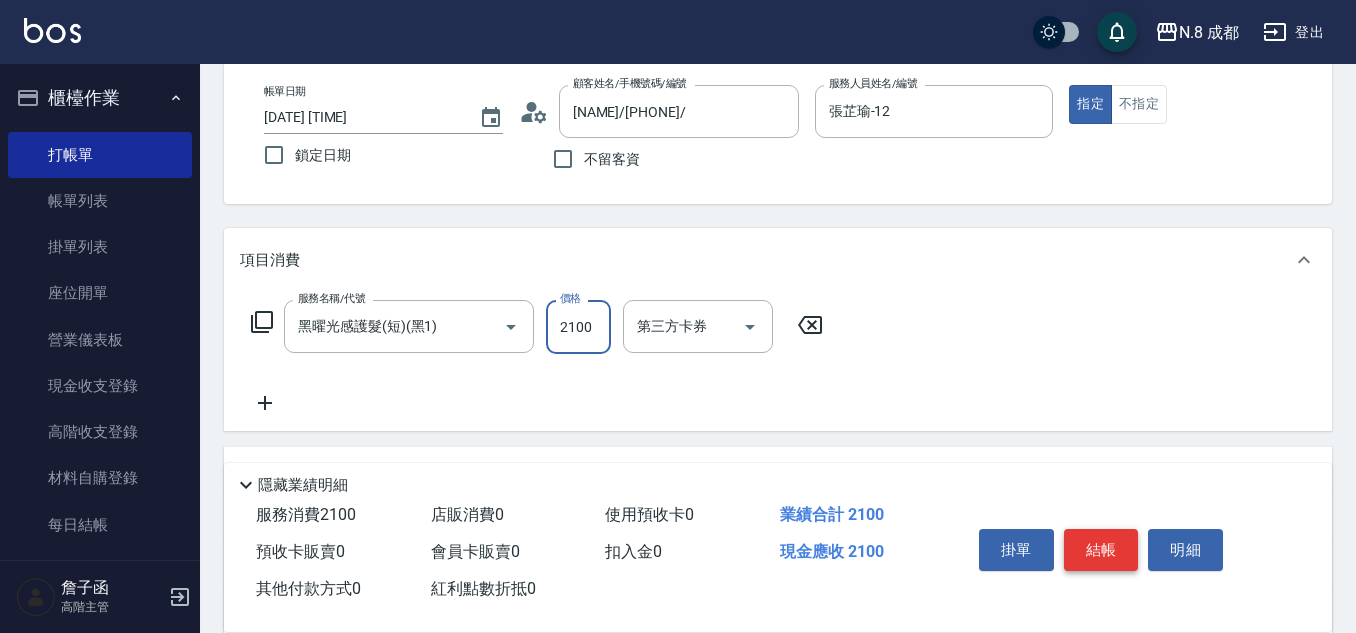 type on "2100" 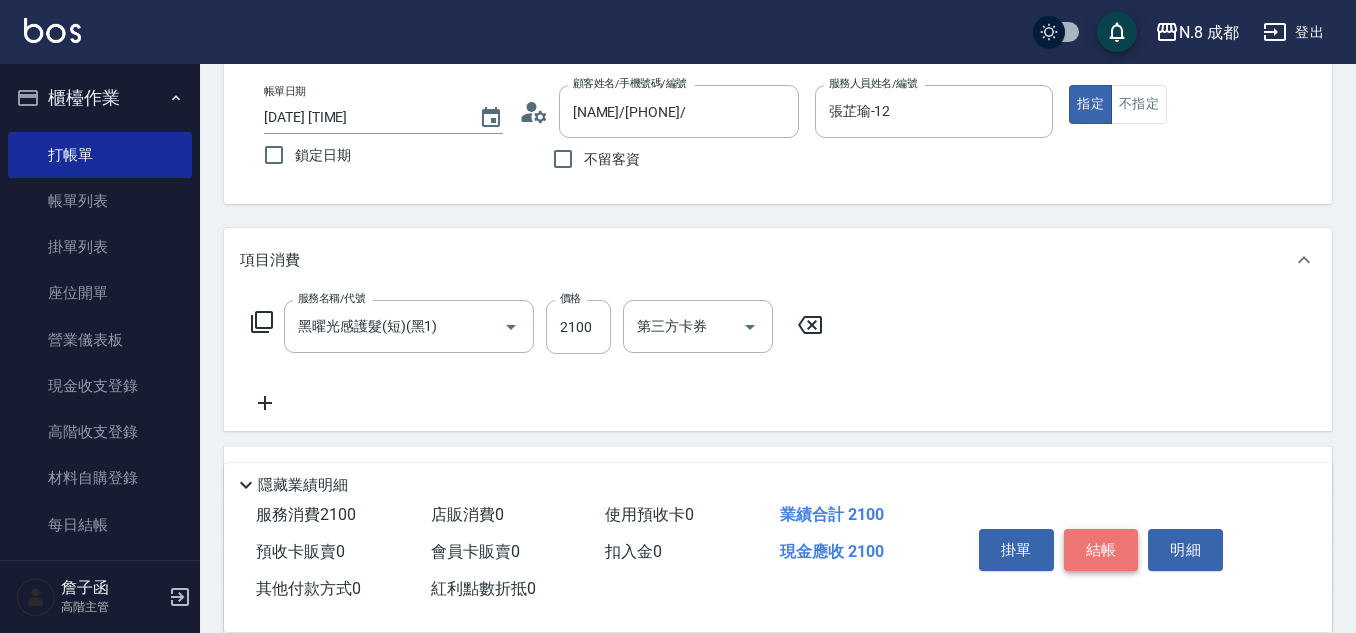 click on "結帳" at bounding box center (1101, 550) 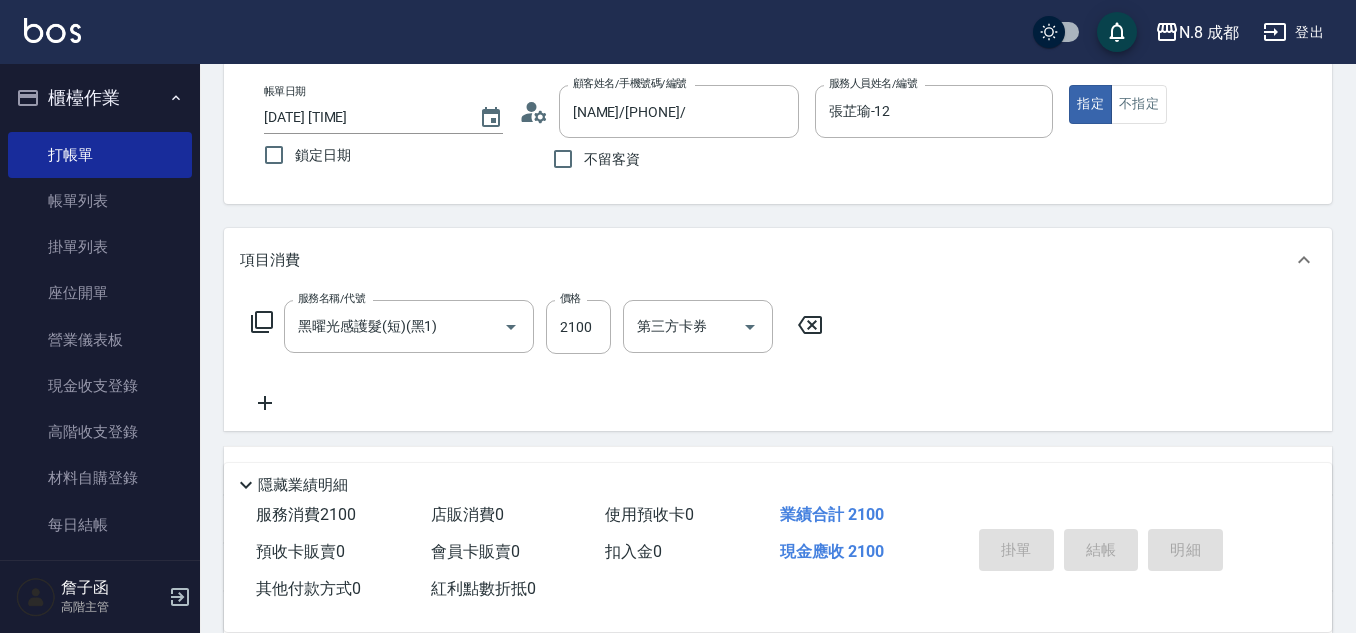 type on "2025/08/07 19:46" 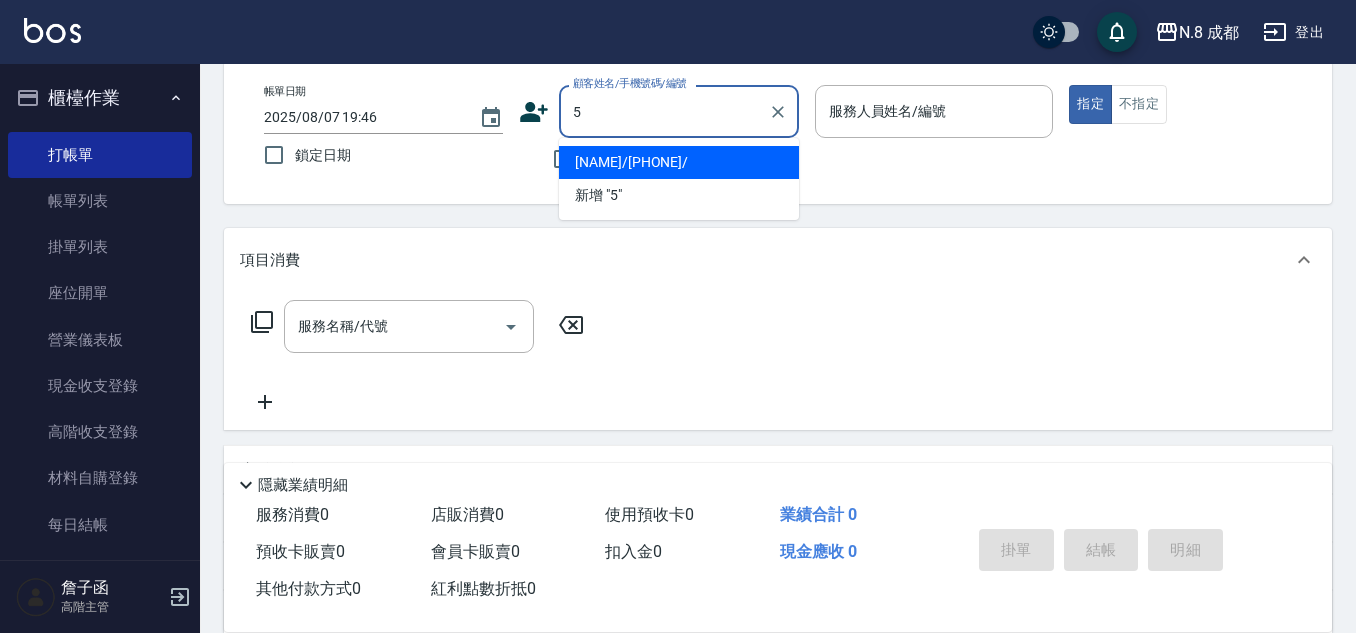 type on "5" 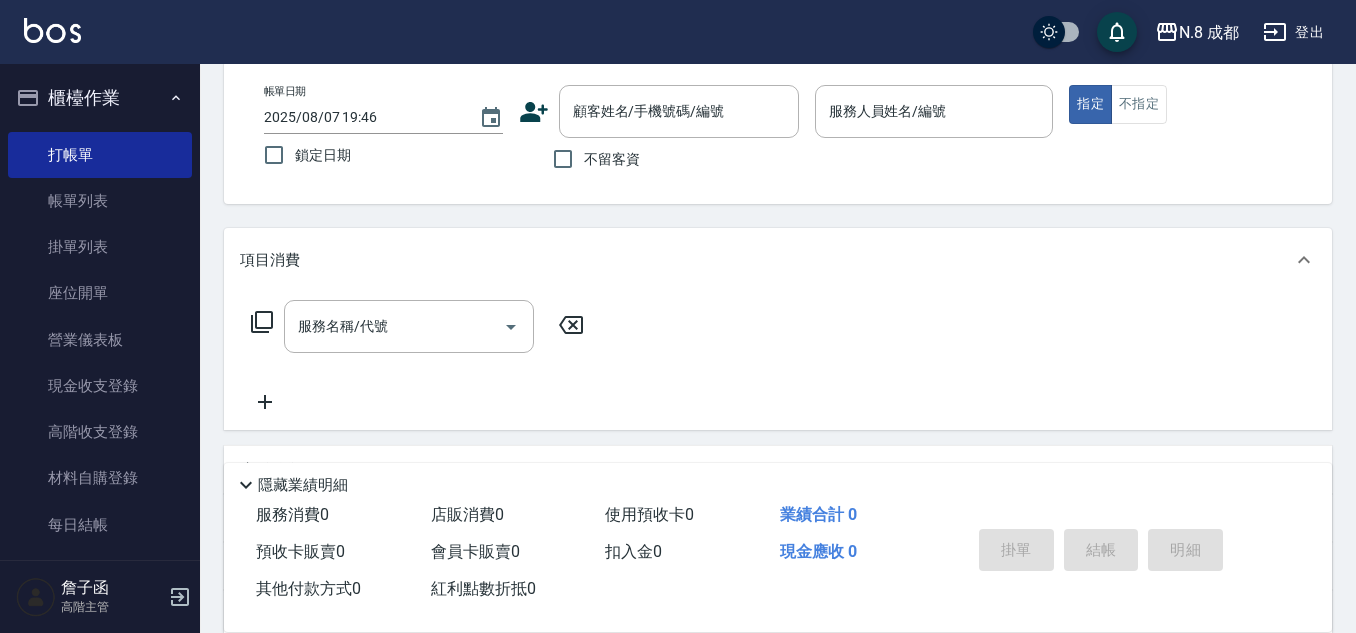 click on "不留客資" at bounding box center (659, 159) 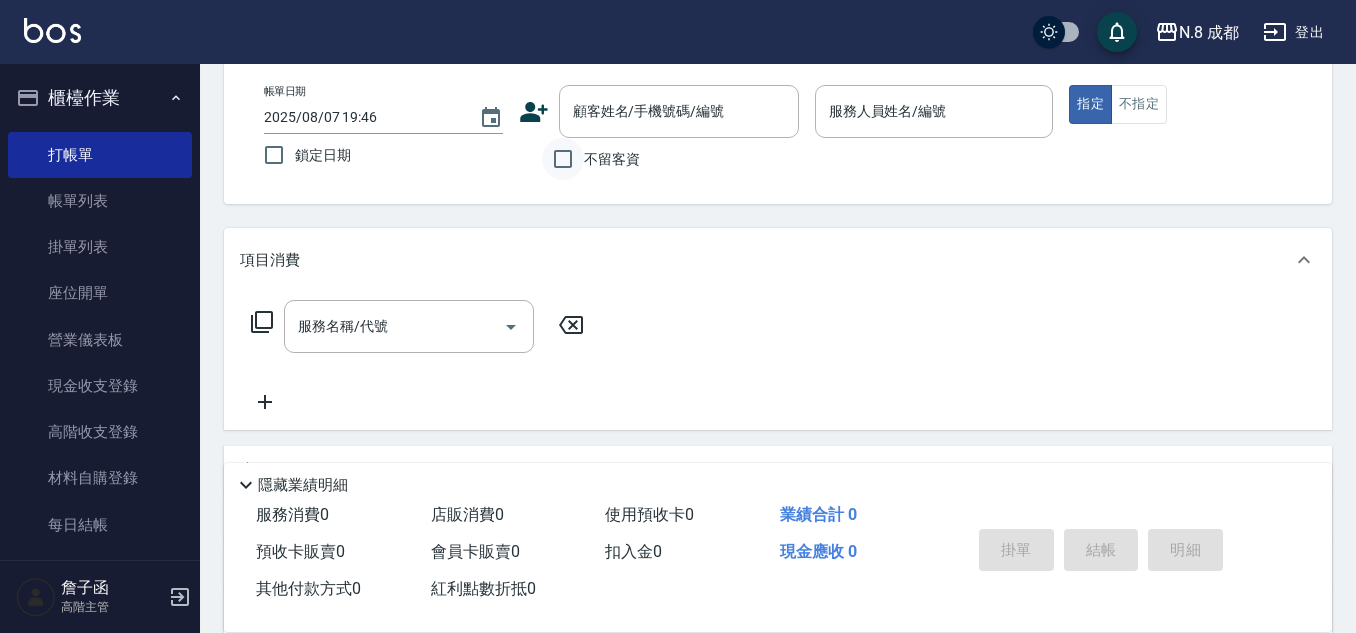 click on "不留客資" at bounding box center (563, 159) 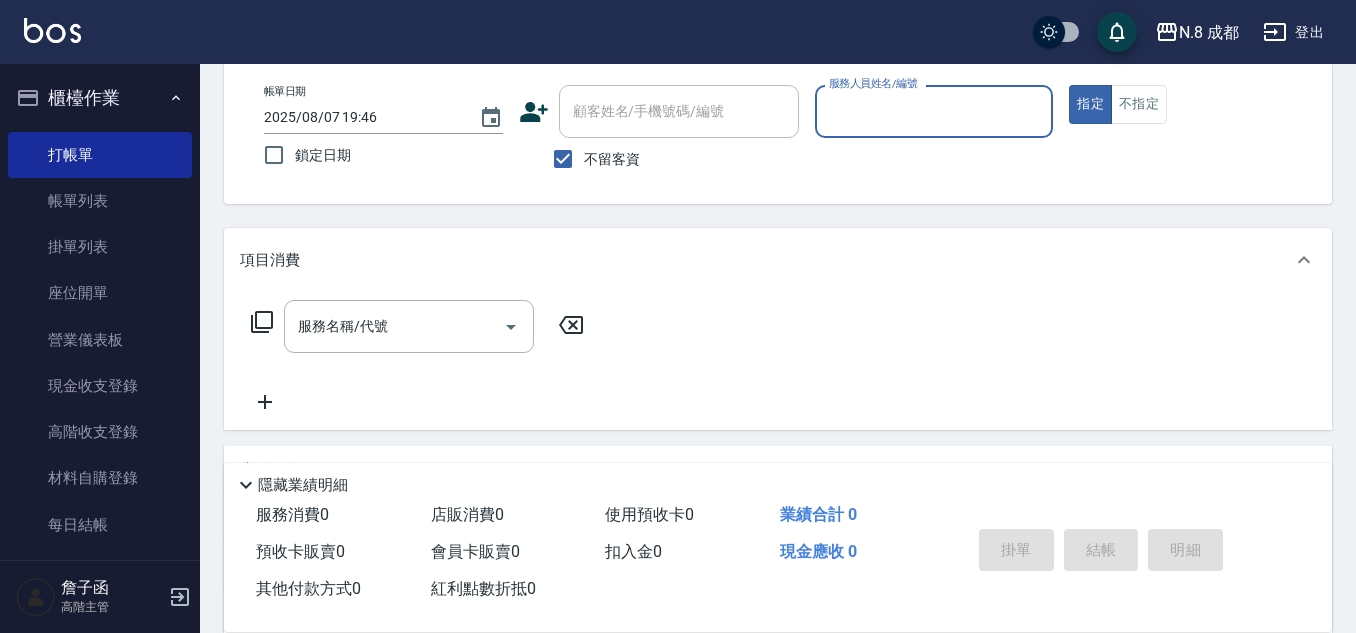 click on "服務人員姓名/編號" at bounding box center (934, 111) 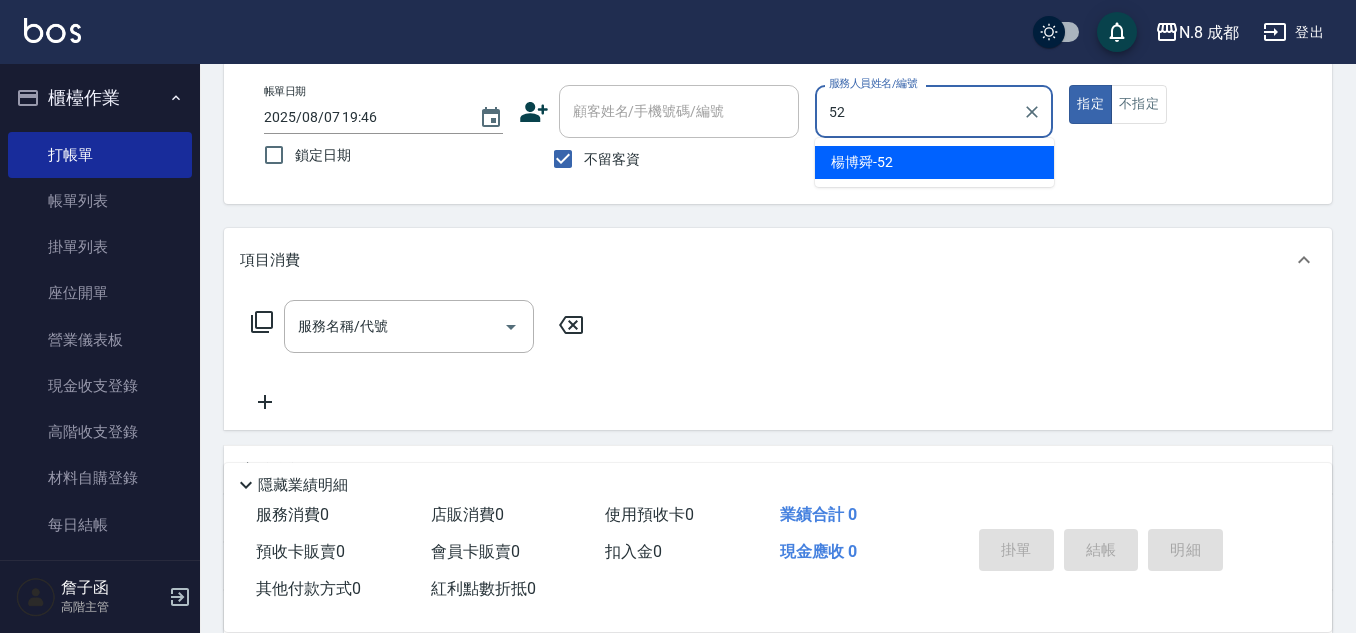 click on "[NAME] -[NUMBER]" at bounding box center [934, 162] 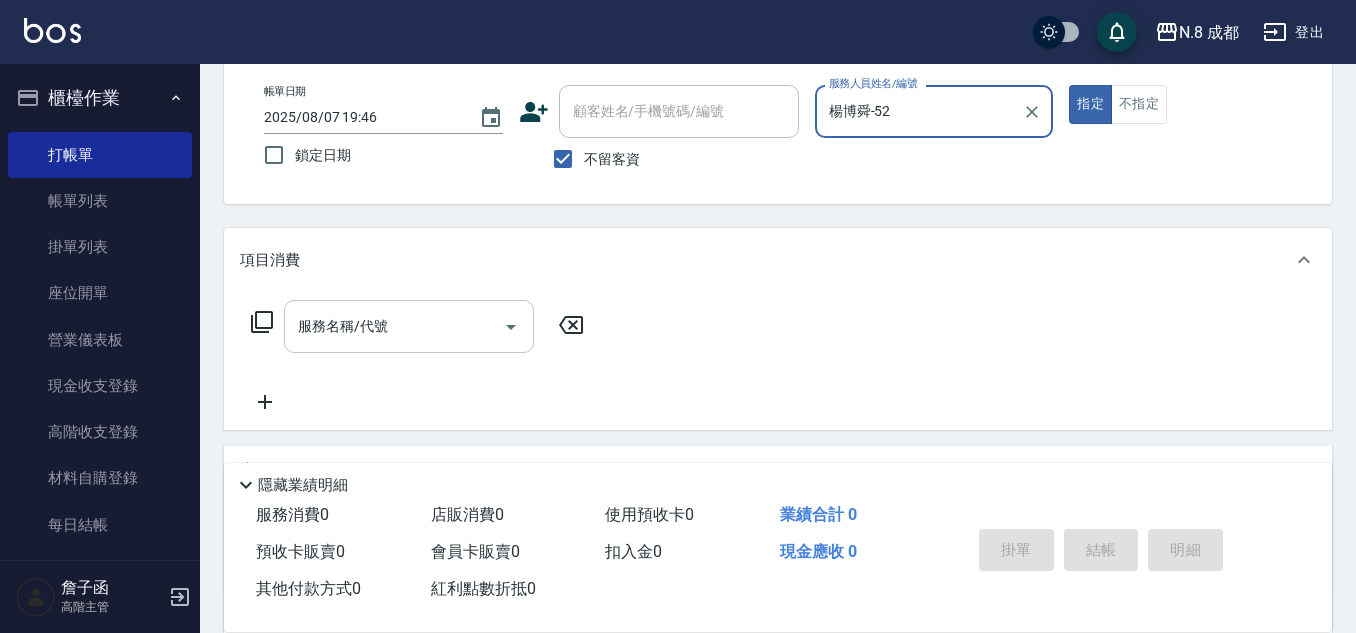 type on "楊博舜-52" 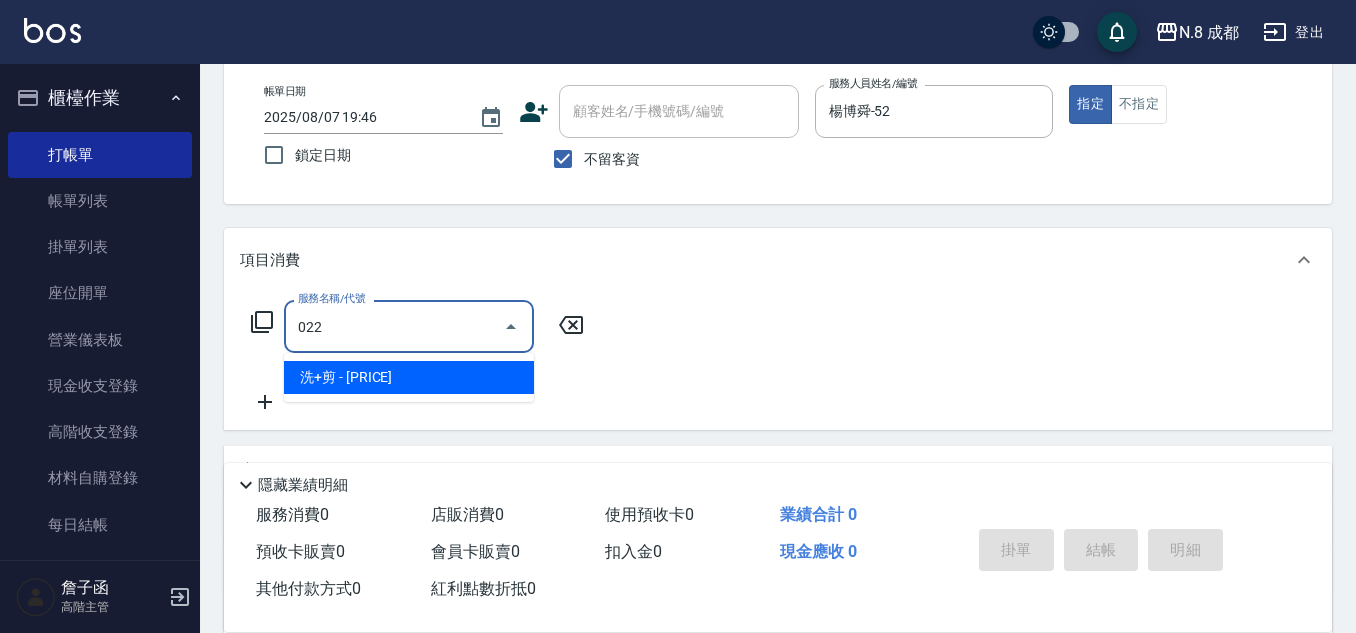 click on "洗+剪 - [PRICE]" at bounding box center [409, 377] 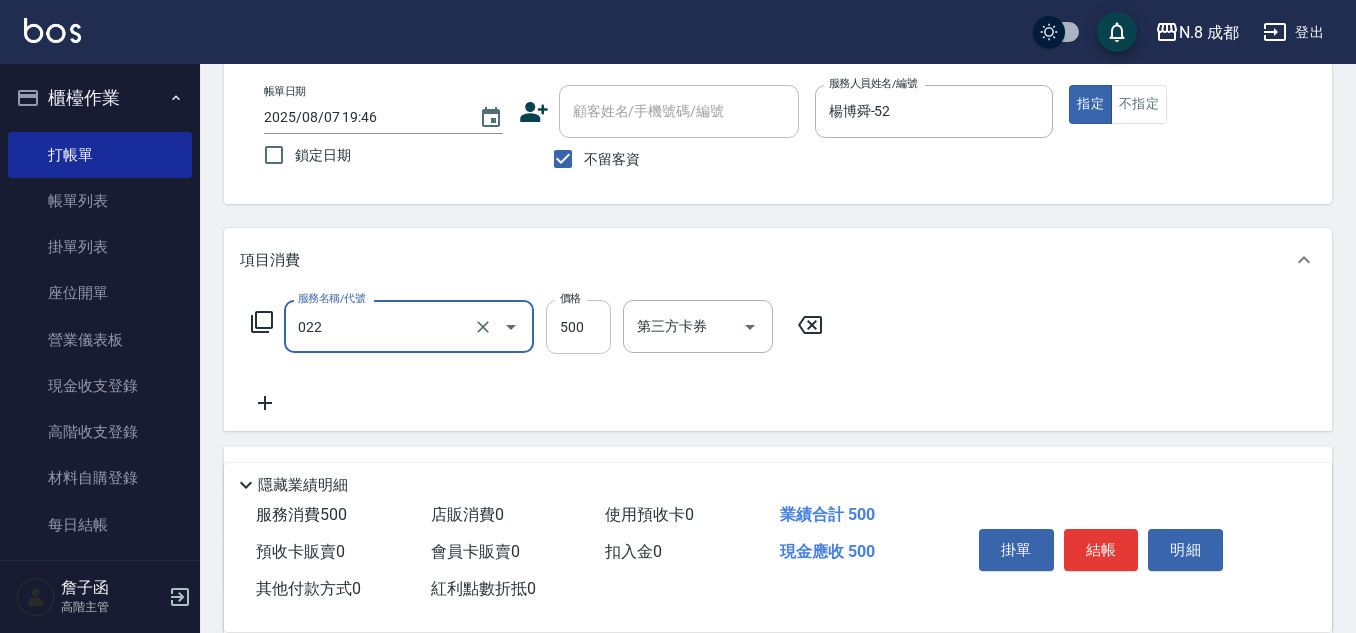 type on "洗+剪(022)" 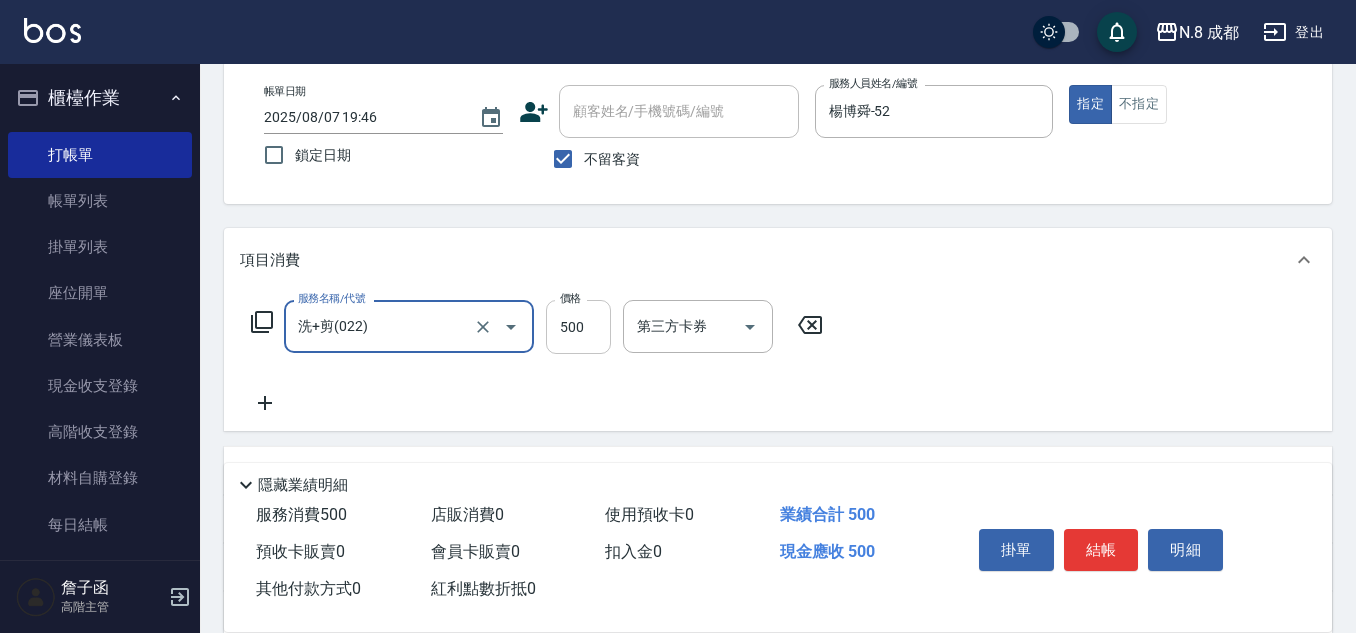 click on "500" at bounding box center (578, 327) 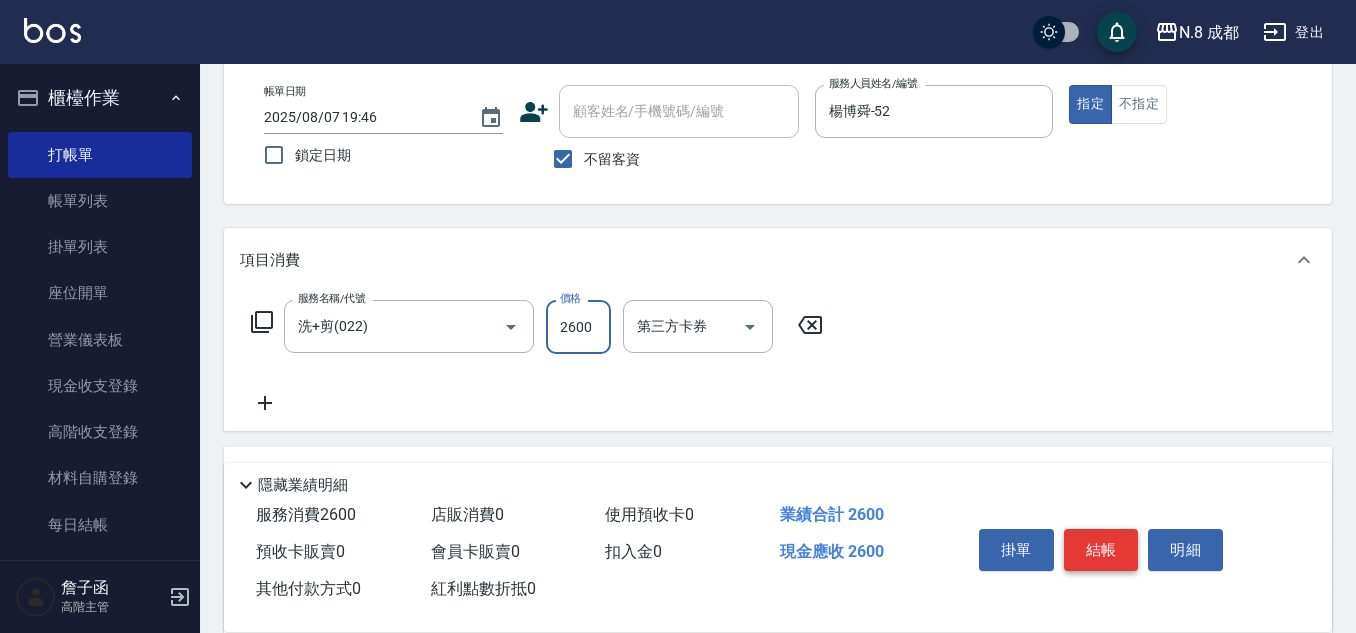type on "2600" 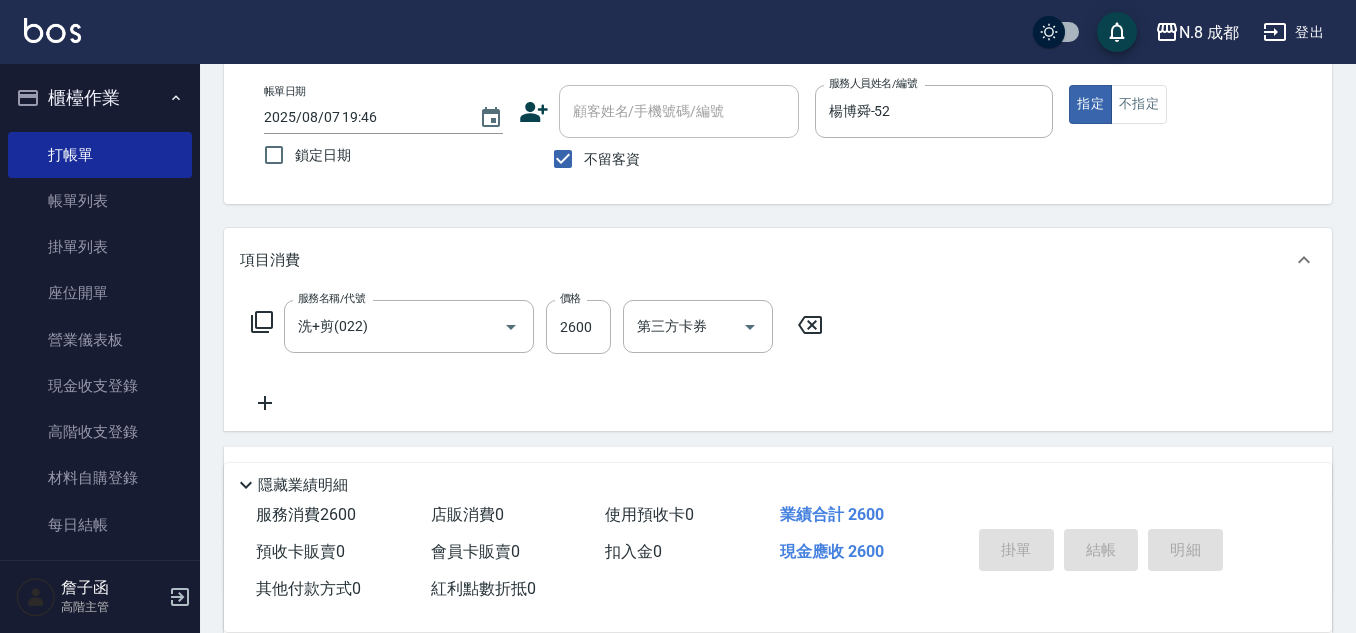 type on "[DATE] [TIME]" 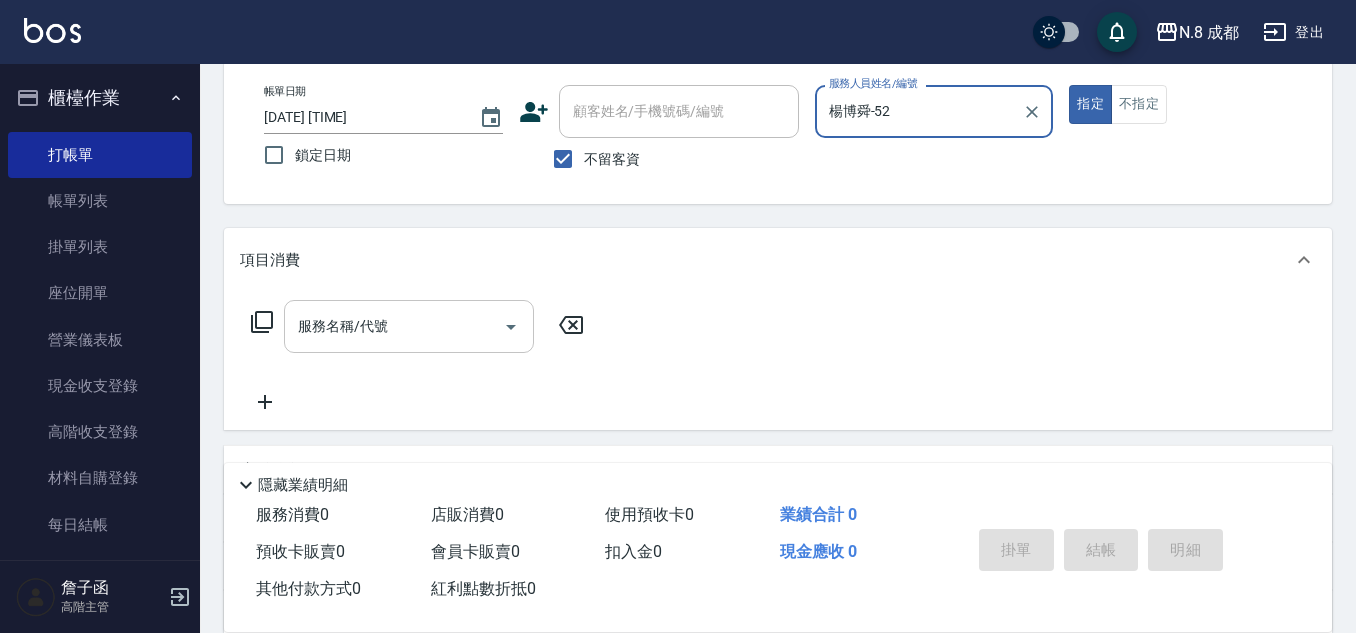 type on "楊博舜-52" 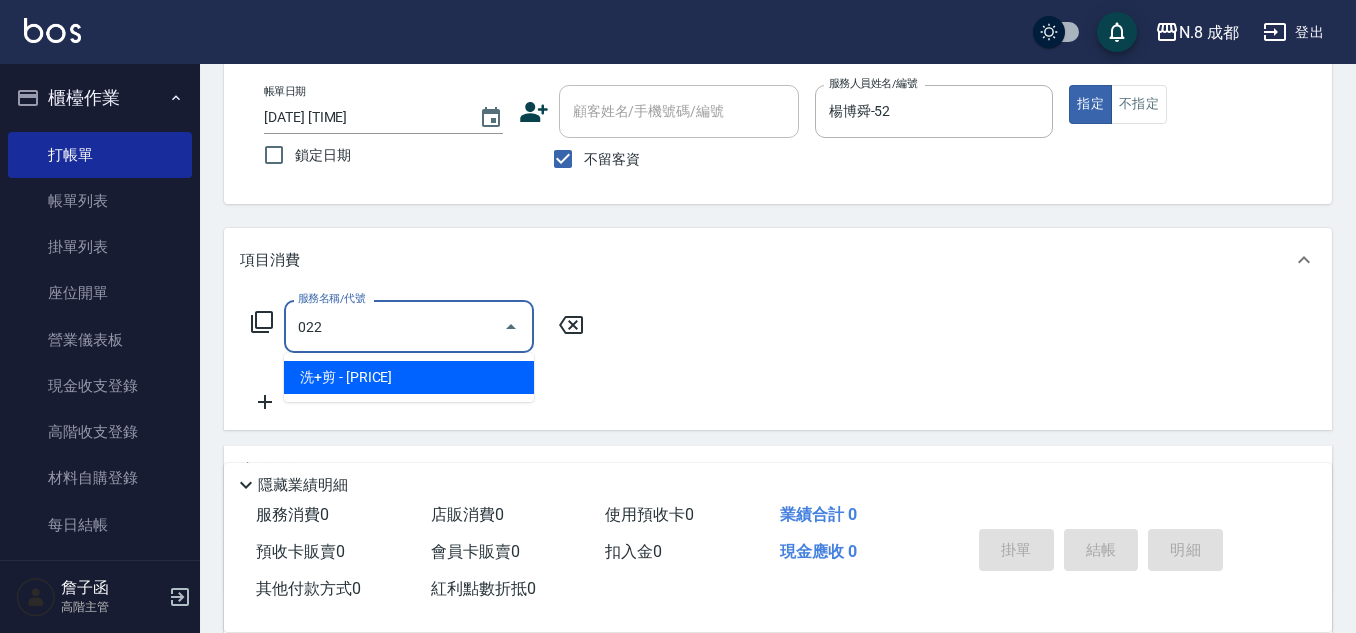 click on "洗+剪 - [PRICE]" at bounding box center (409, 377) 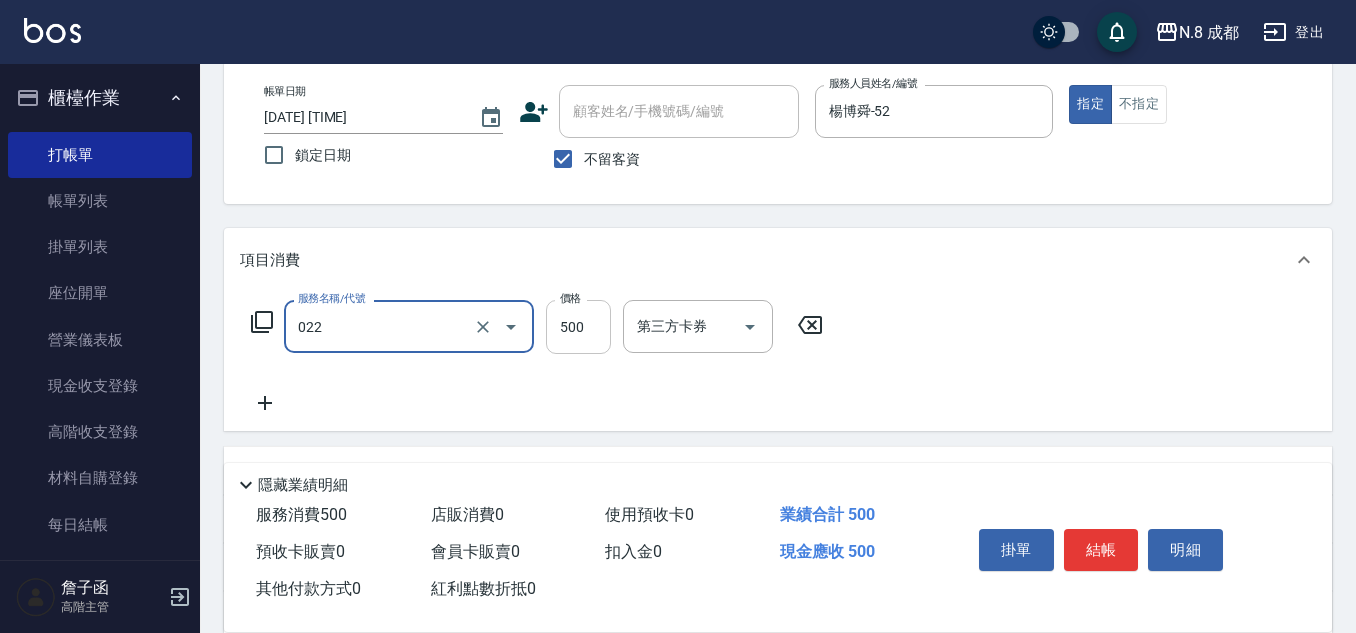 type on "洗+剪(022)" 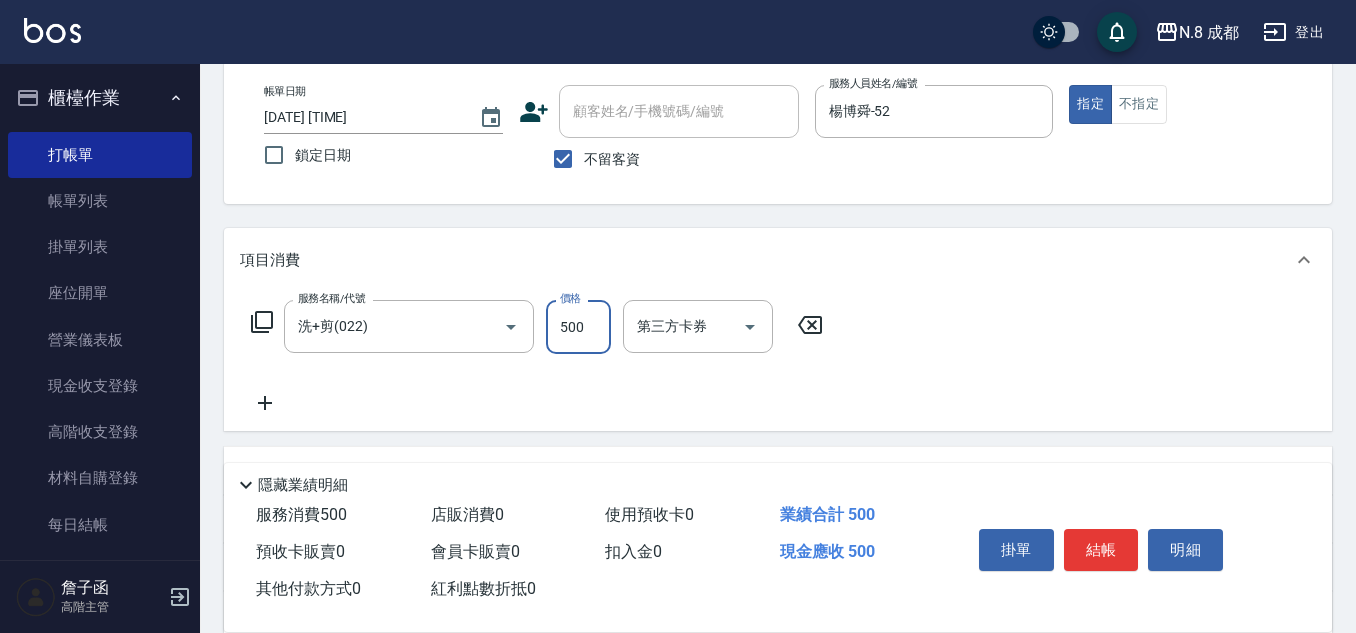 click on "500" at bounding box center [578, 327] 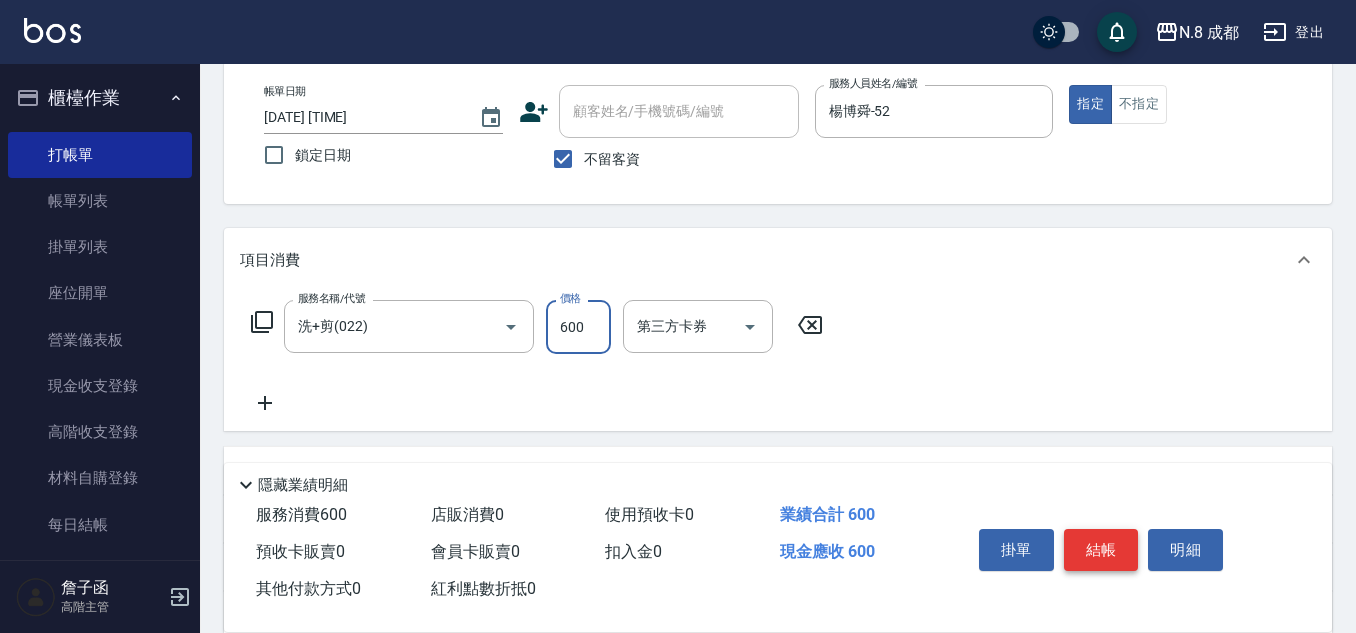 type on "600" 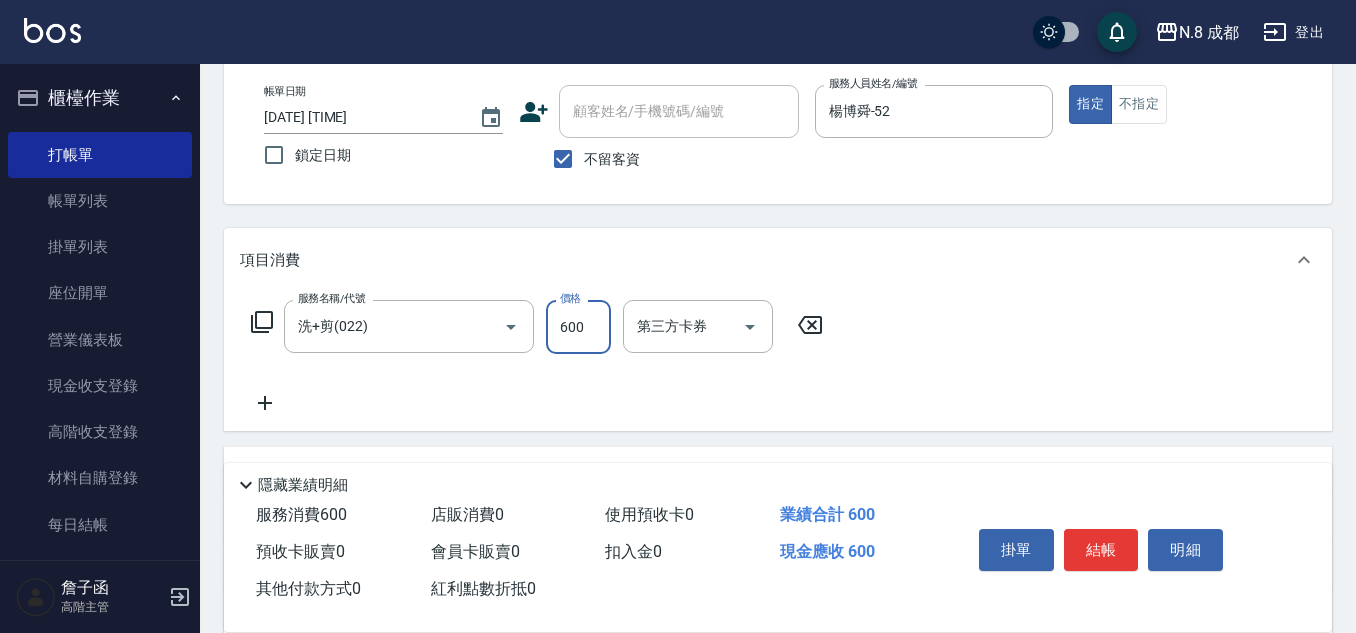 click on "結帳" at bounding box center (1101, 550) 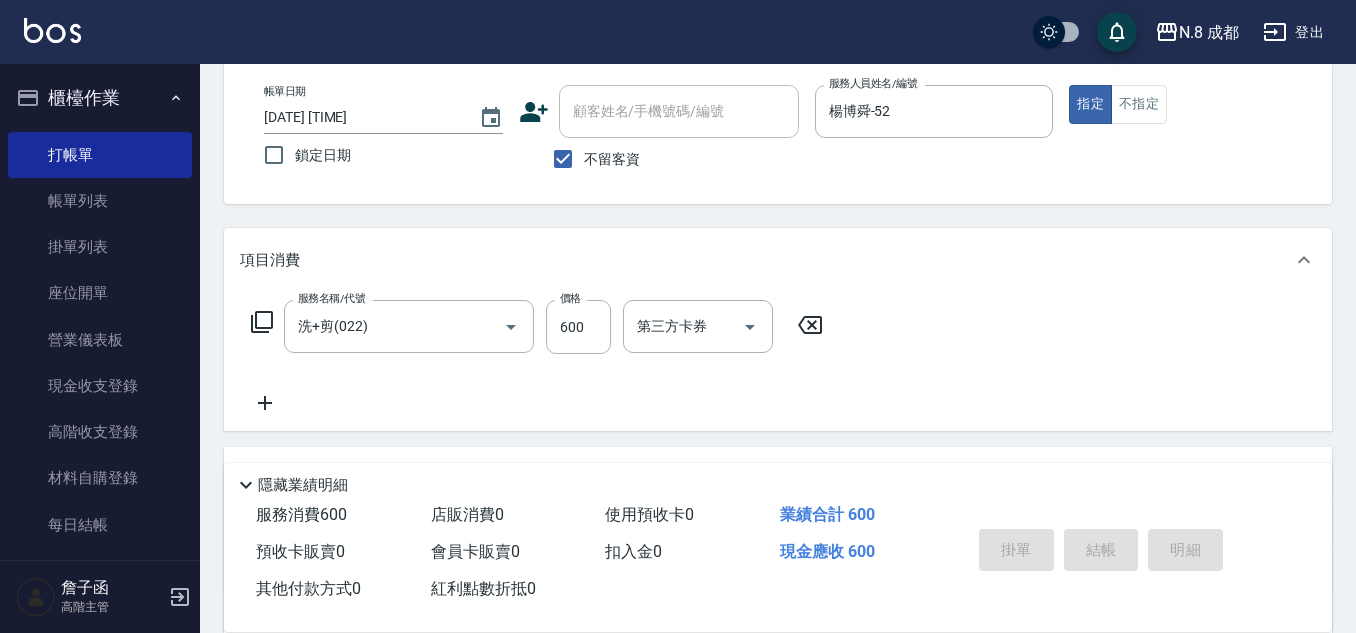 type 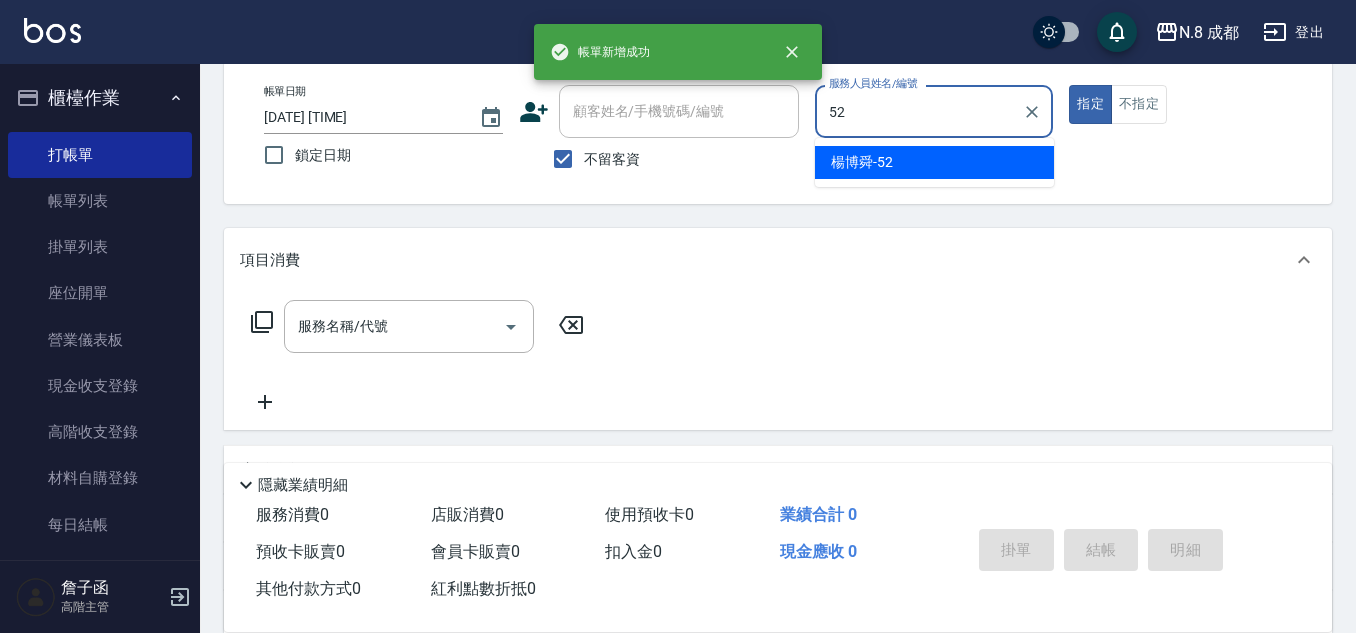 click on "[NAME] -[NUMBER]" at bounding box center (862, 162) 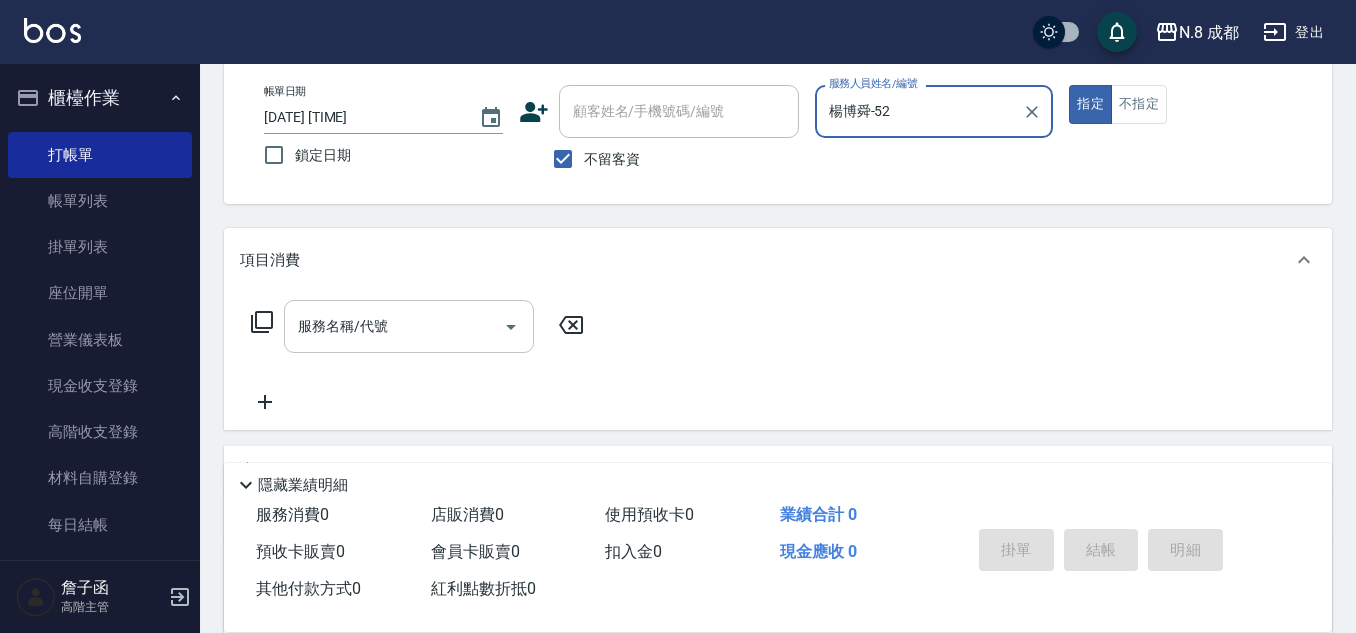 type on "楊博舜-52" 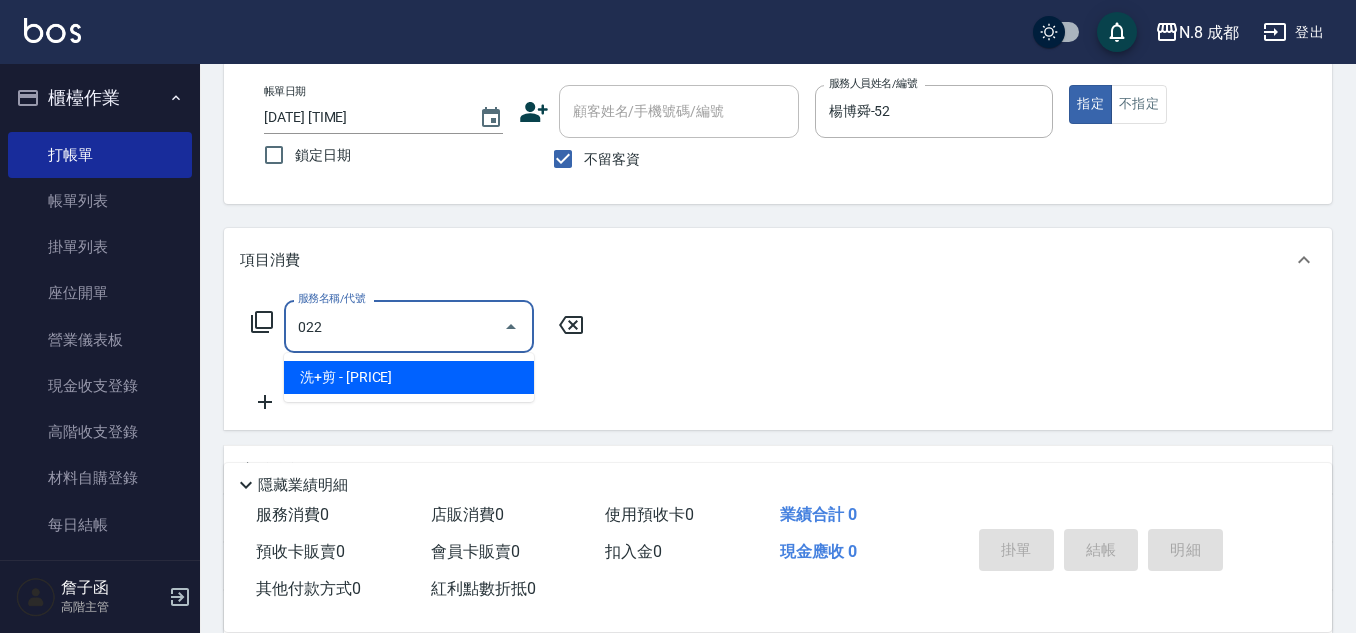 click on "洗+剪 - [PRICE]" at bounding box center (409, 377) 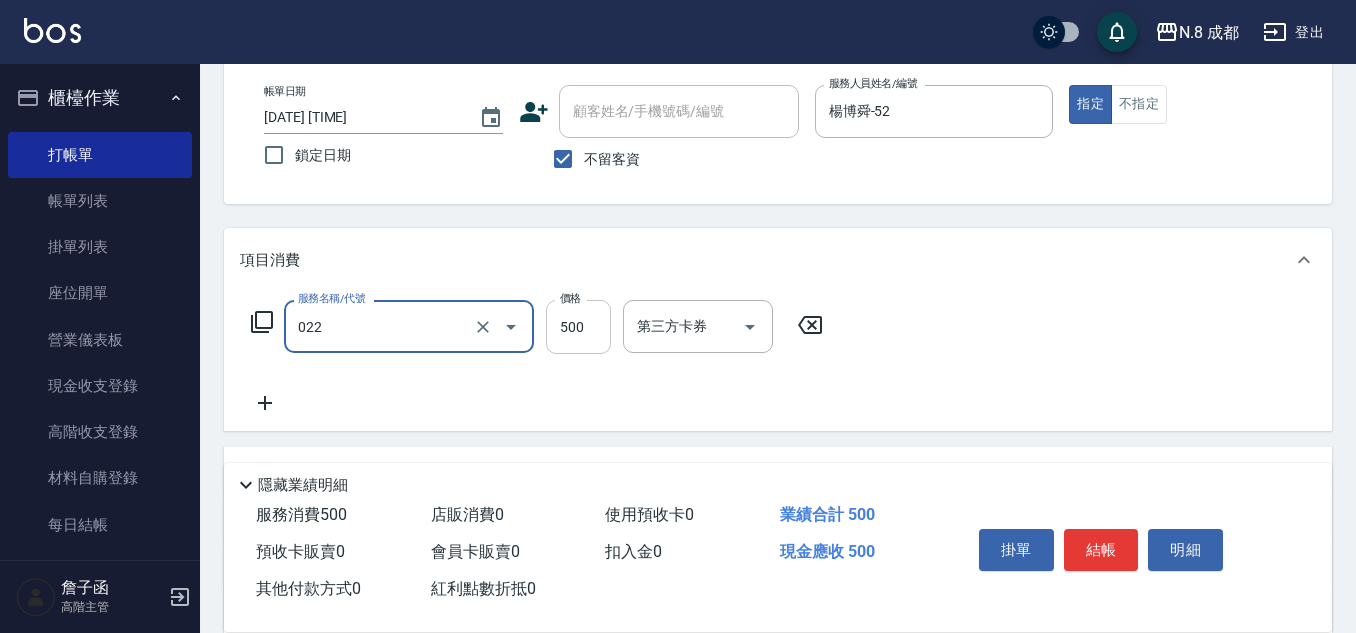 type on "洗+剪(022)" 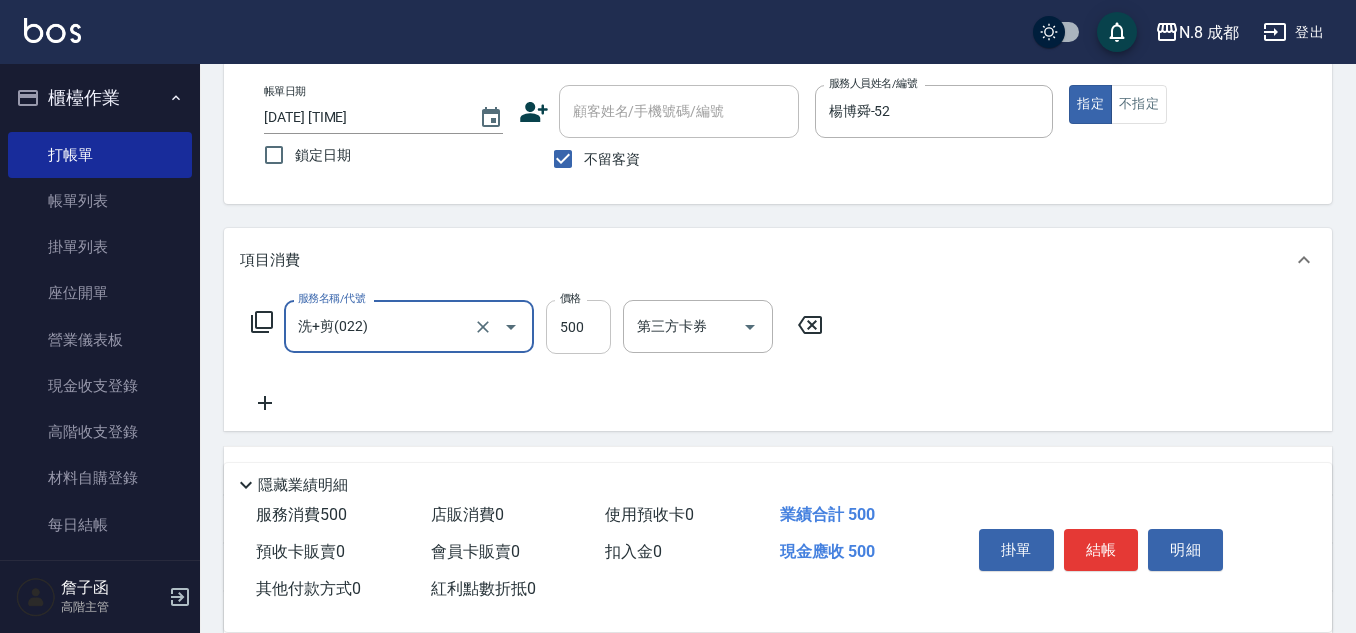 click on "500" at bounding box center [578, 327] 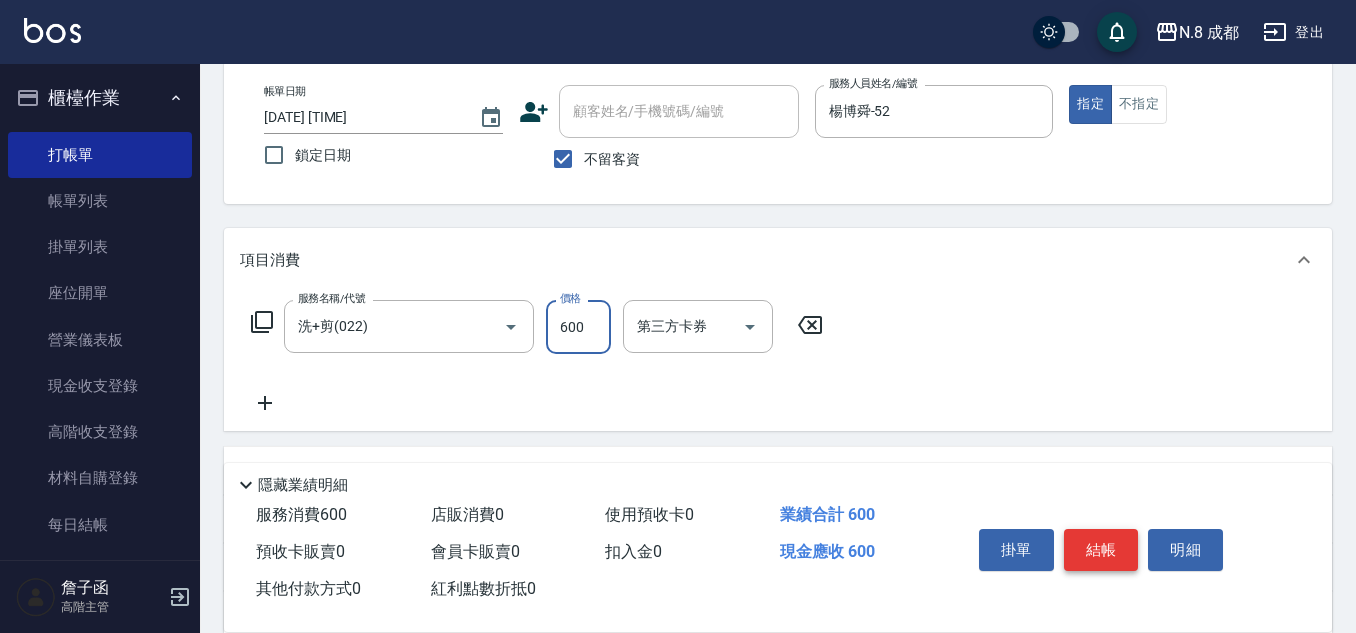 type on "600" 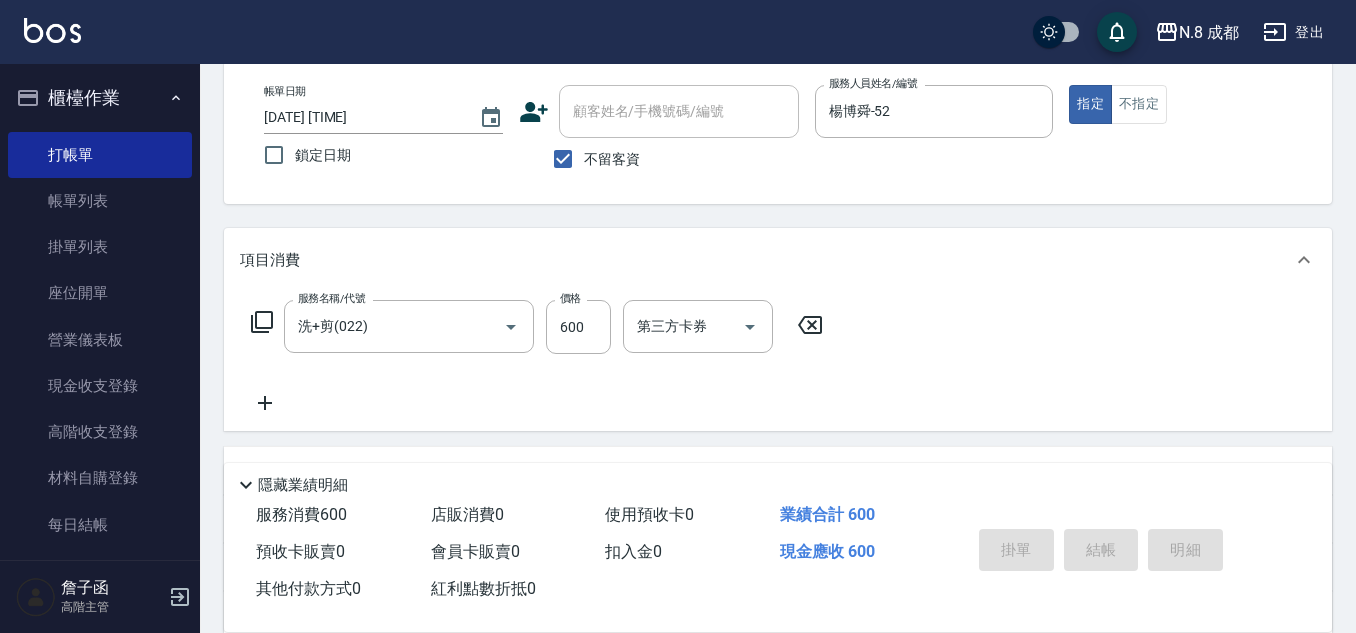 type 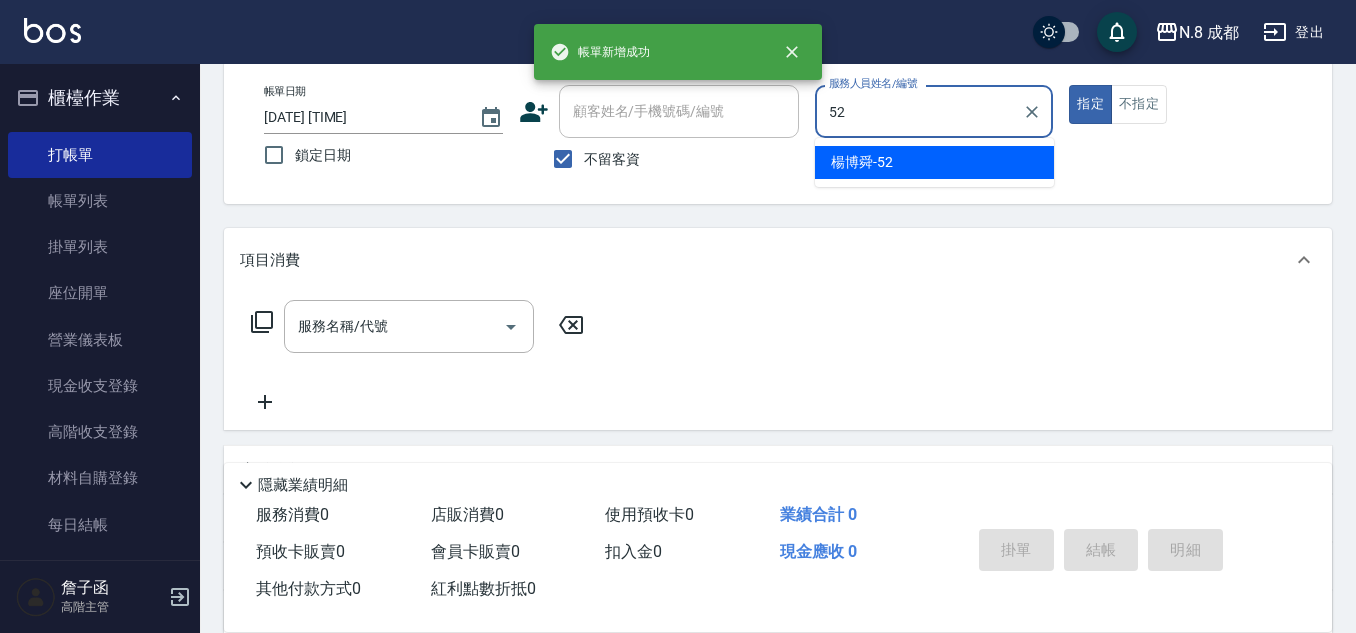 click on "[NAME] -[NUMBER]" at bounding box center (862, 162) 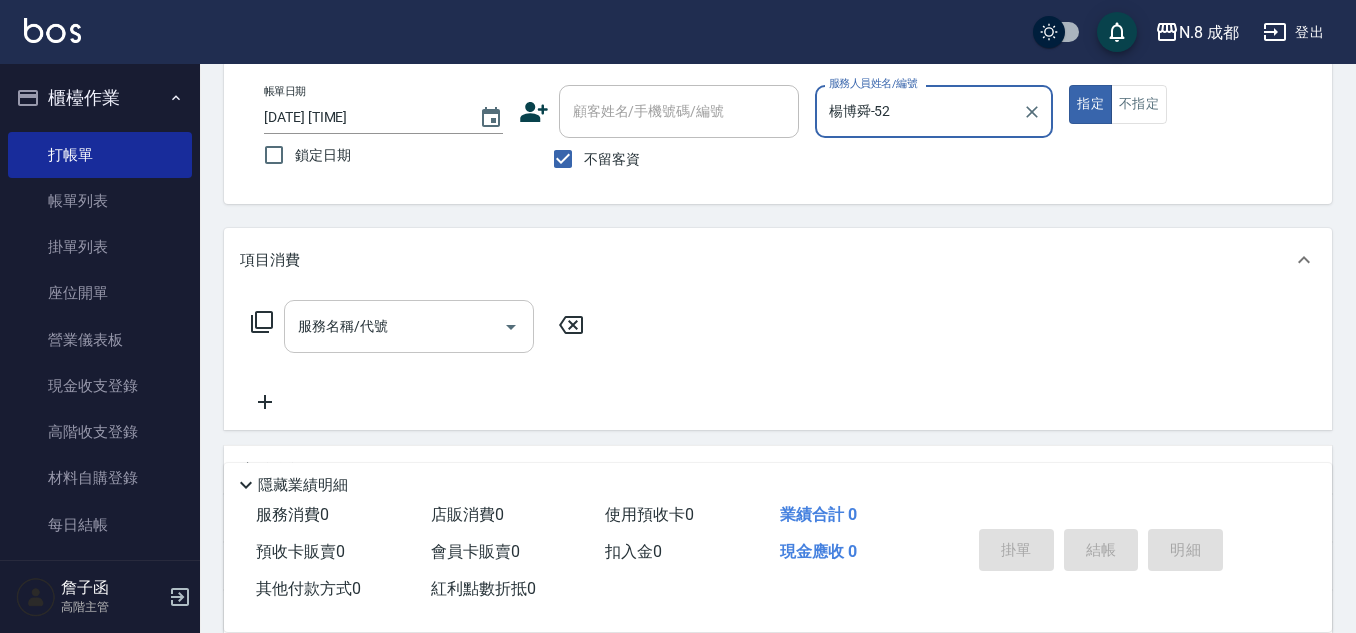 type on "楊博舜-52" 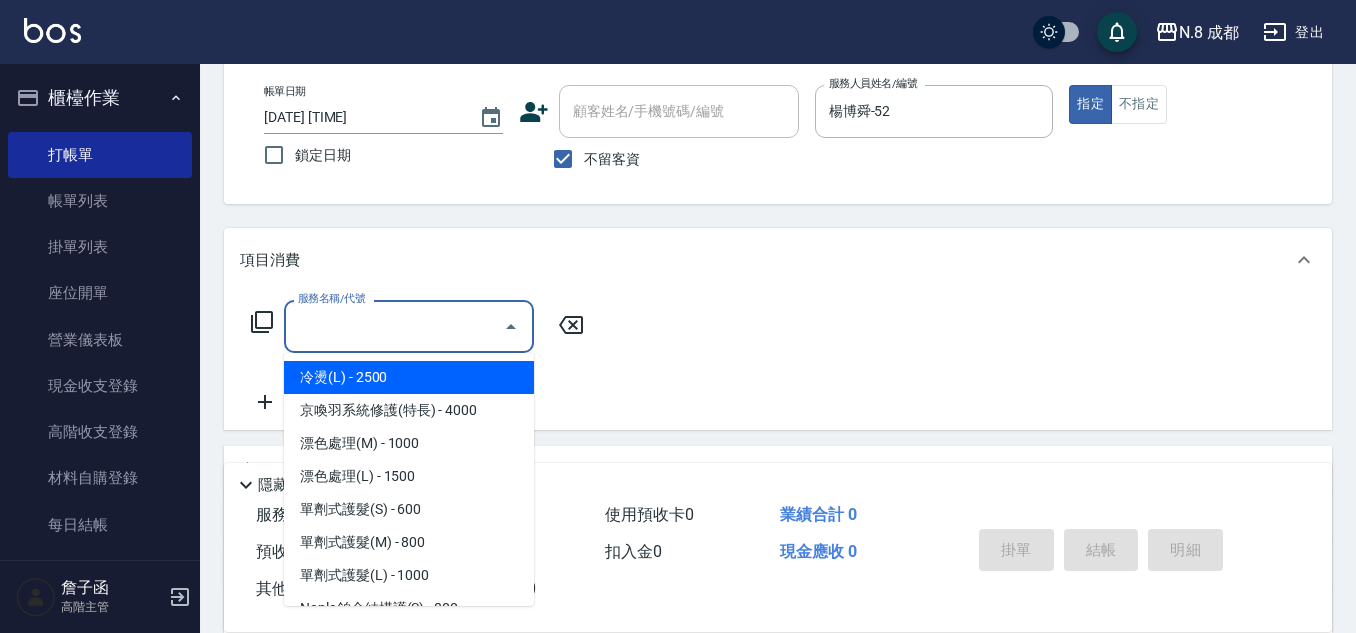 click on "服務名稱/代號" at bounding box center (394, 326) 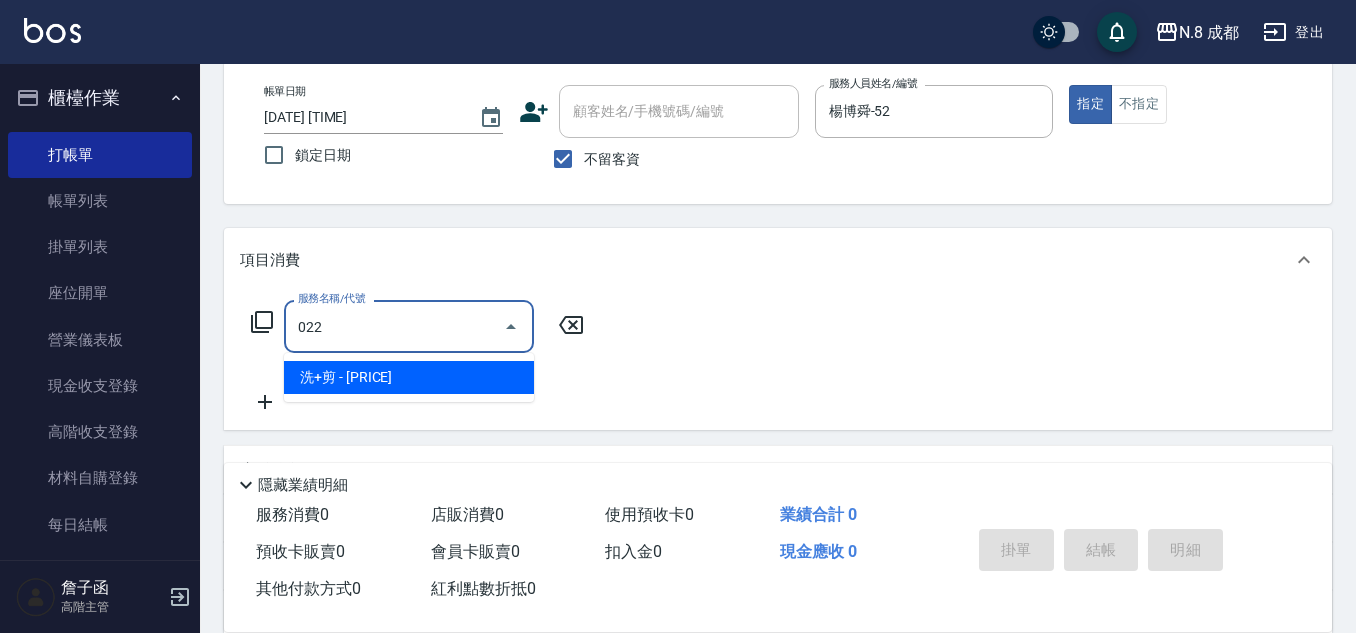 click on "洗+剪 - [PRICE]" at bounding box center [409, 377] 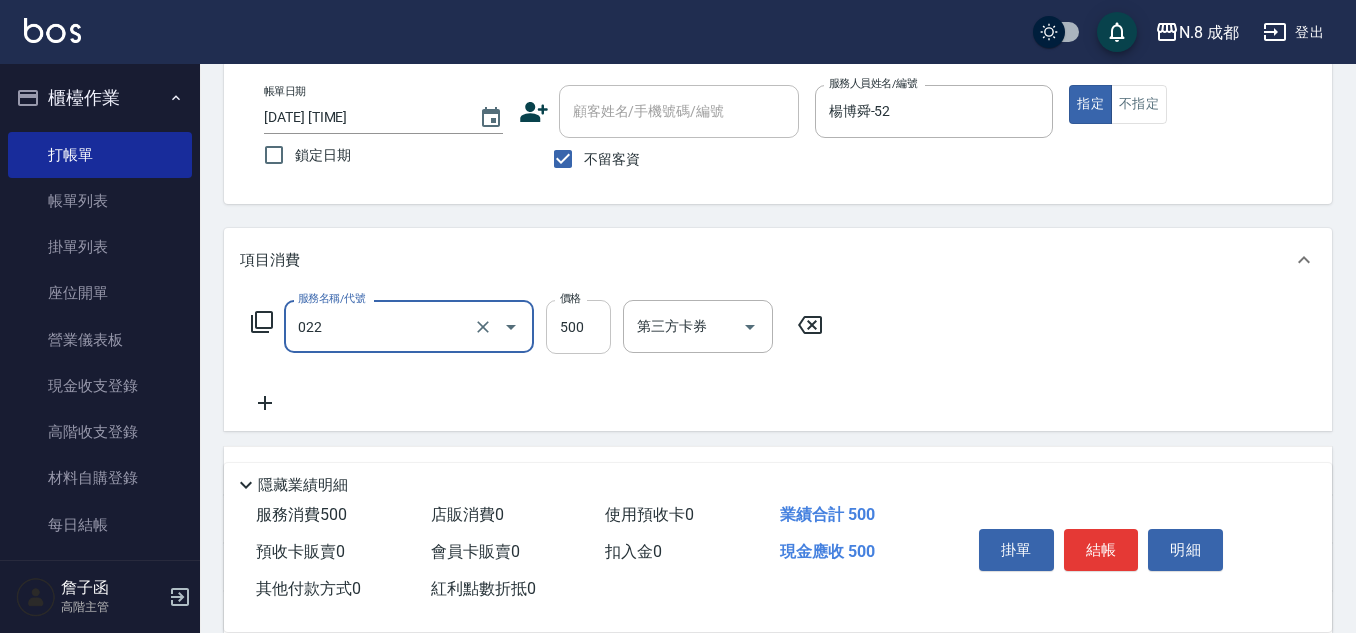 type on "洗+剪(022)" 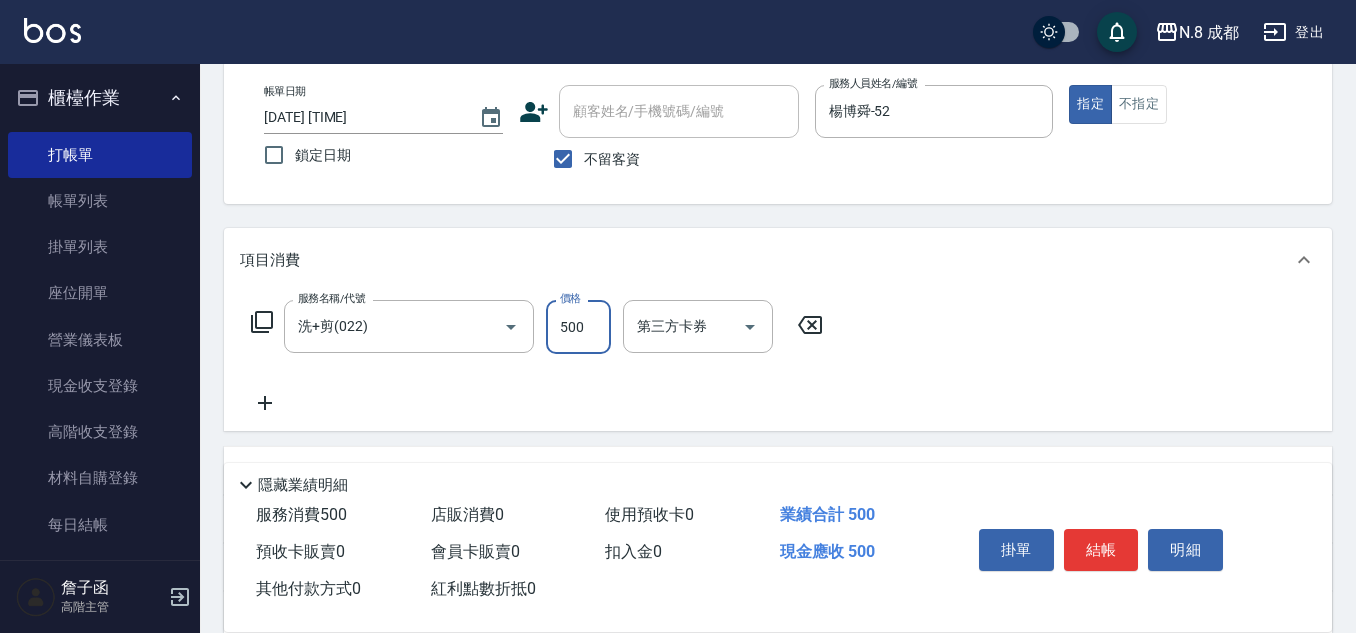 click on "500" at bounding box center [578, 327] 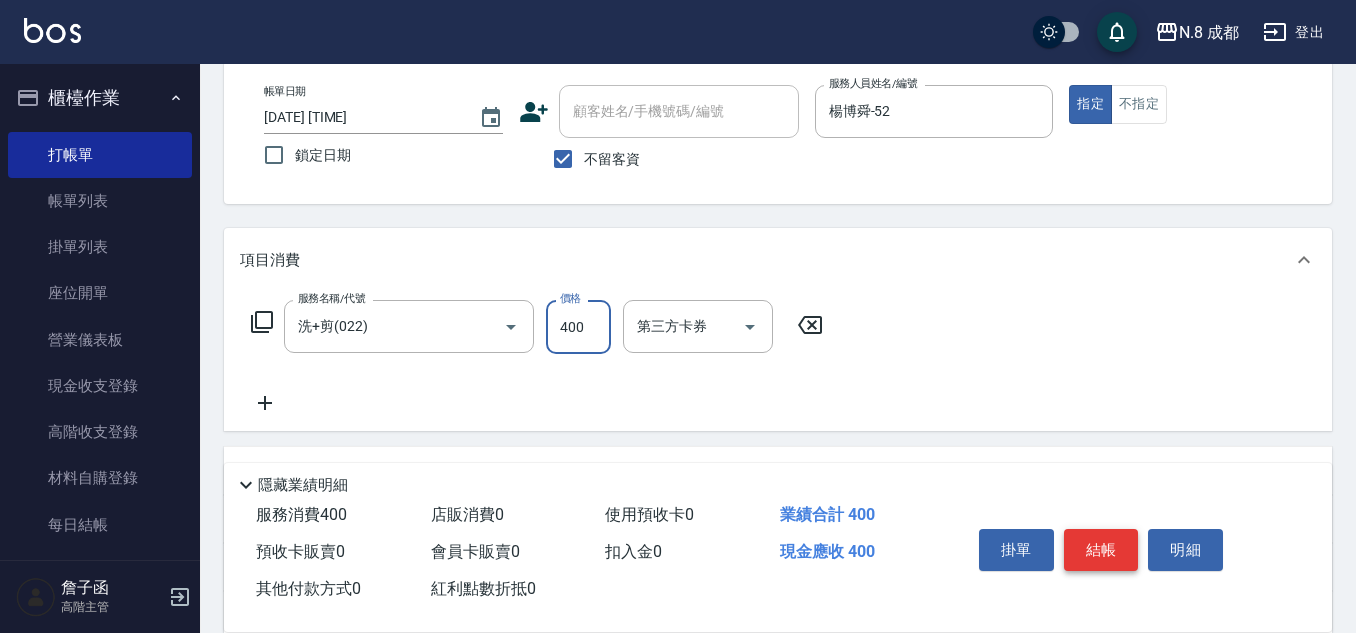 type on "400" 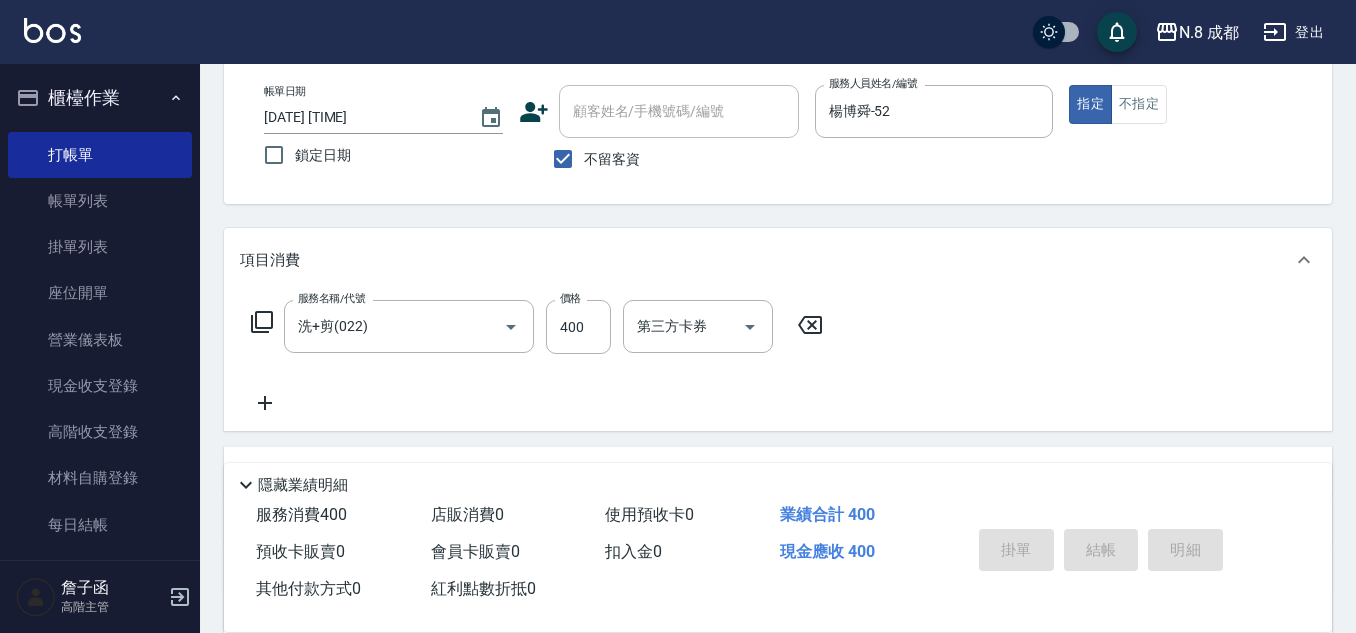 type 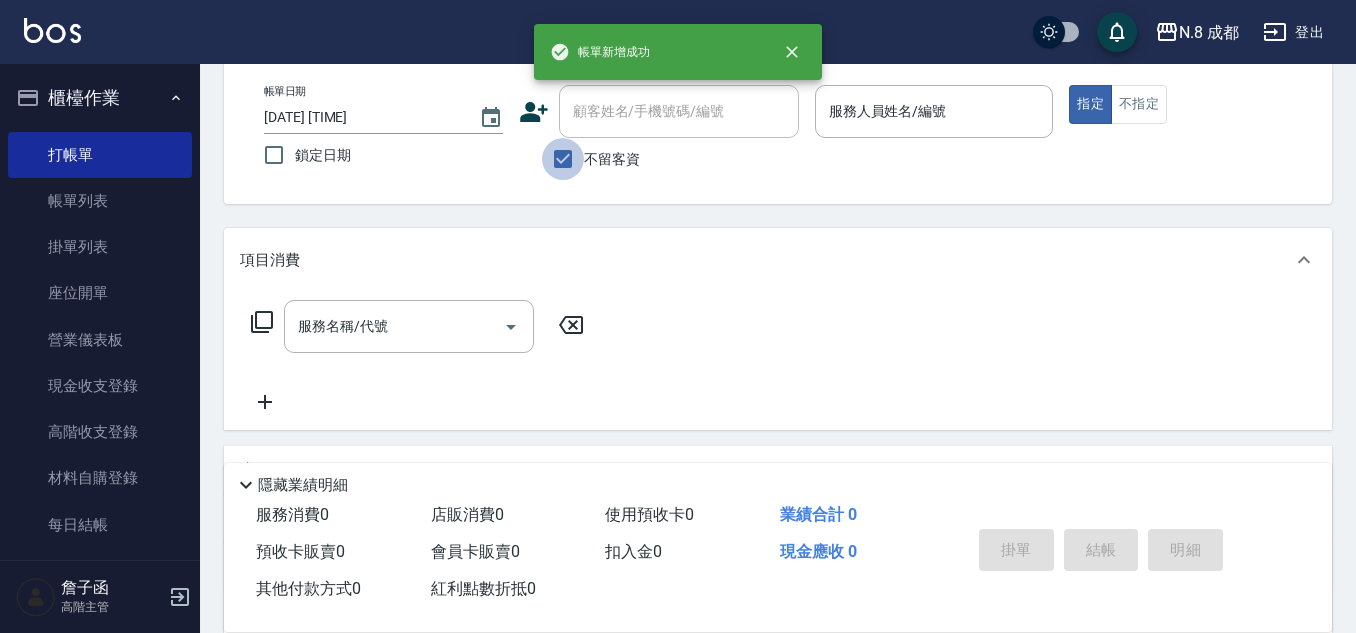 click on "不留客資" at bounding box center [563, 159] 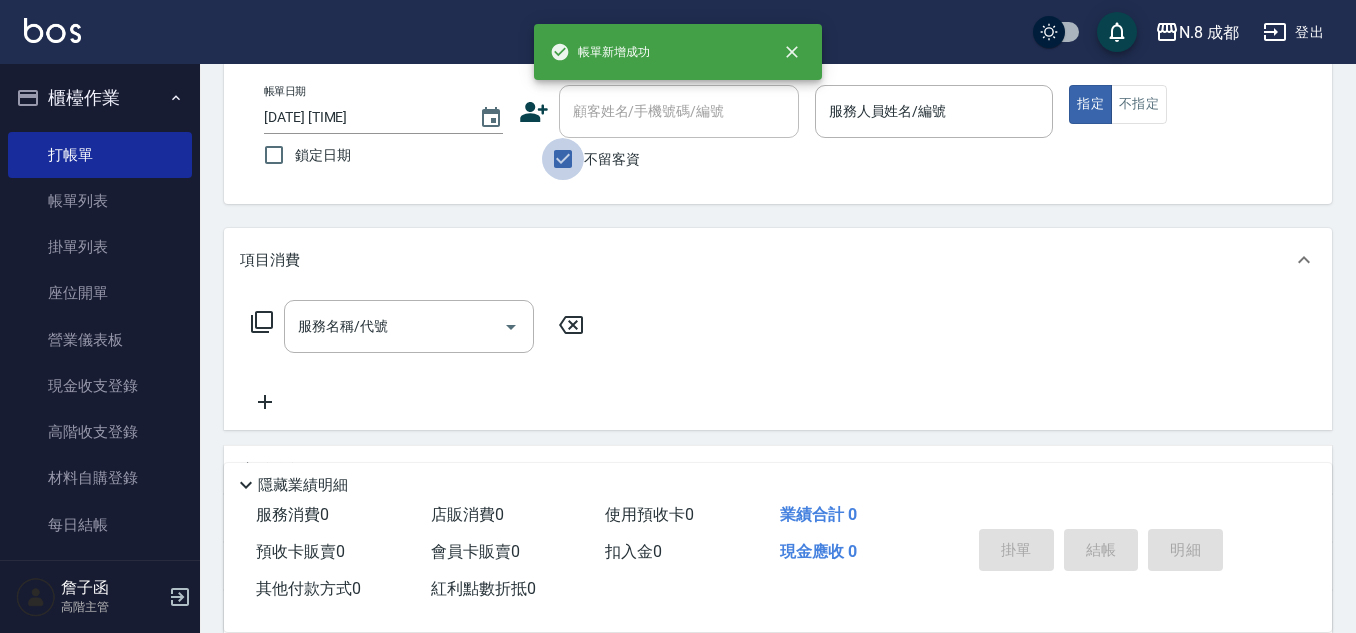 click on "顧客姓名/手機號碼/編號" at bounding box center [679, 111] 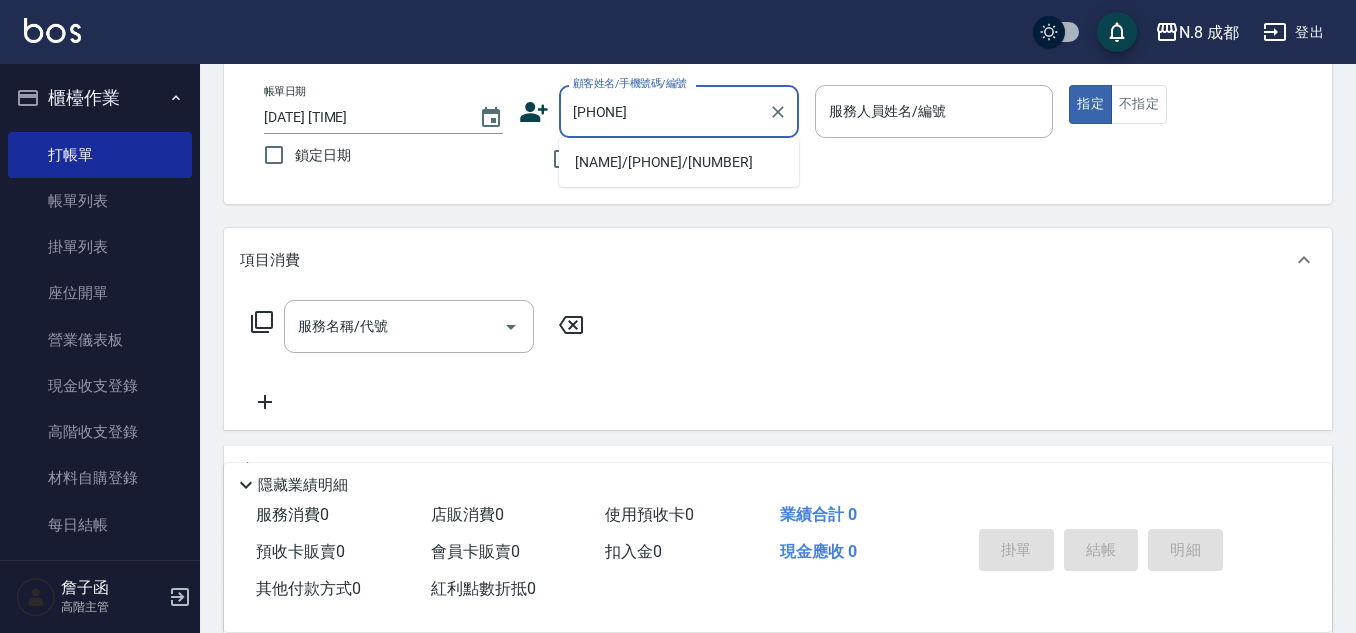 click on "[NAME]/[PHONE]/[NUMBER]" at bounding box center (679, 162) 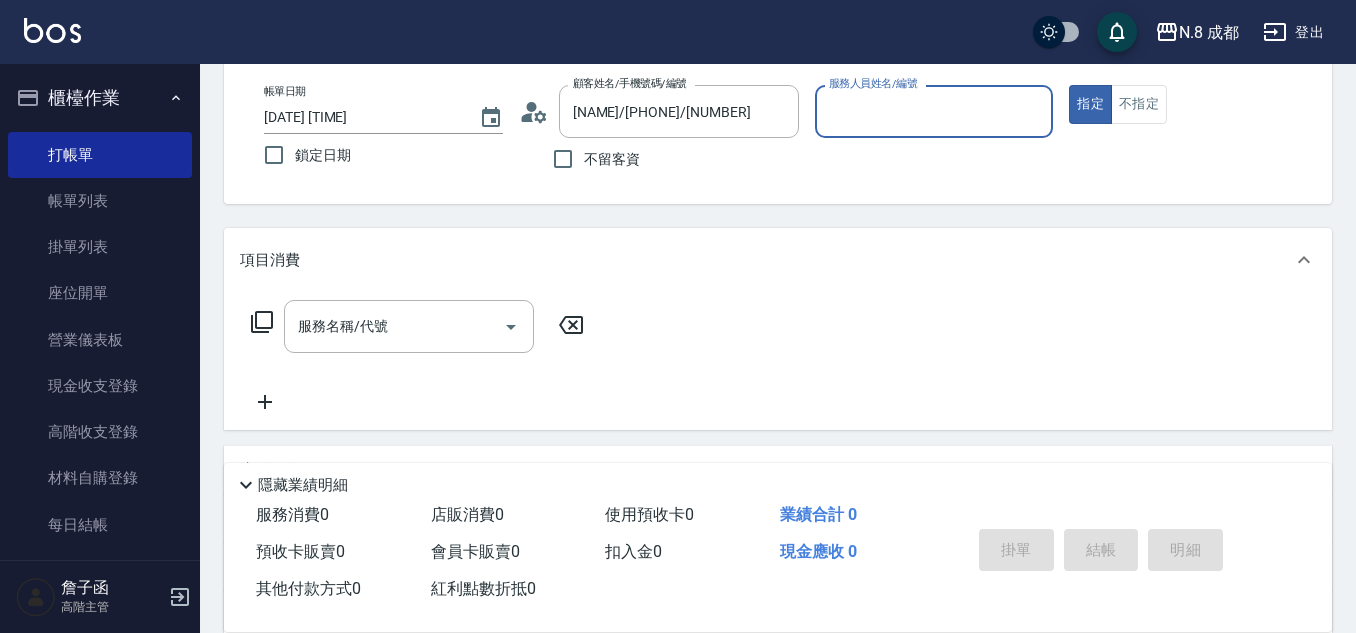 type on "葉真甄-11" 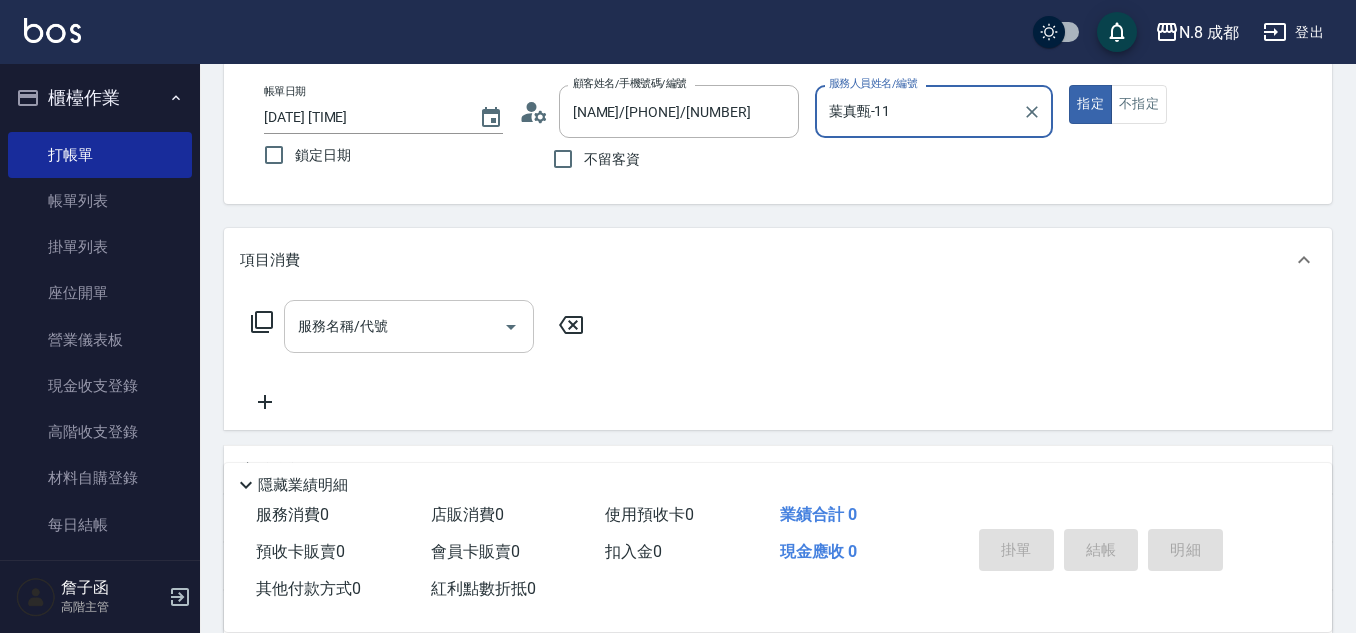 drag, startPoint x: 396, startPoint y: 335, endPoint x: 393, endPoint y: 320, distance: 15.297058 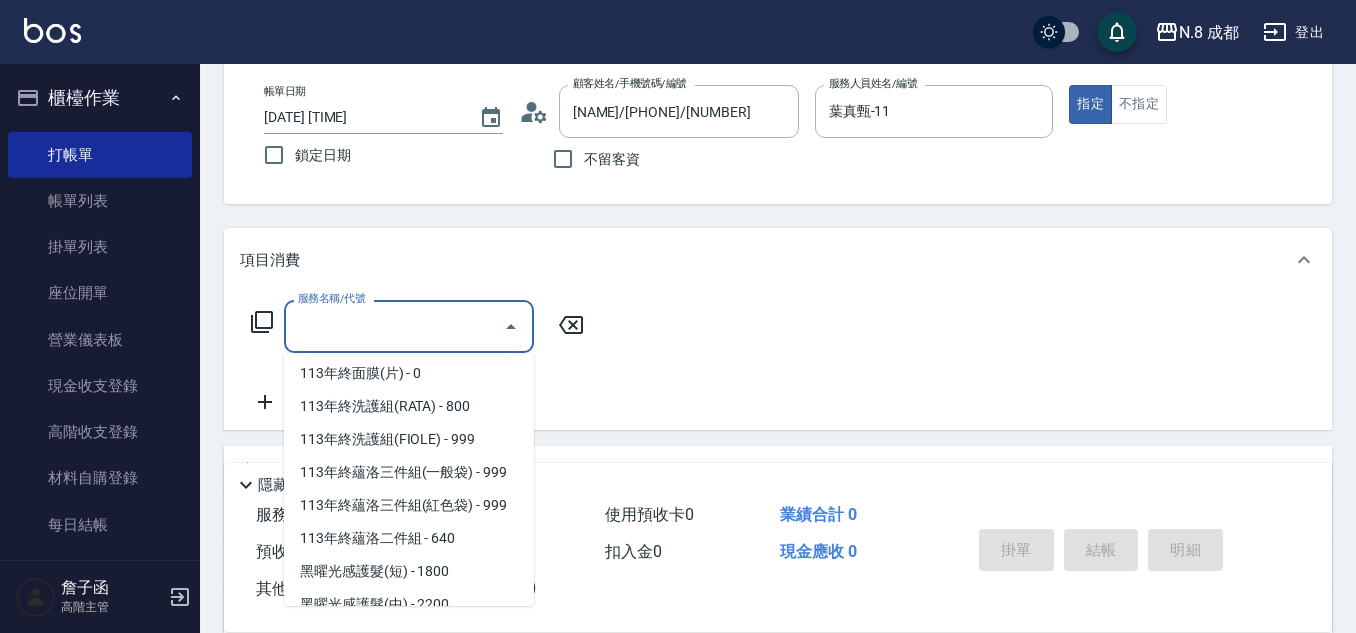 scroll, scrollTop: 2697, scrollLeft: 0, axis: vertical 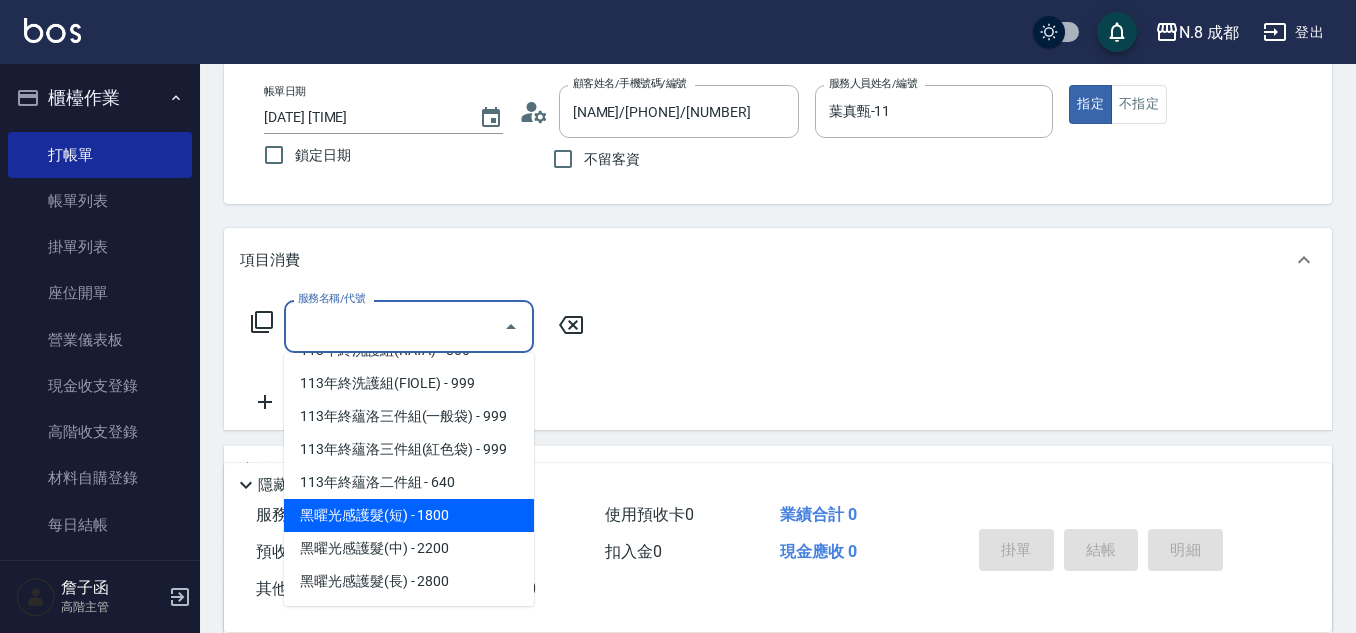 click on "黑曜光感護髮(短) - 1800" at bounding box center (409, 515) 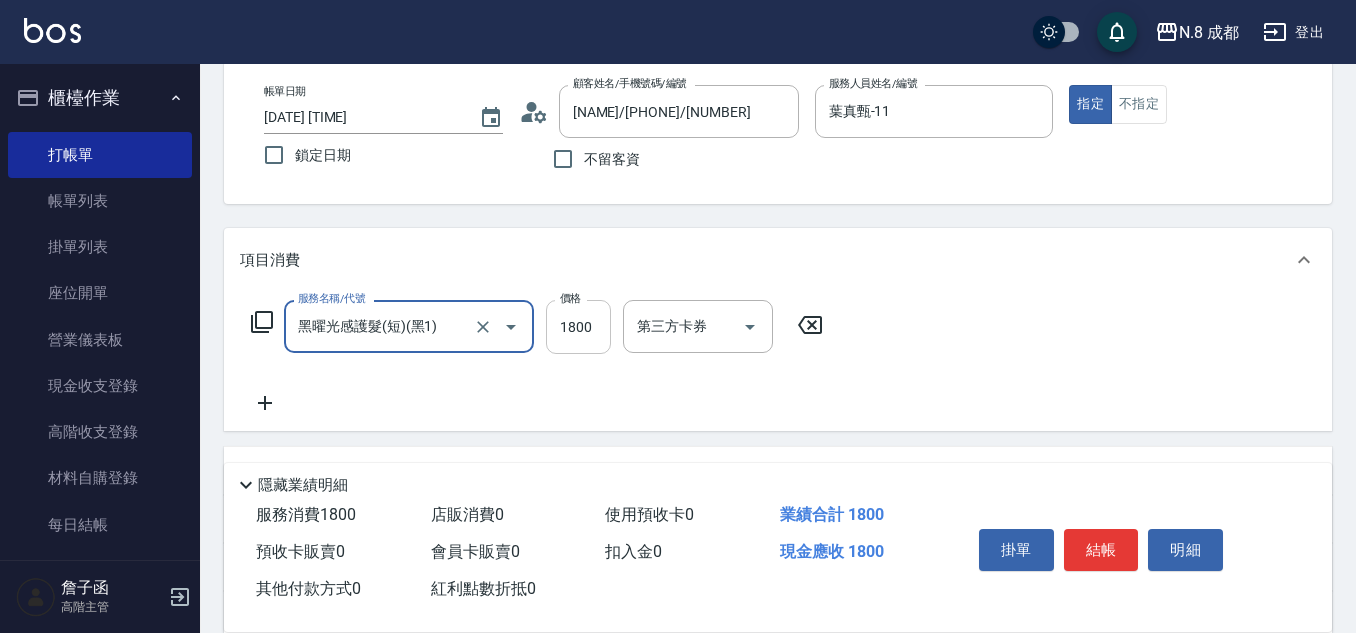 click on "1800" at bounding box center [578, 327] 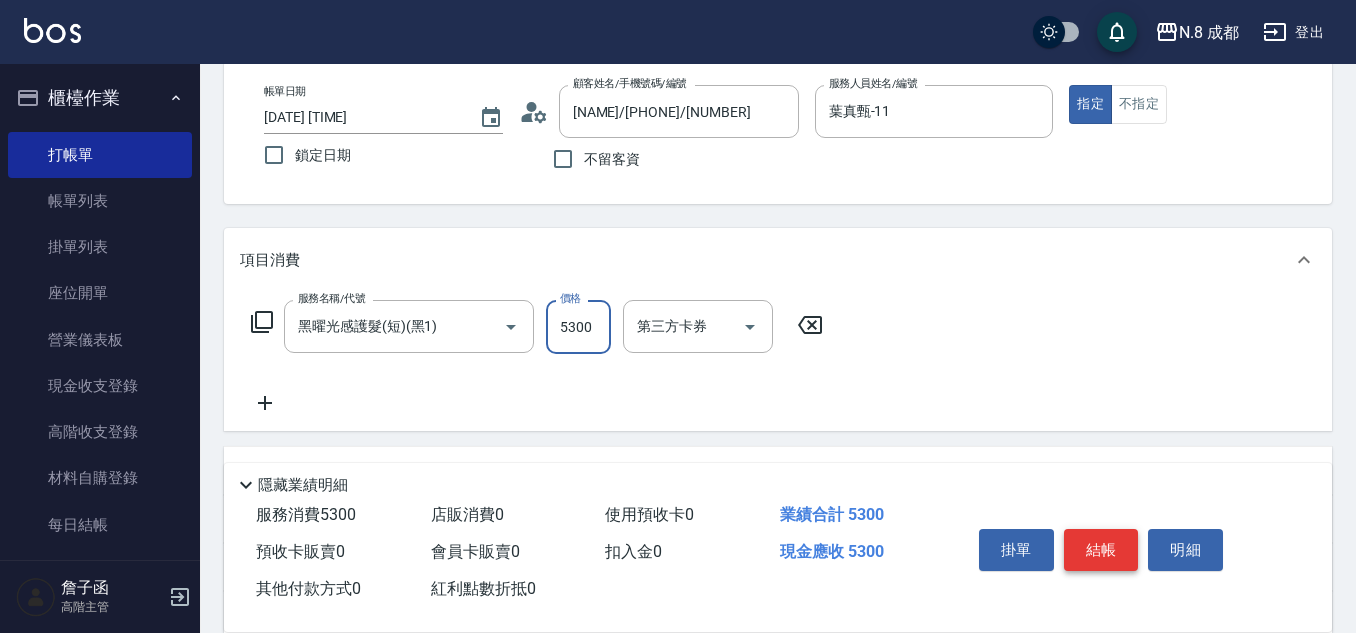 type on "5300" 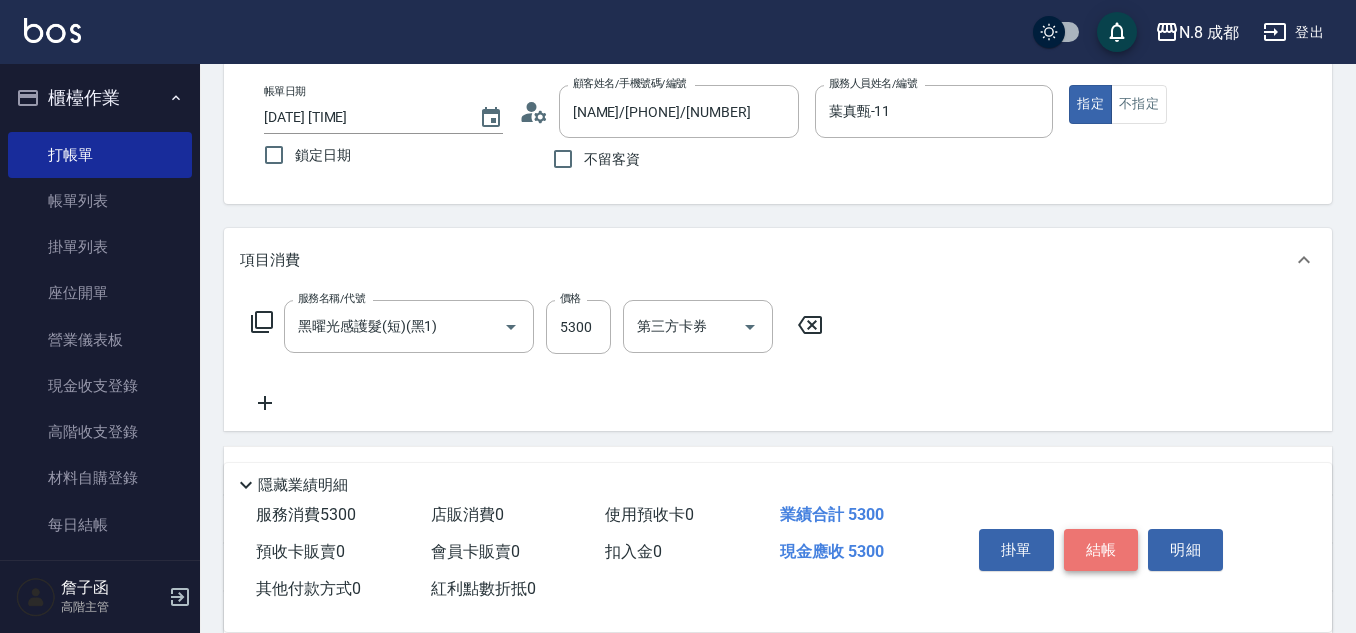 click on "結帳" at bounding box center (1101, 550) 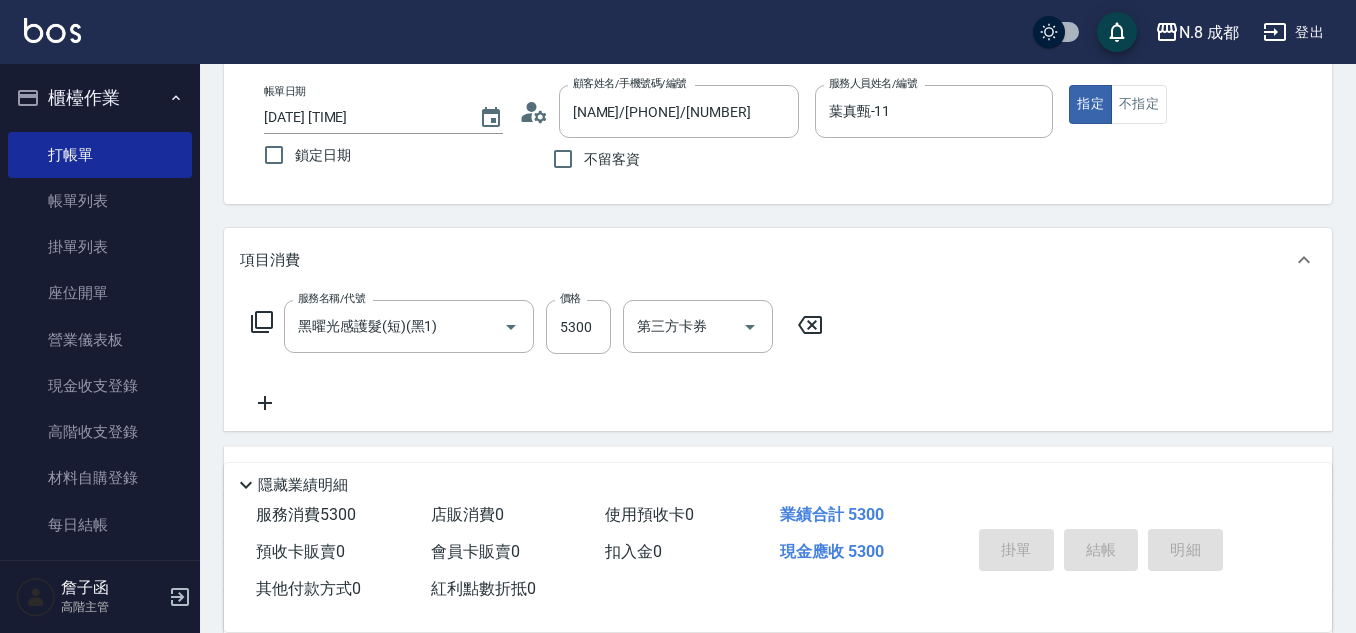 type on "[DATE] [TIME]" 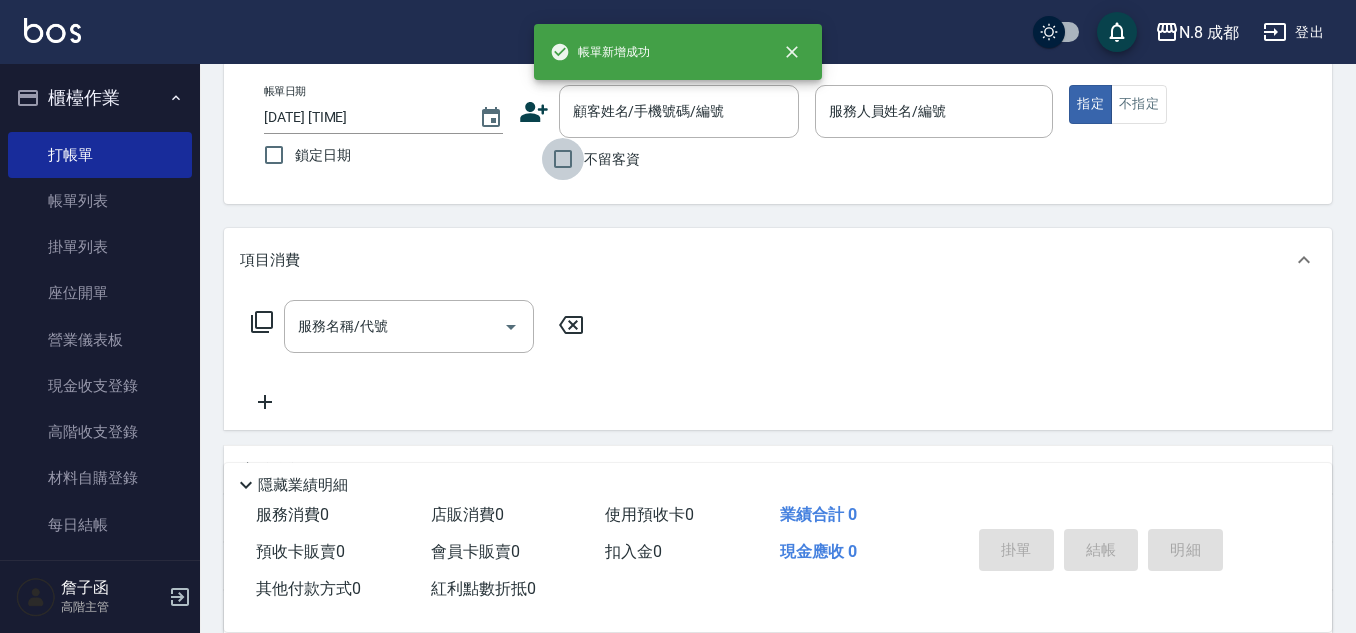 click on "不留客資" at bounding box center (563, 159) 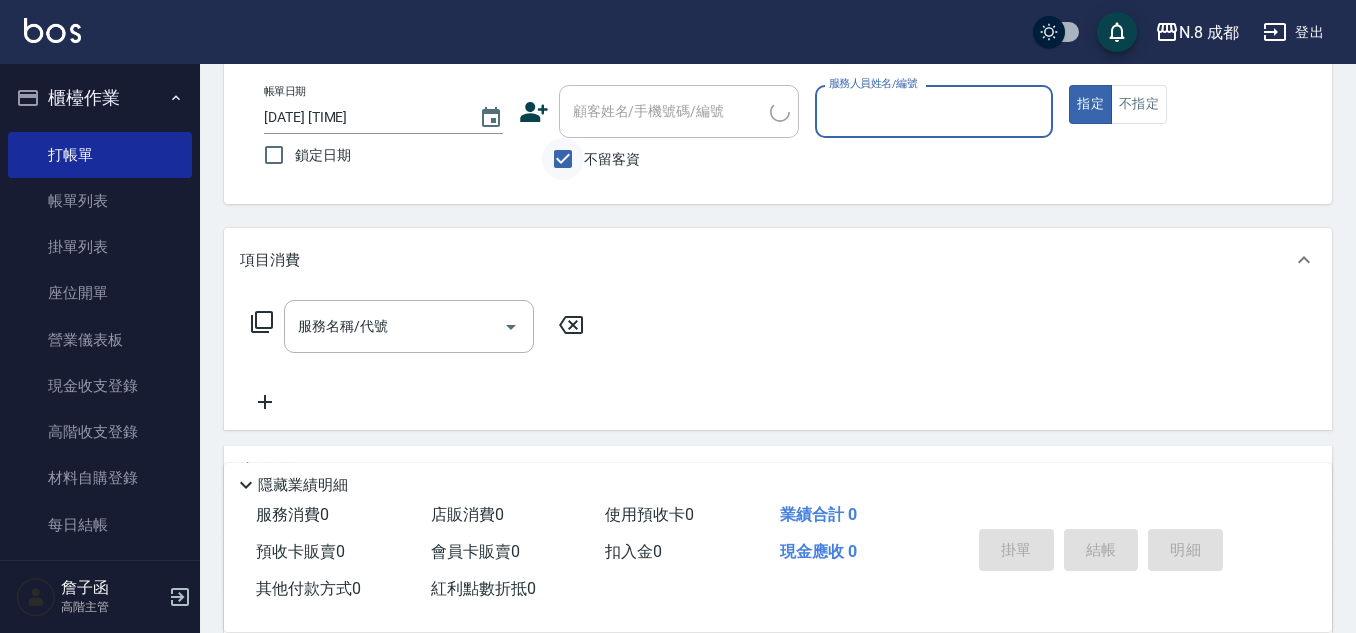 click on "不留客資" at bounding box center [563, 159] 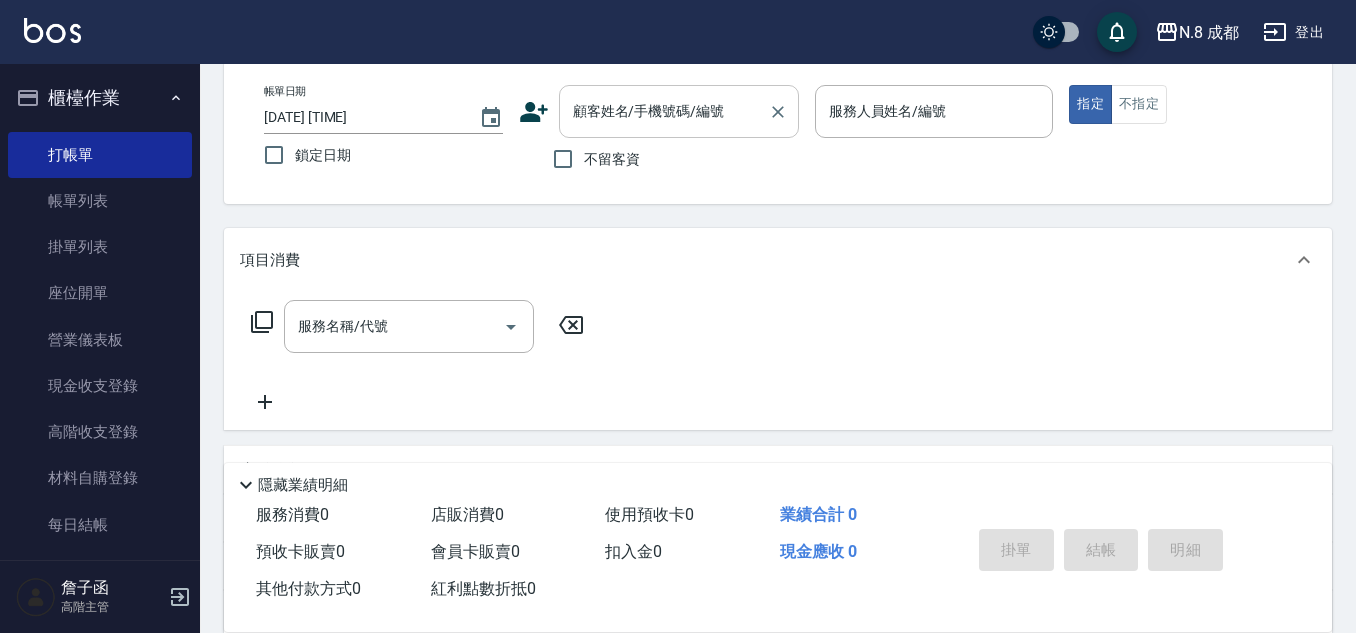 click on "顧客姓名/手機號碼/編號" at bounding box center (664, 111) 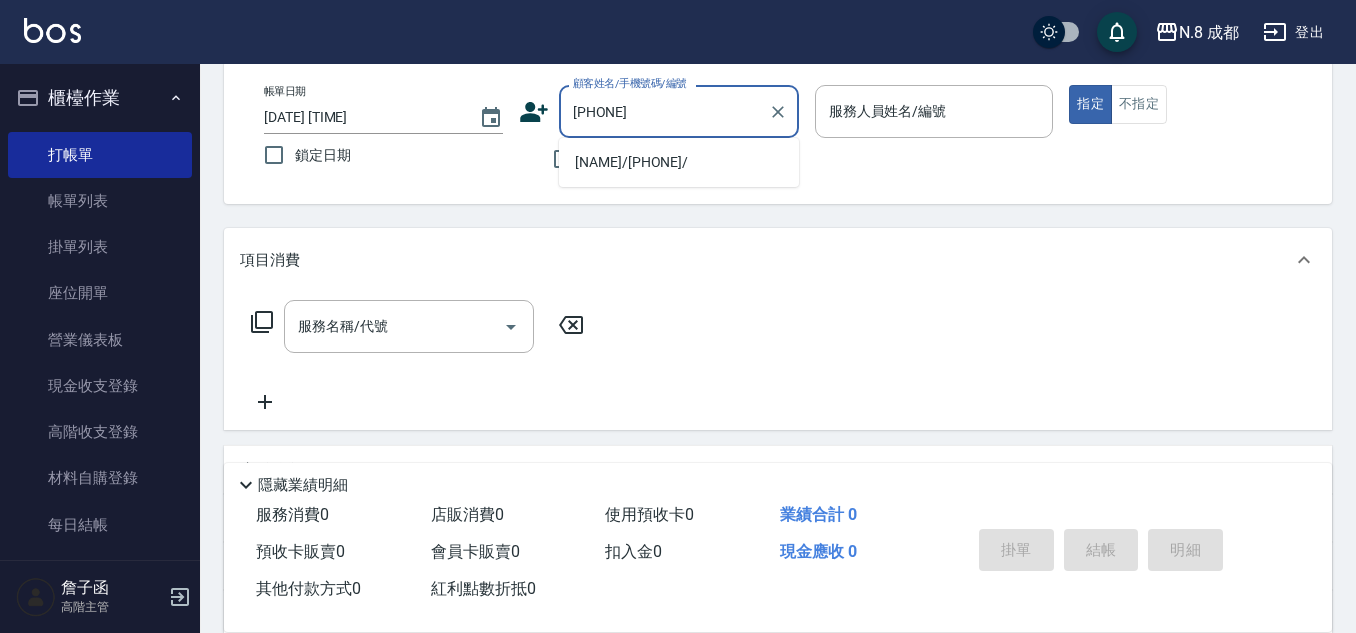 click on "[NAME]/[PHONE]/" at bounding box center [679, 162] 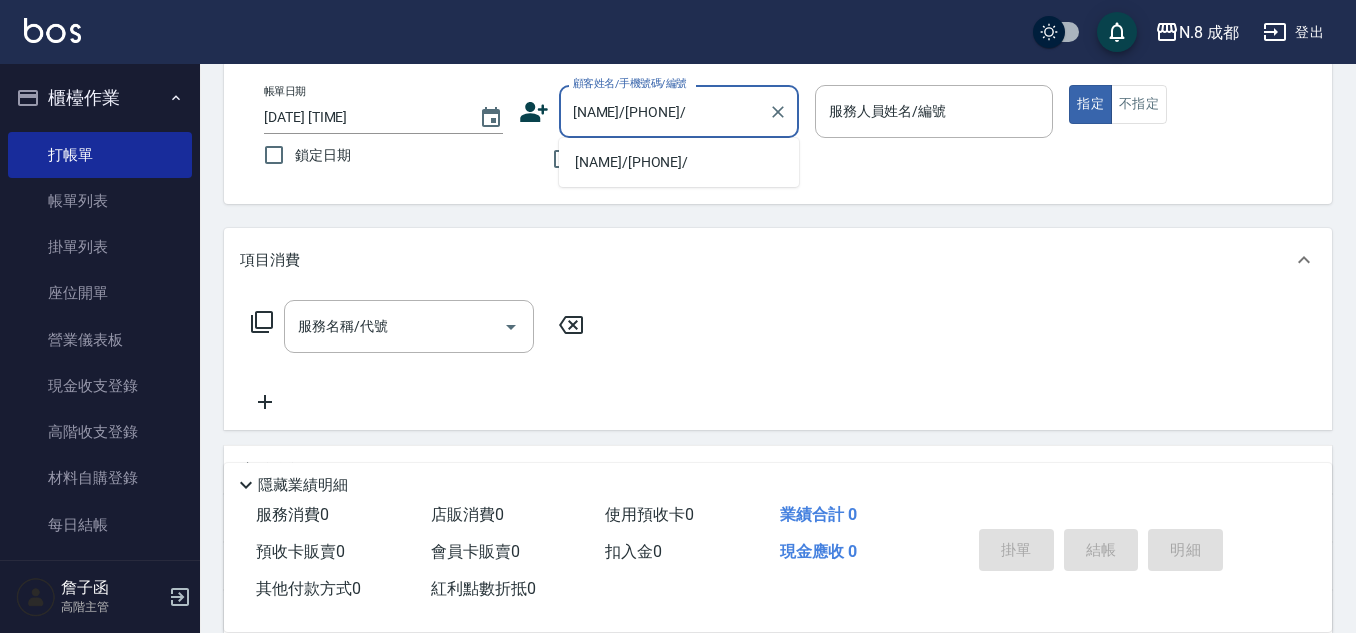 type on "葉真甄-11" 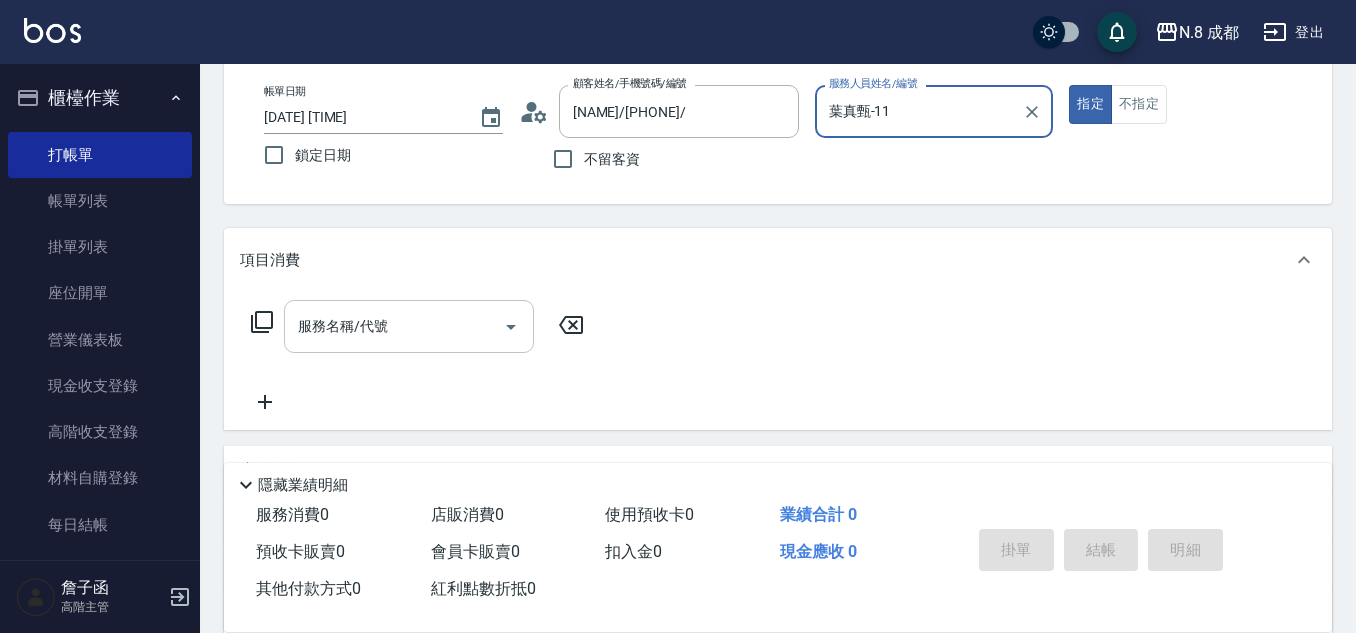 click on "服務名稱/代號" at bounding box center (394, 326) 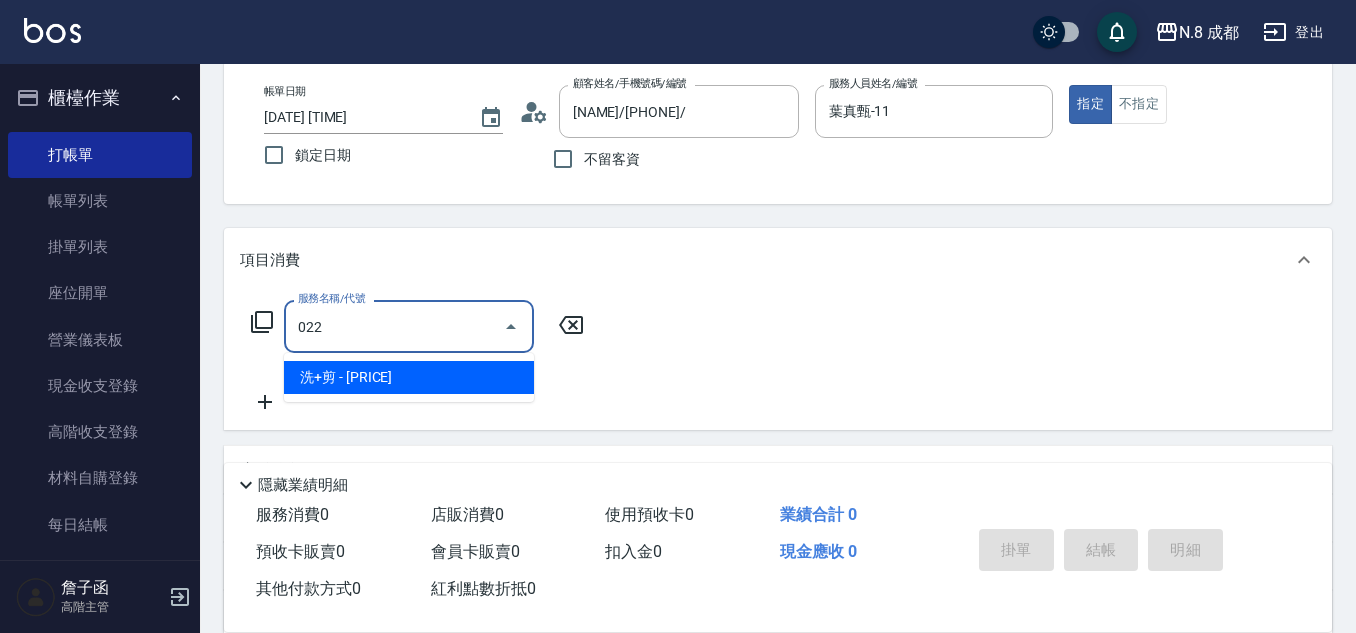 drag, startPoint x: 396, startPoint y: 380, endPoint x: 622, endPoint y: 356, distance: 227.27077 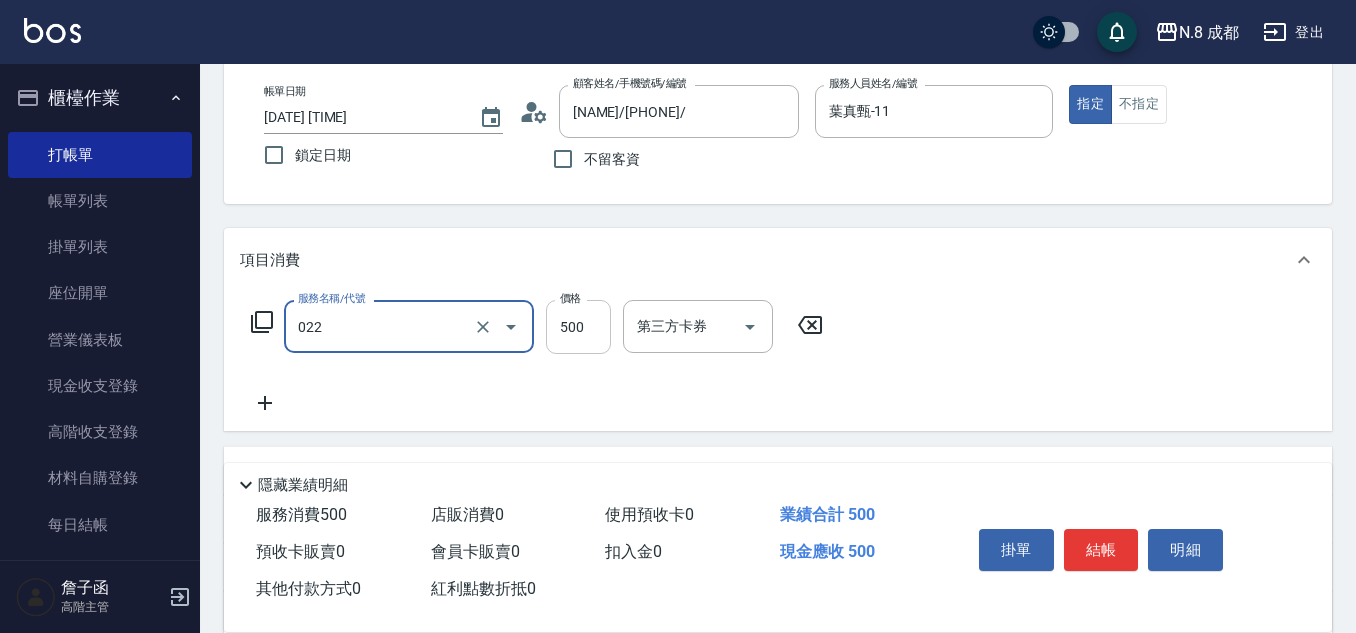 type on "洗+剪(022)" 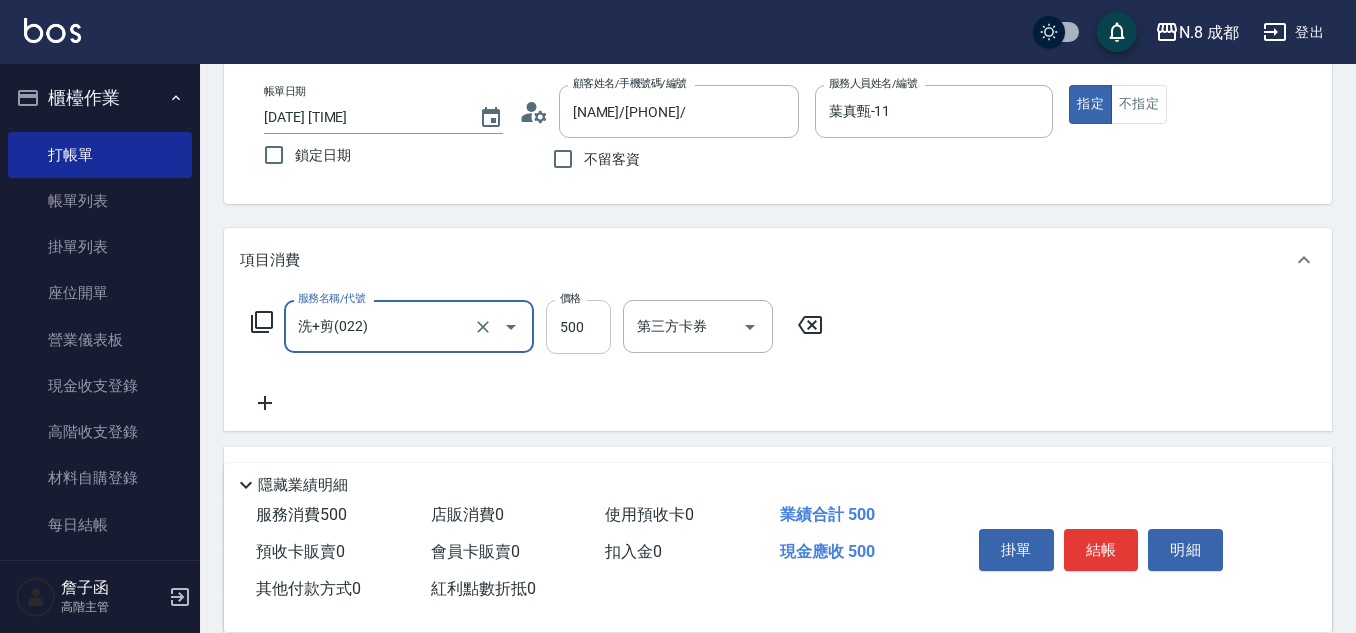 click on "500" at bounding box center (578, 327) 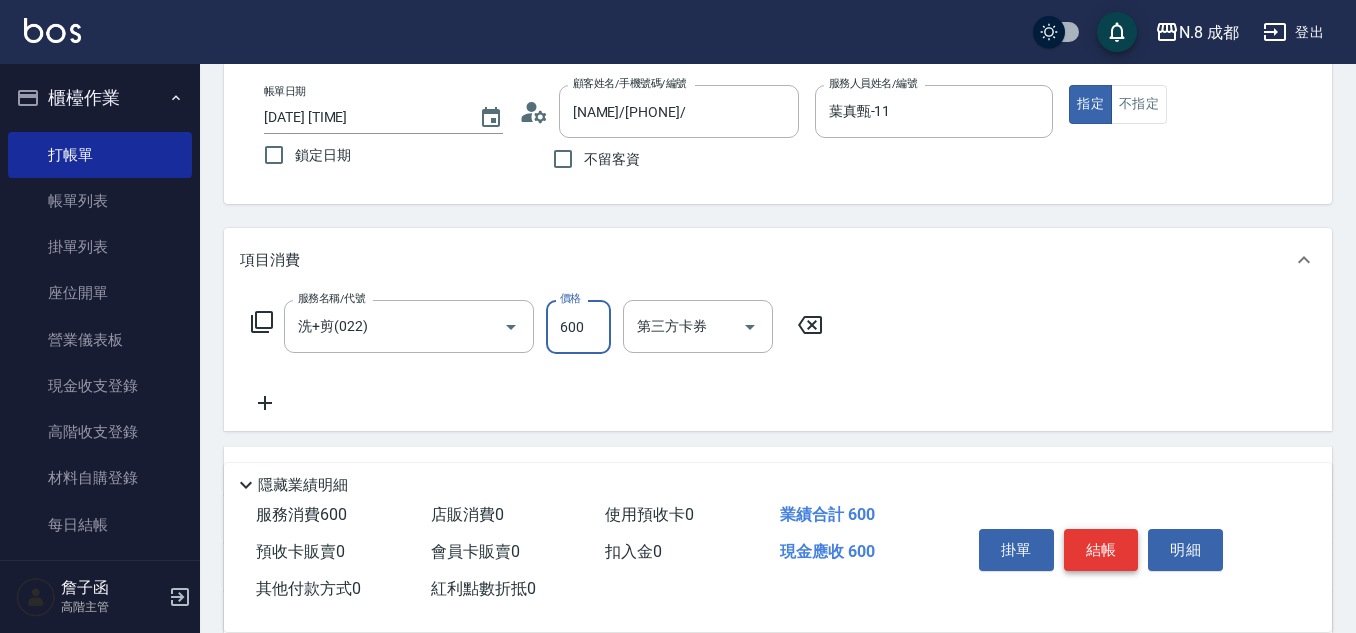 type on "600" 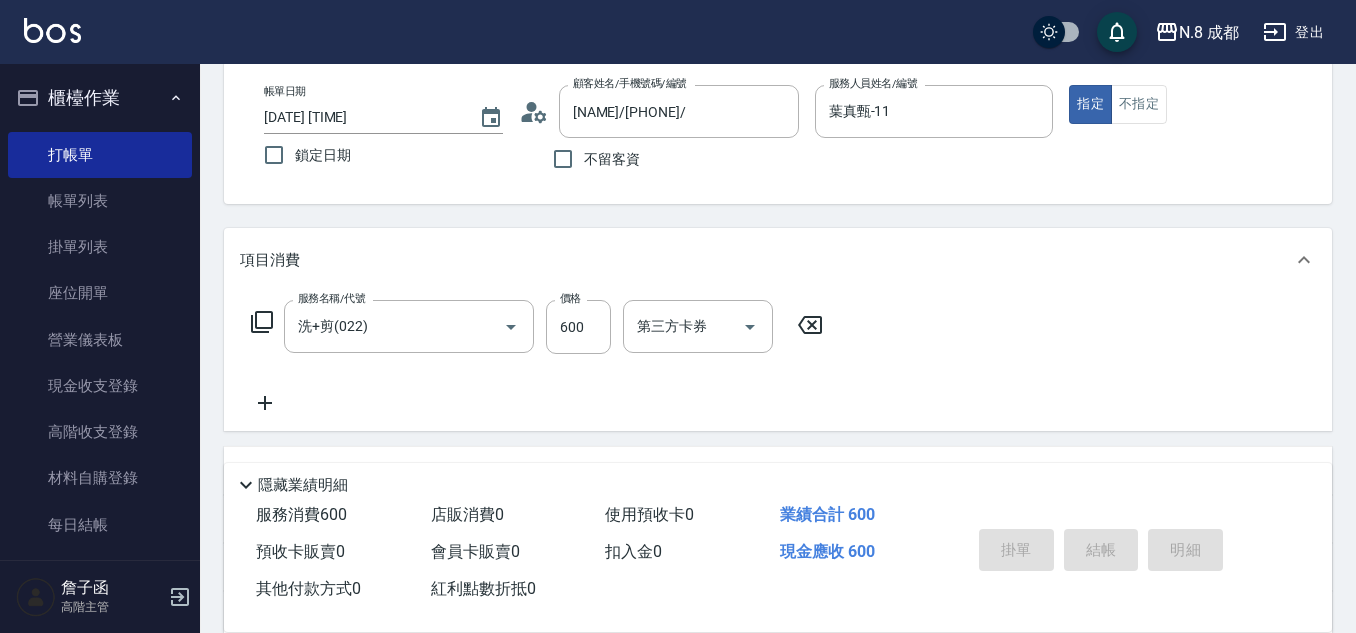 type 